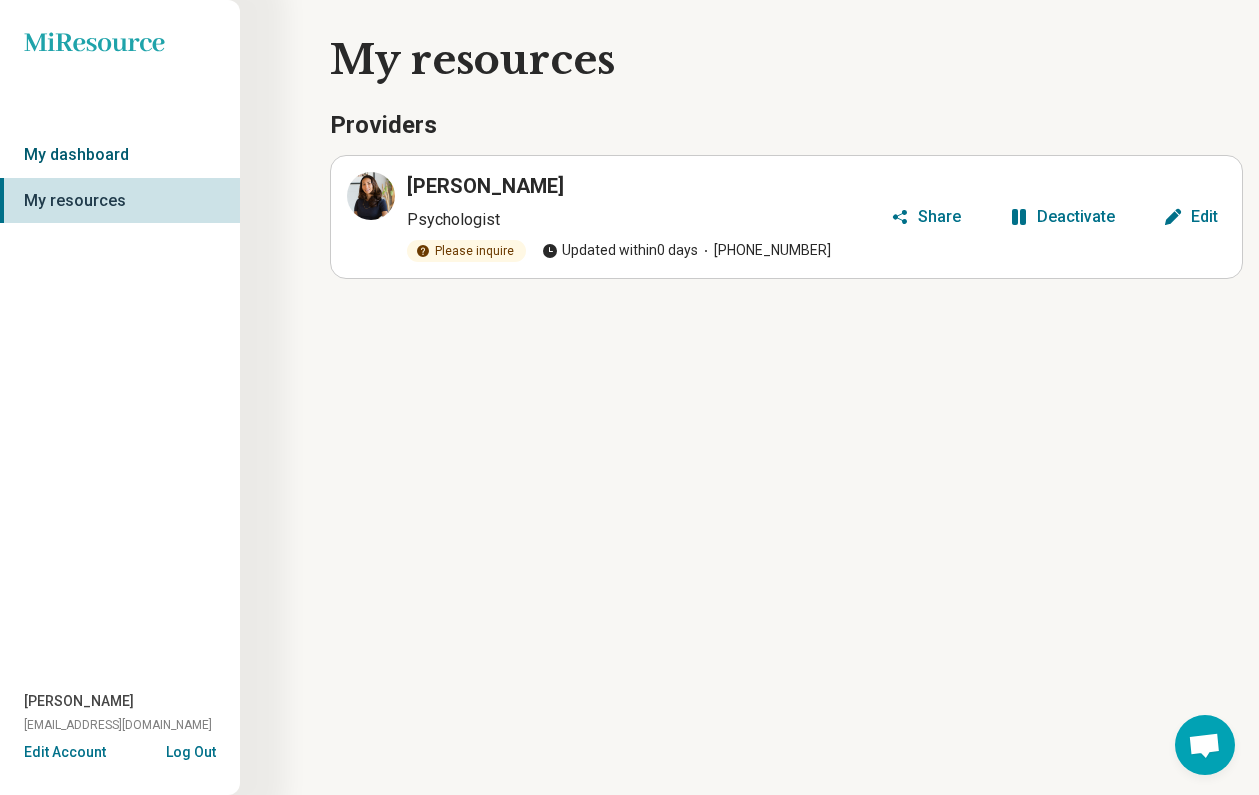 scroll, scrollTop: 0, scrollLeft: 0, axis: both 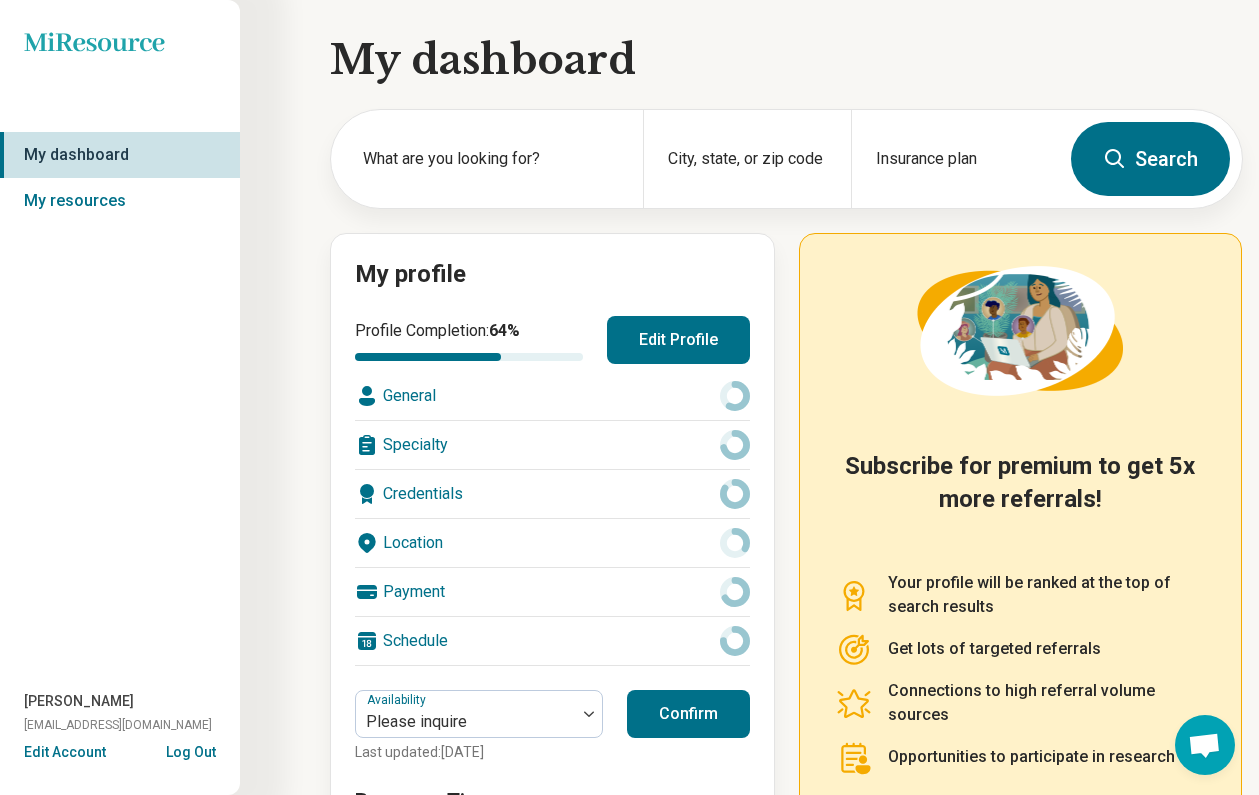 click on "General" at bounding box center (552, 396) 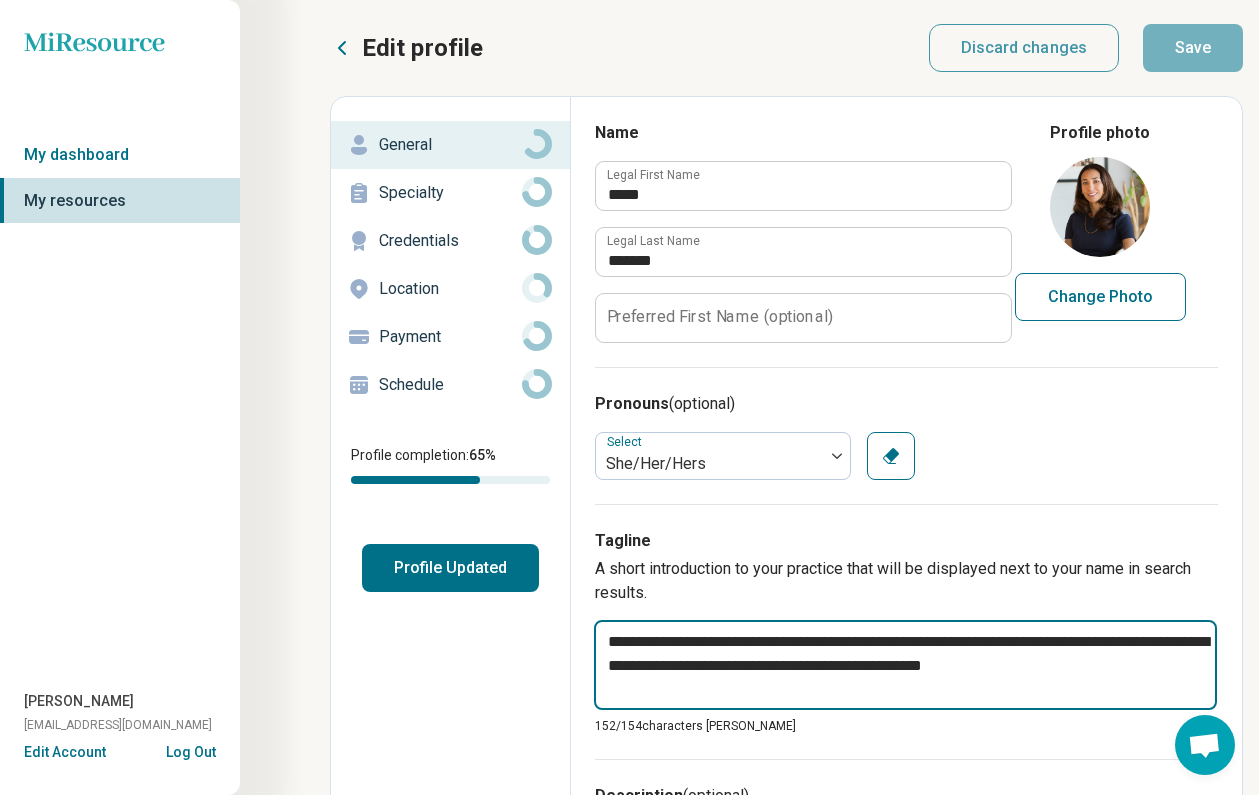 click on "**********" at bounding box center [905, 665] 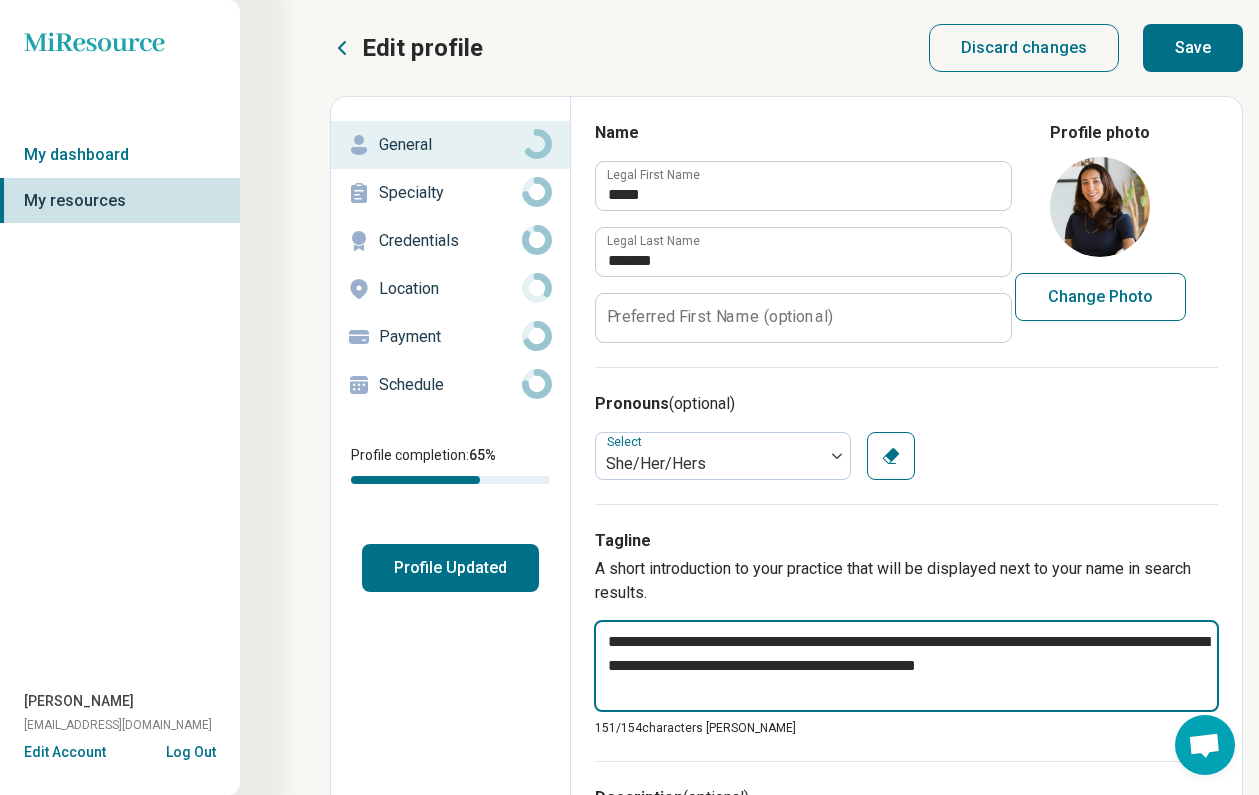 type on "*" 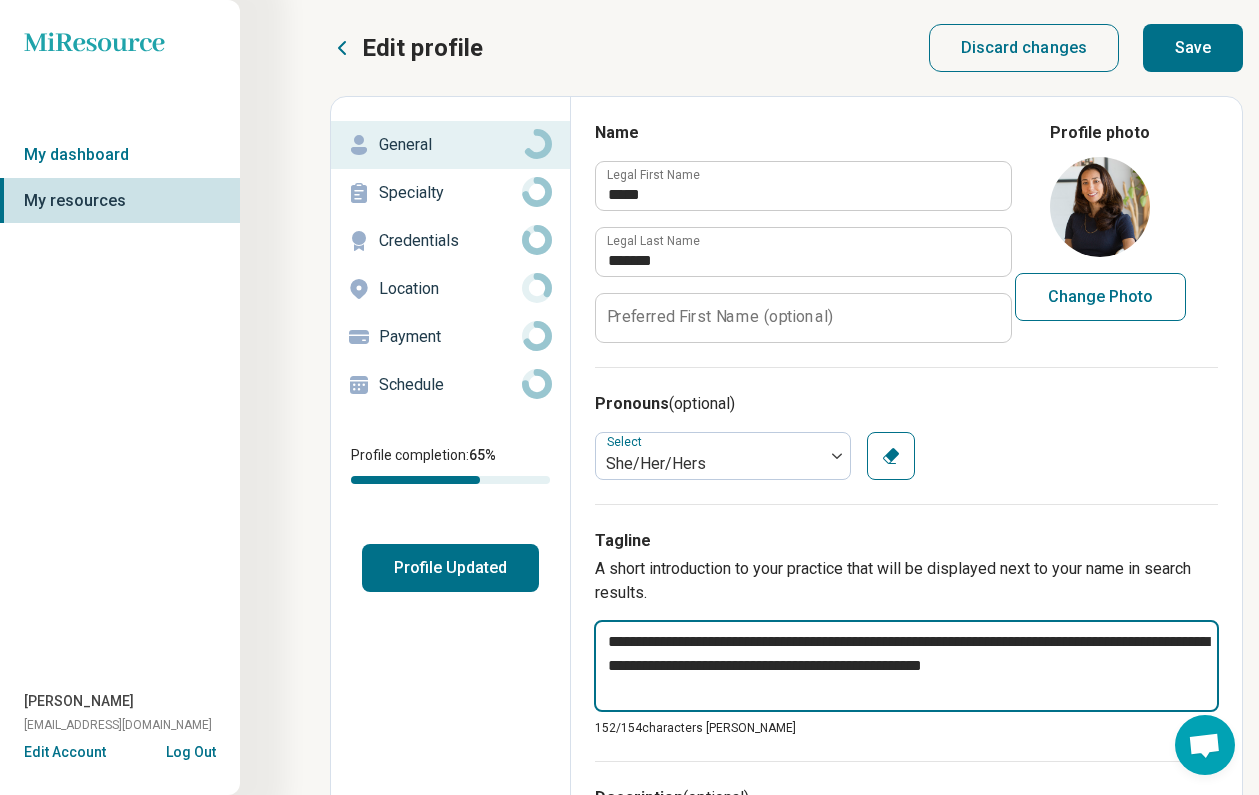 type on "*" 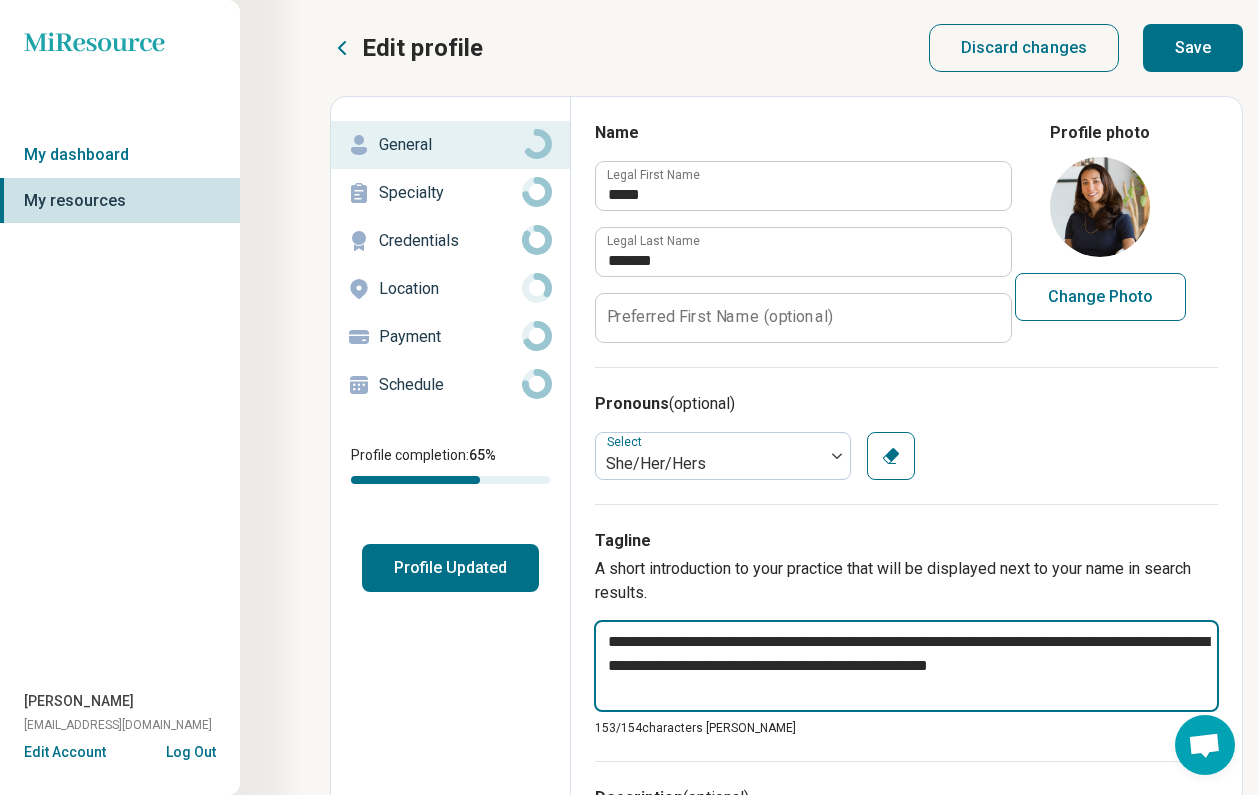 type on "*" 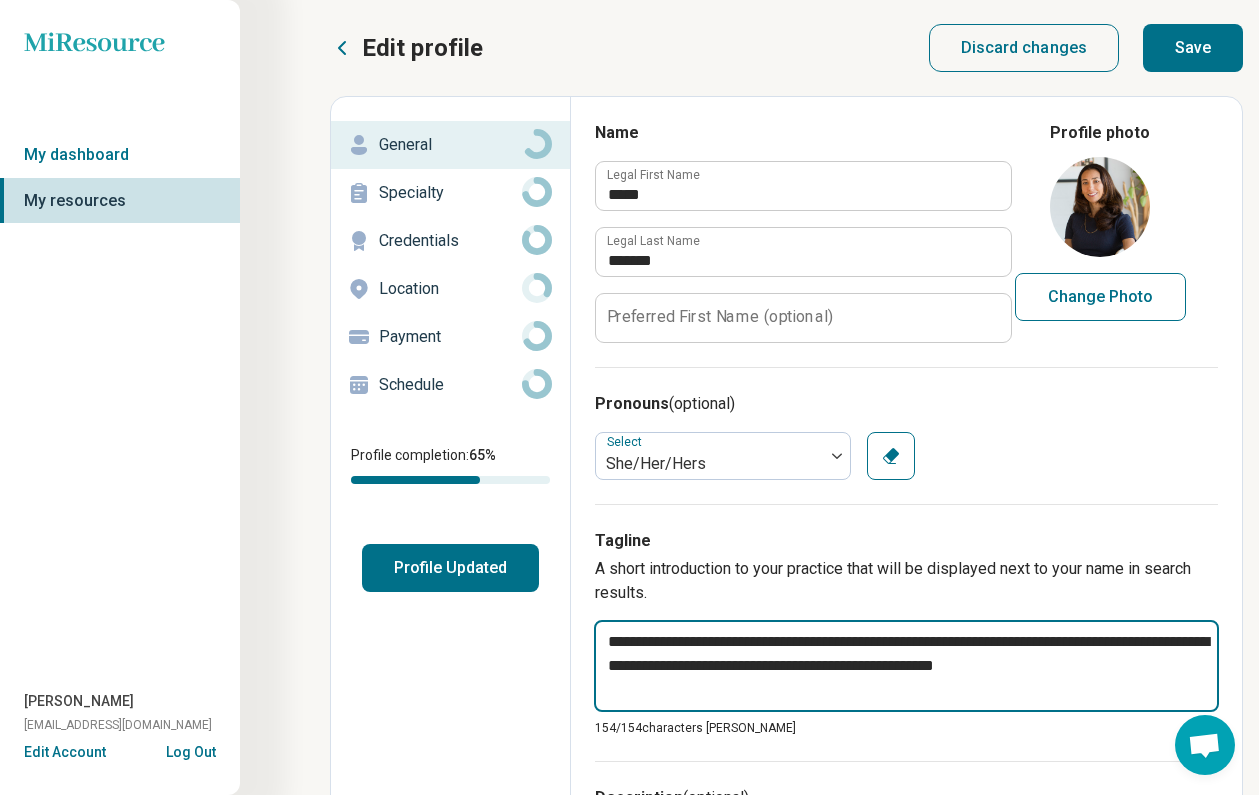 type on "**********" 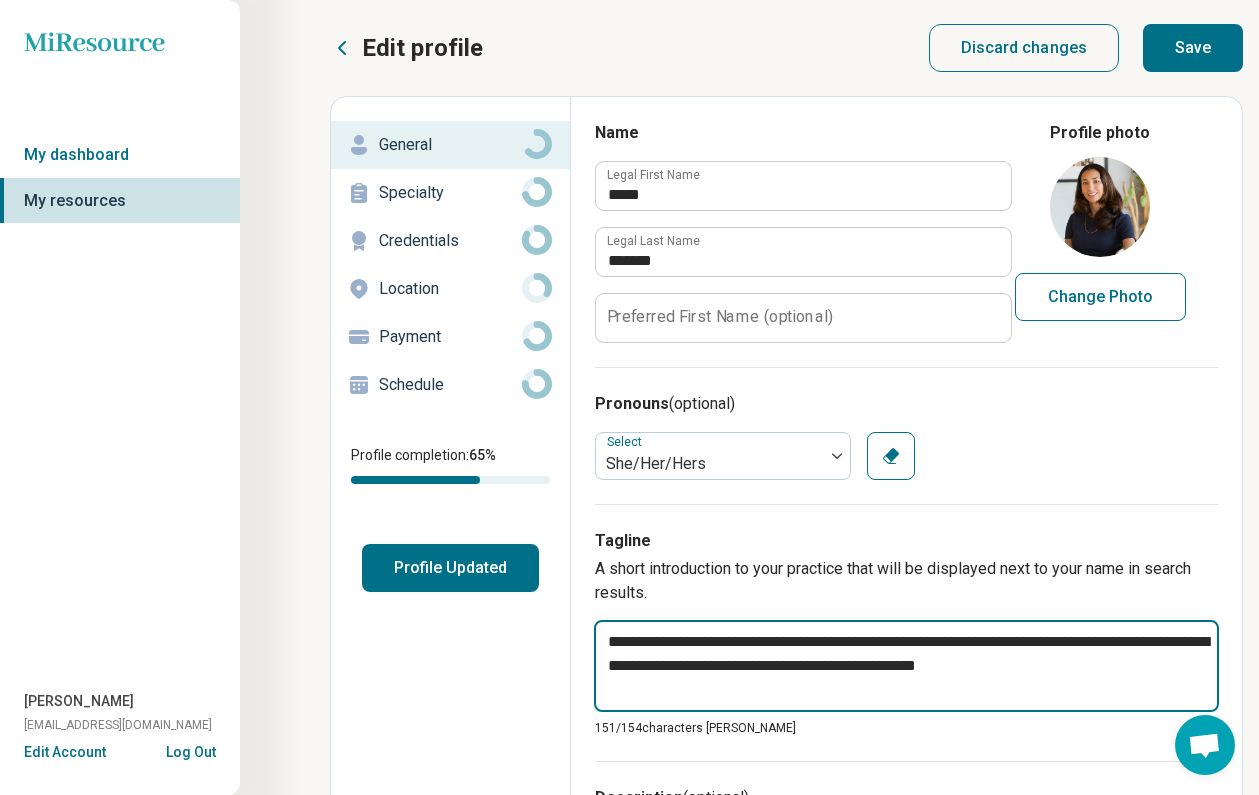 type on "*" 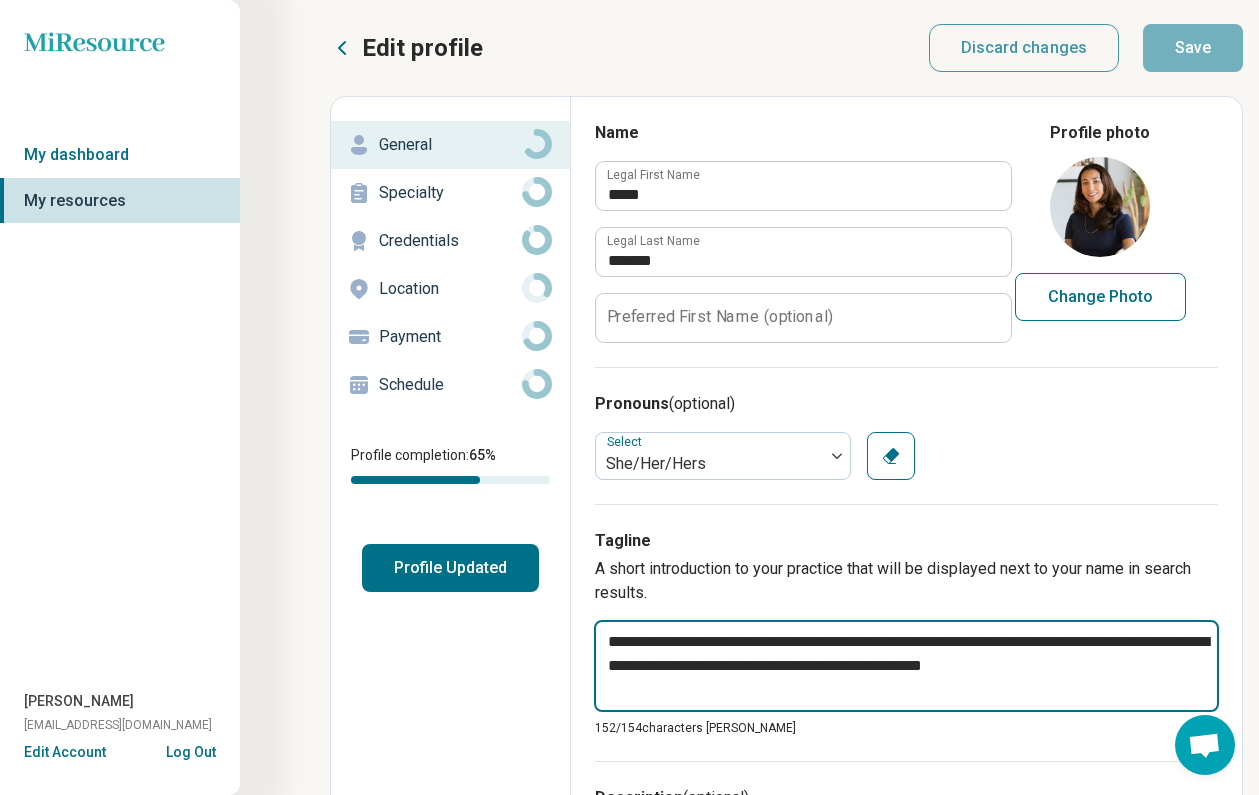 drag, startPoint x: 1136, startPoint y: 674, endPoint x: 483, endPoint y: 636, distance: 654.10474 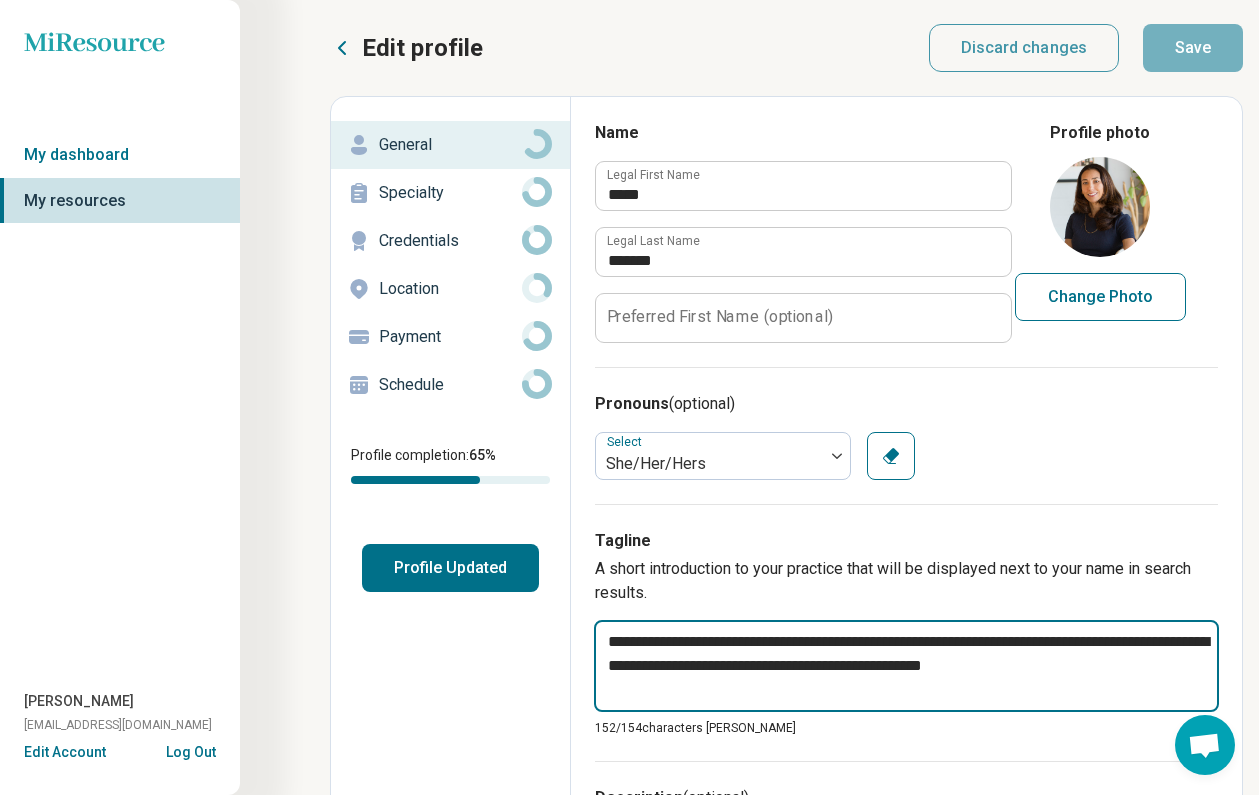 type on "**********" 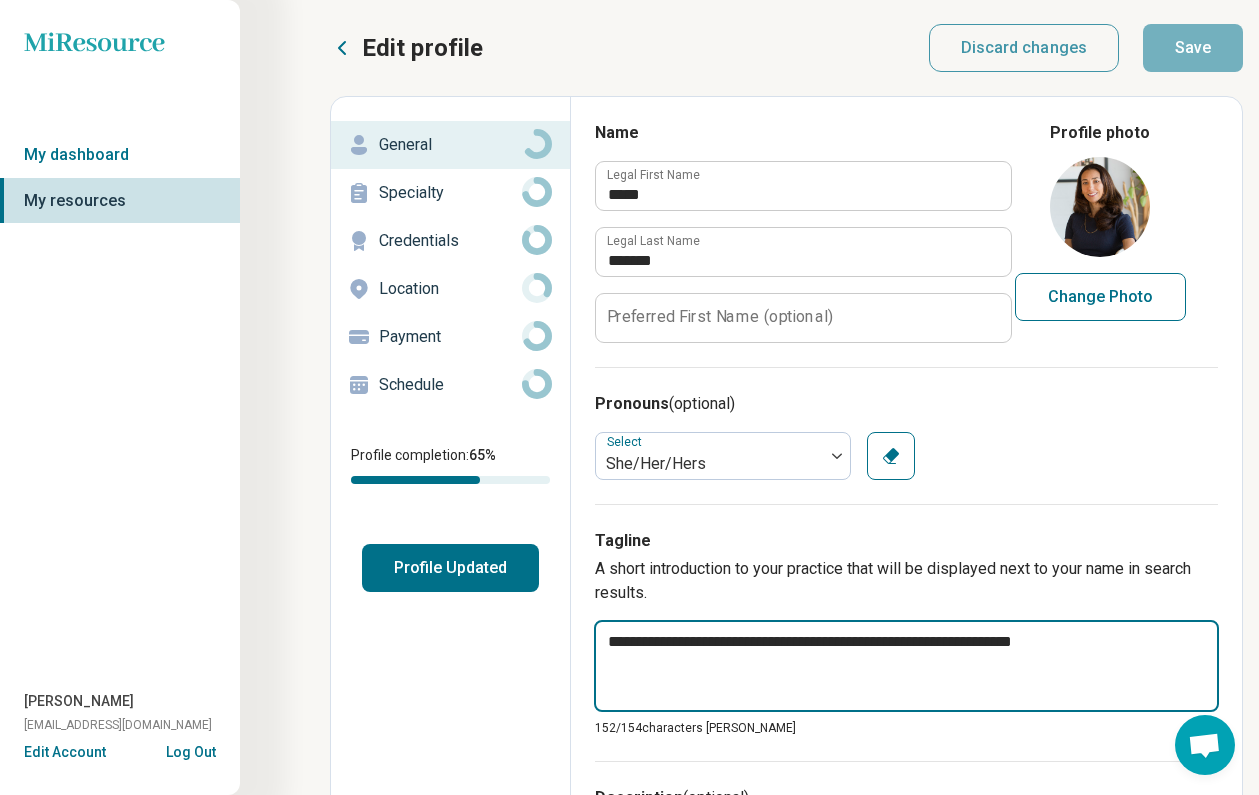 type on "*" 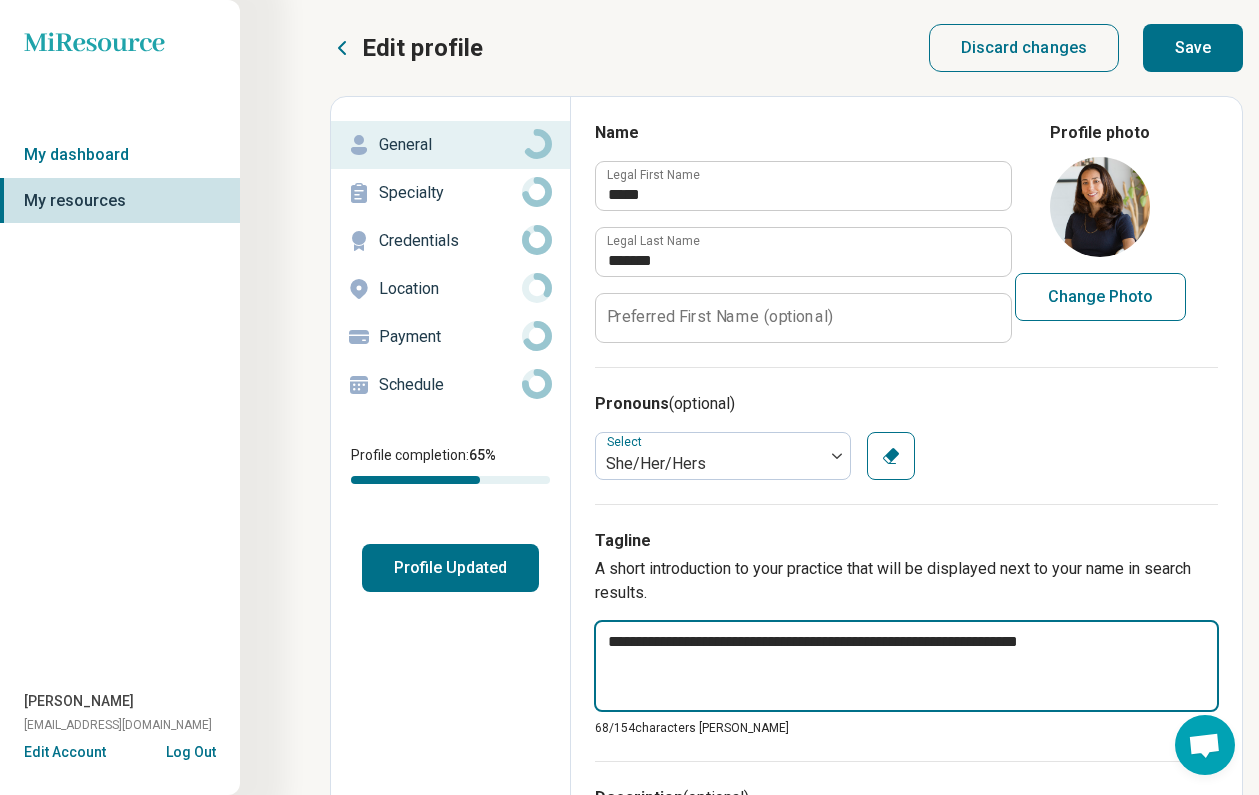 type on "*" 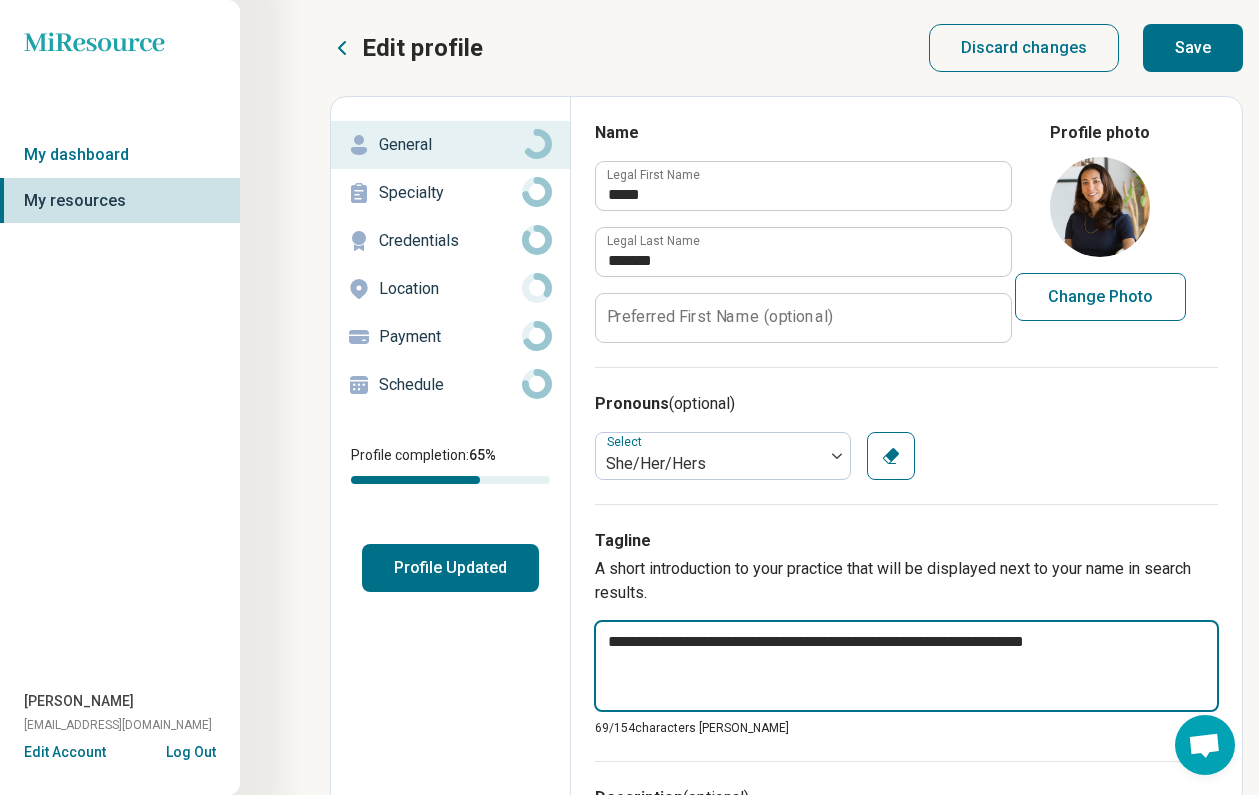 type on "*" 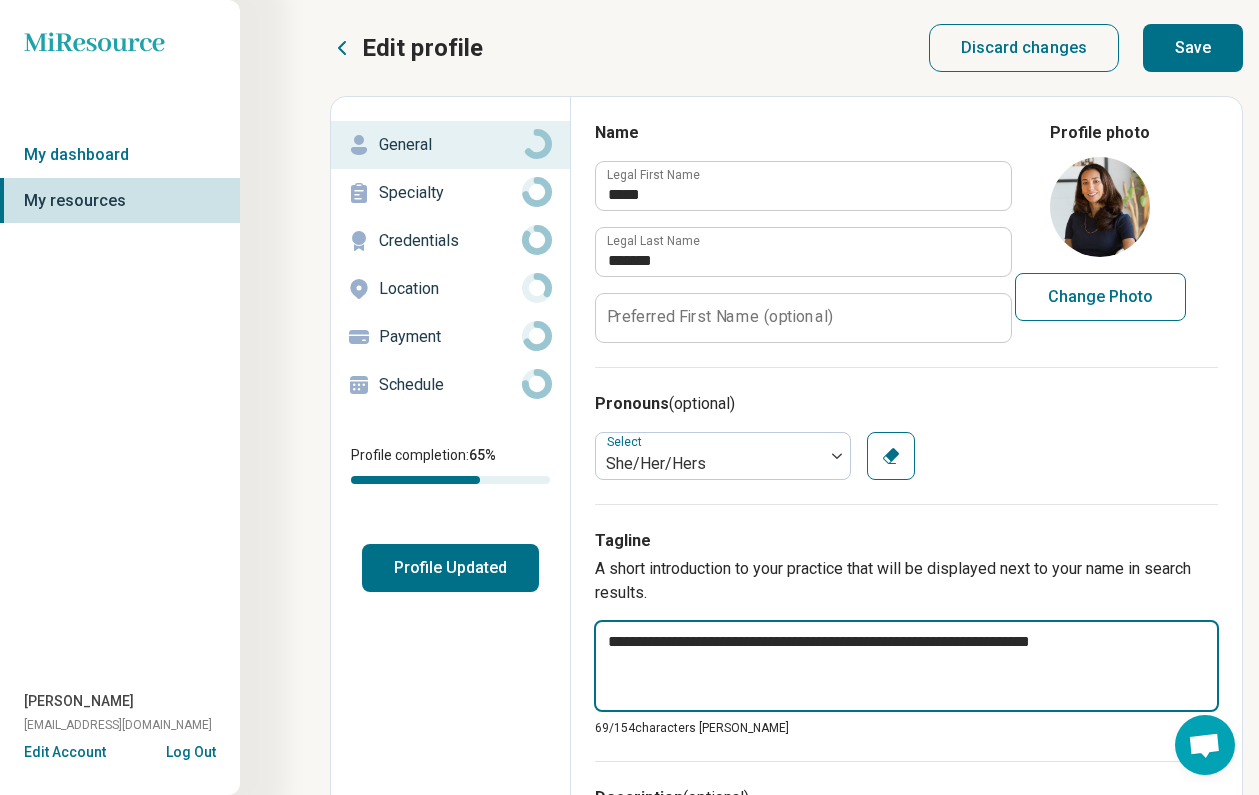 type on "*" 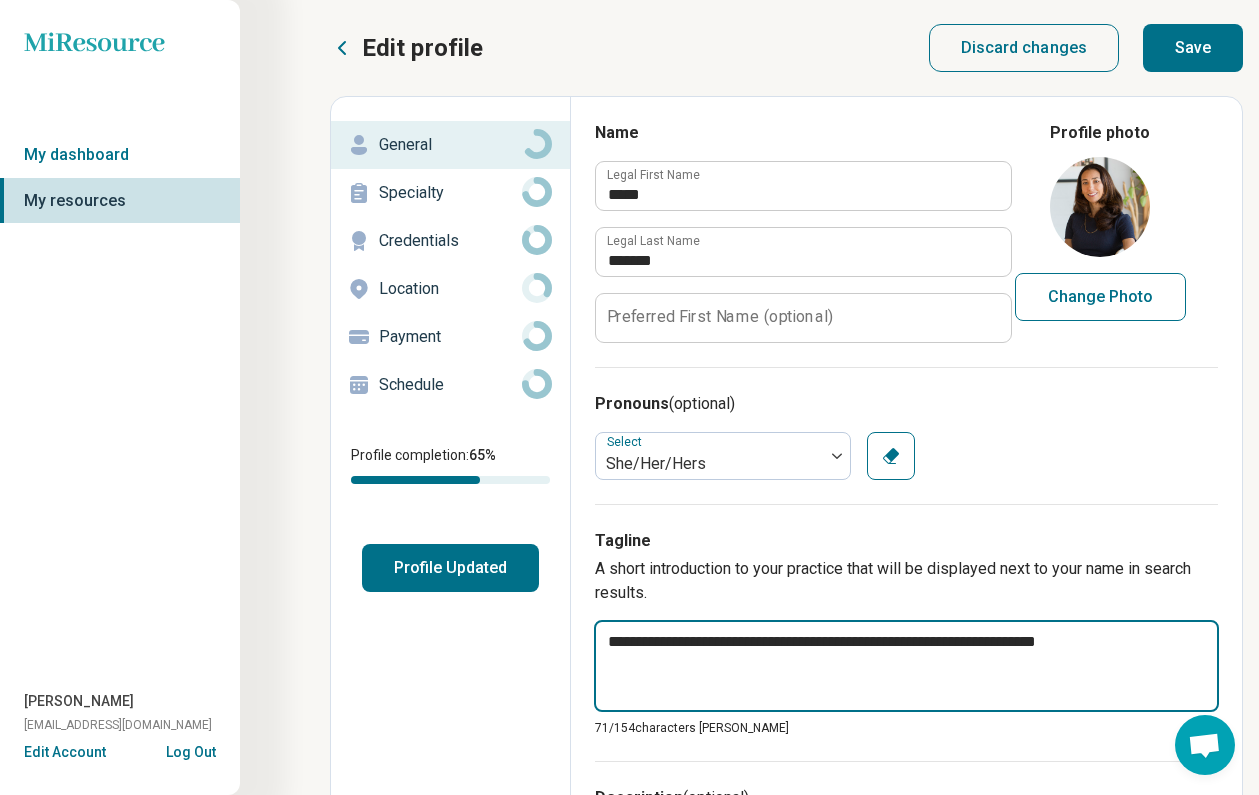 type on "*" 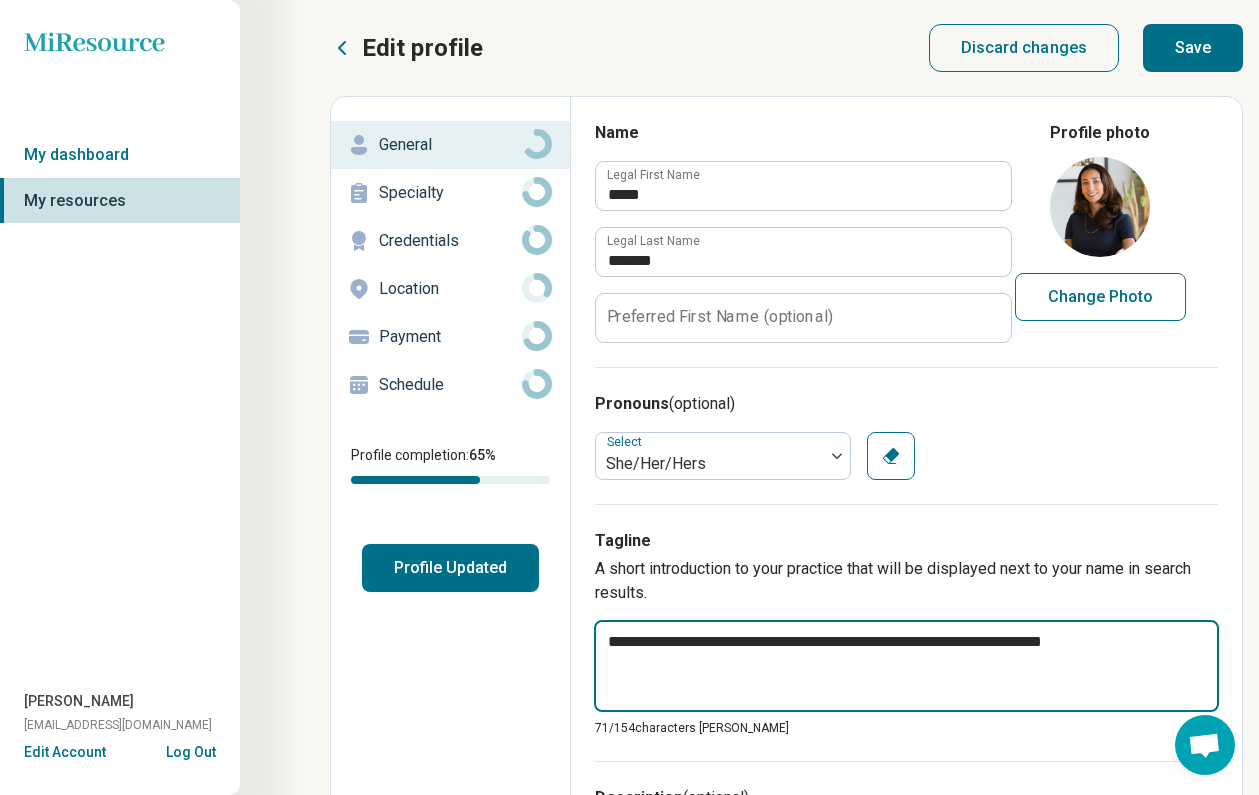 type on "*" 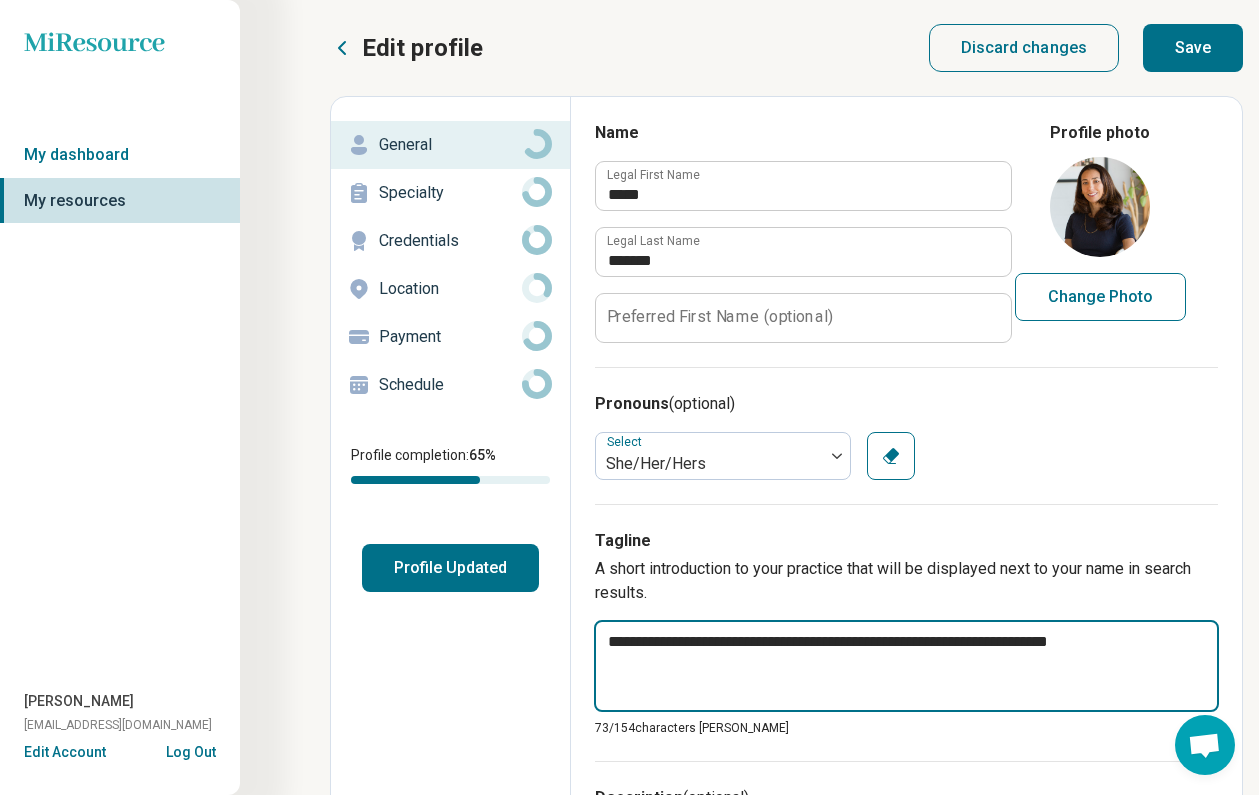 type on "*" 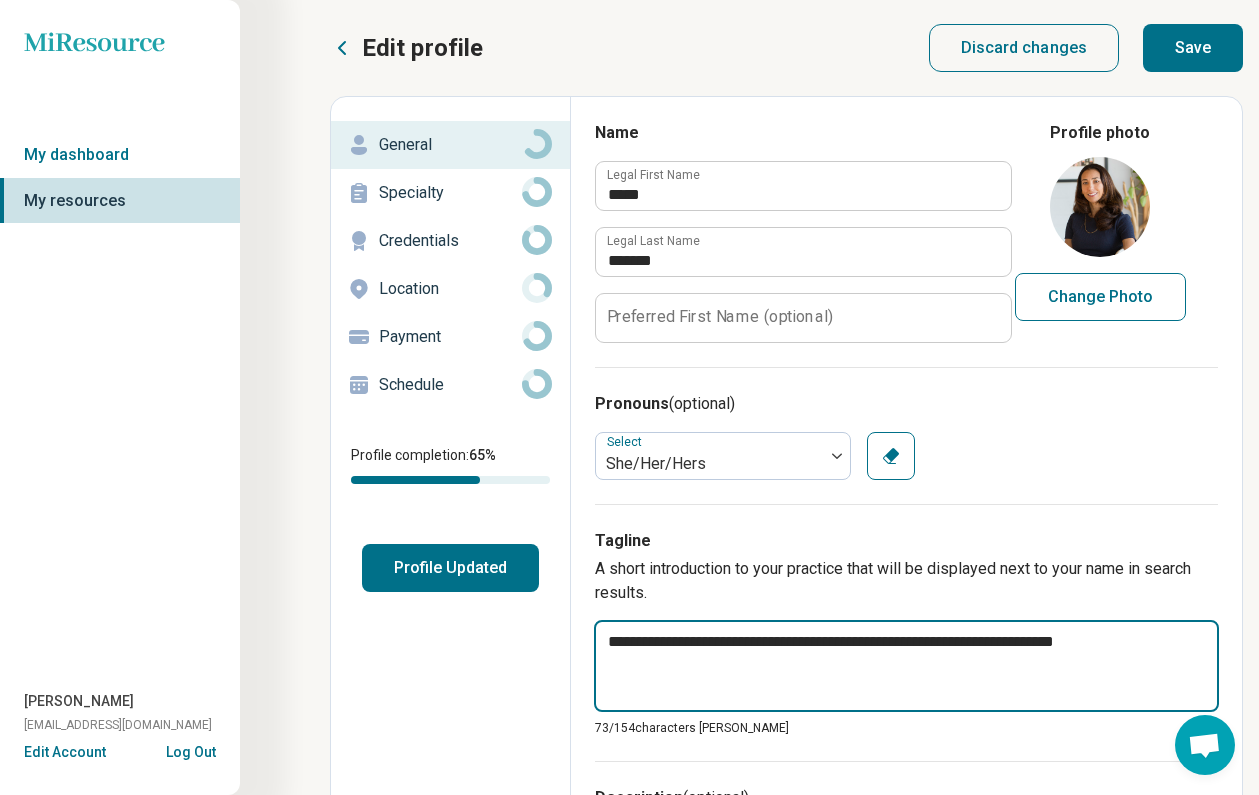 type on "*" 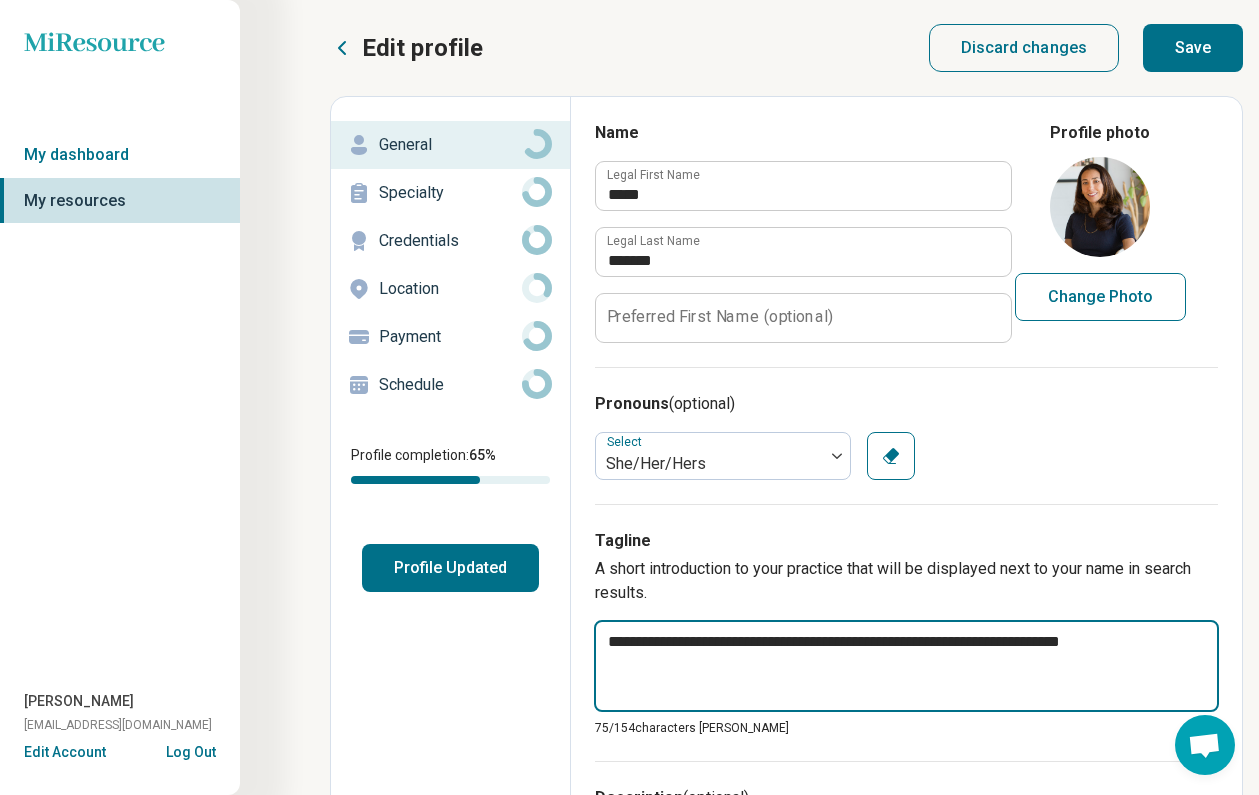 type on "*" 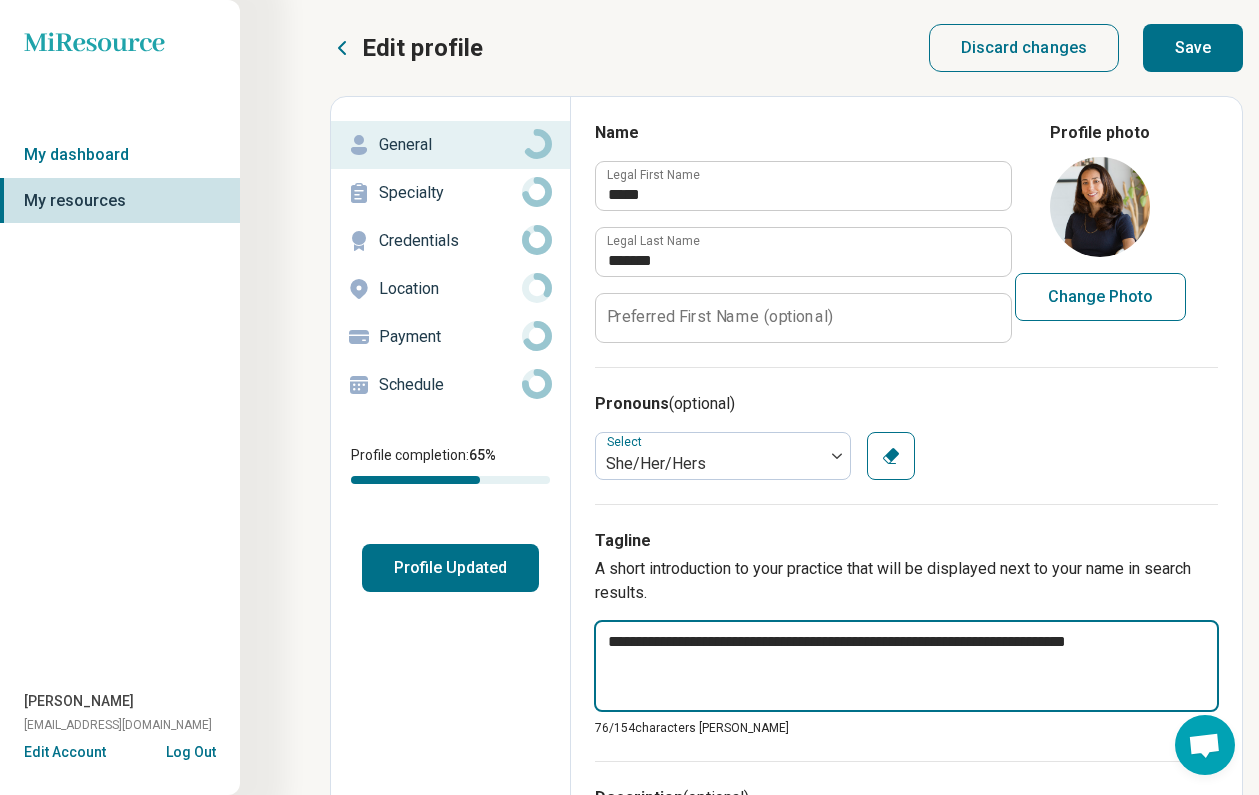 type on "*" 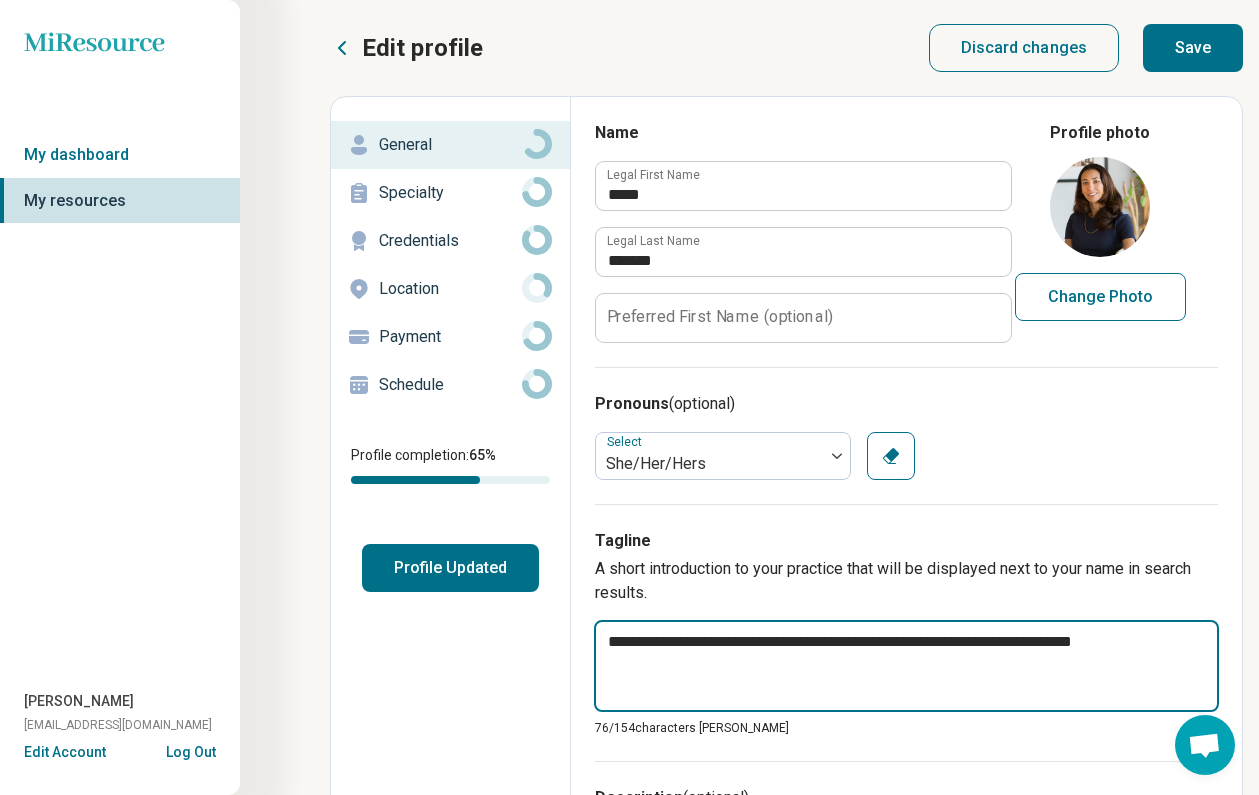 type on "*" 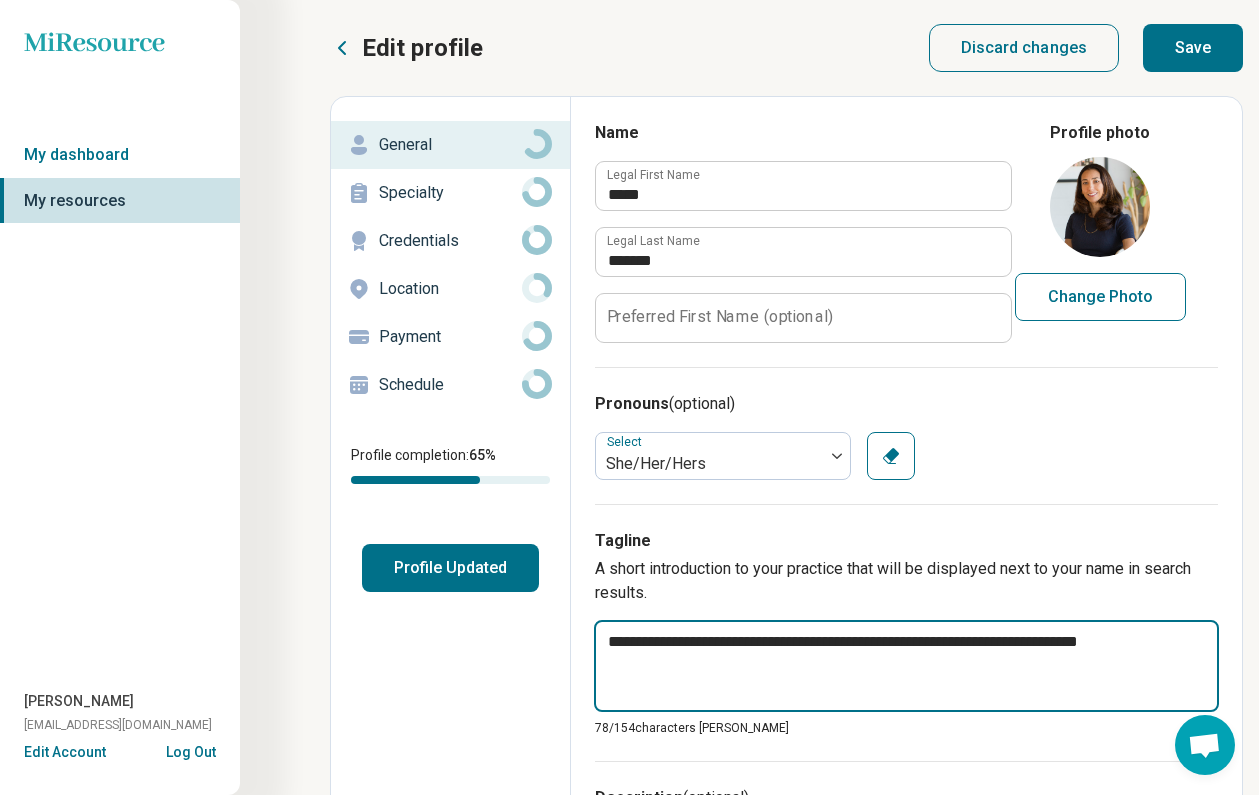 type on "*" 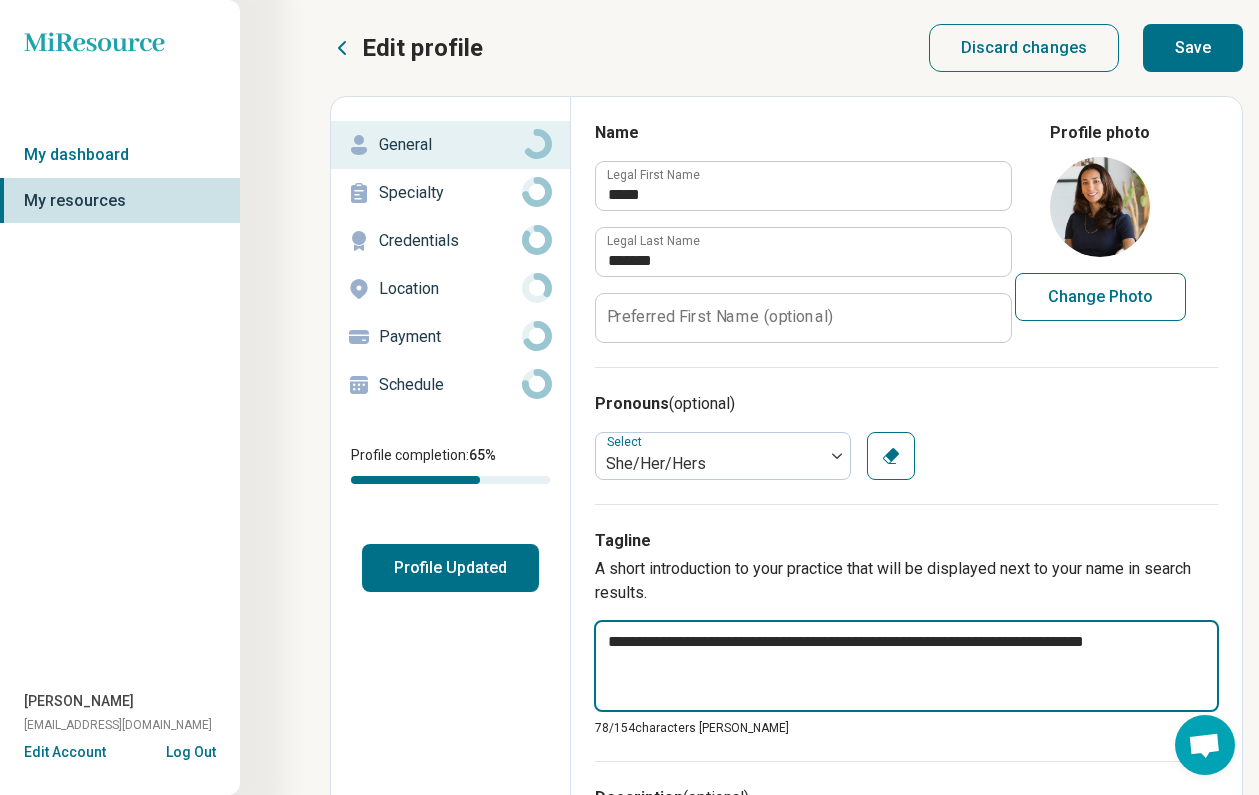 type on "*" 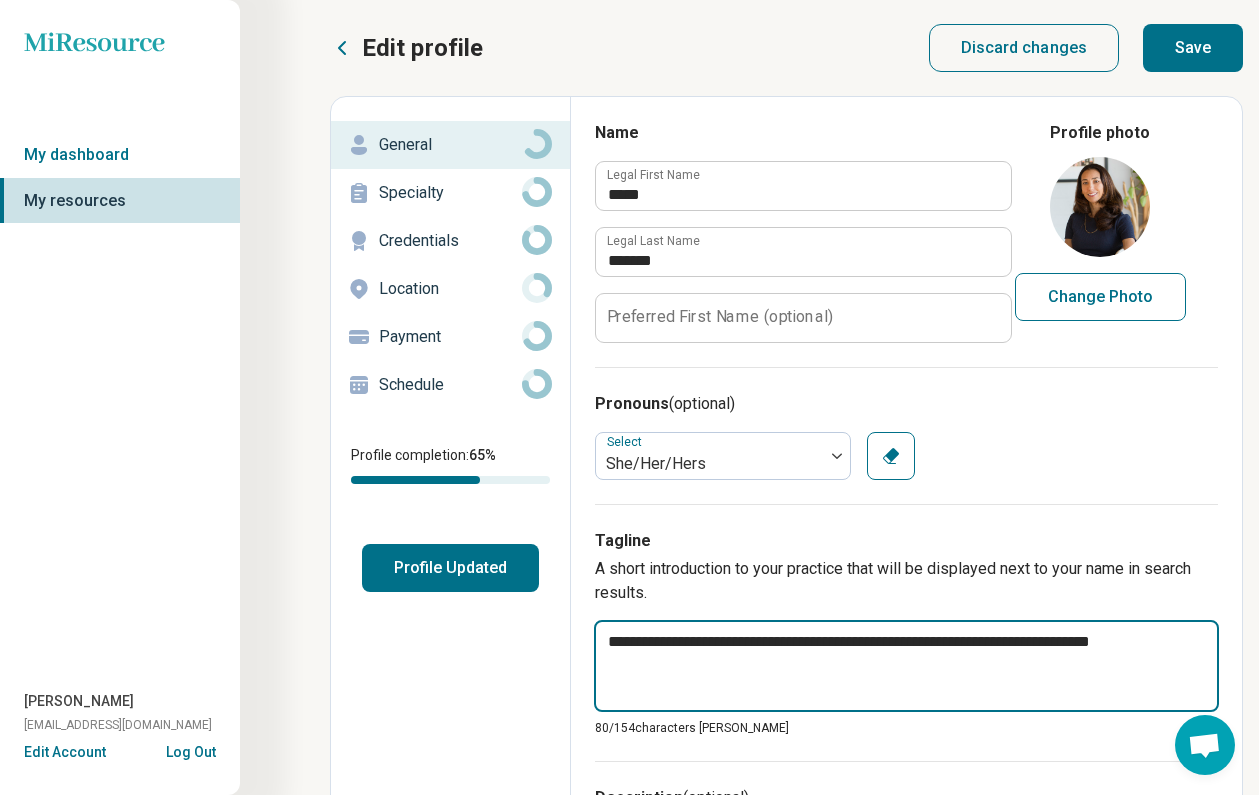 type on "*" 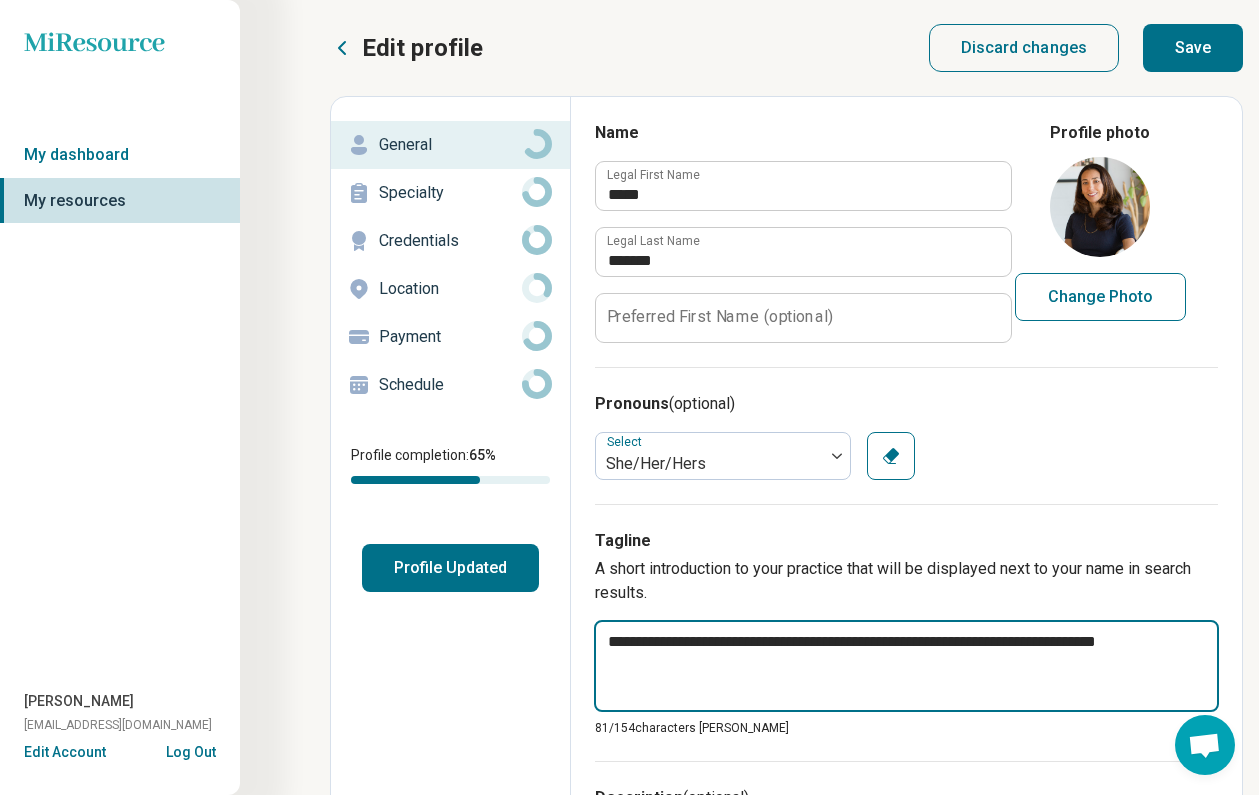 type on "*" 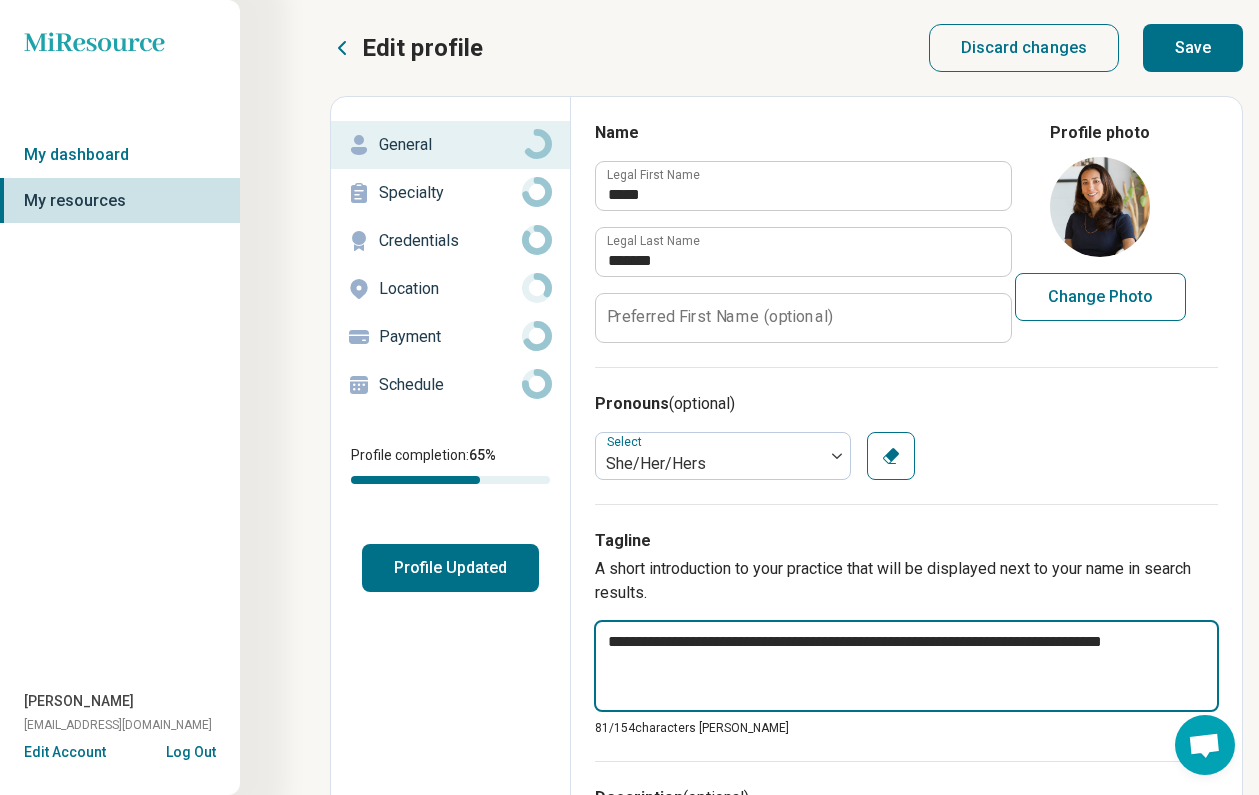 type on "*" 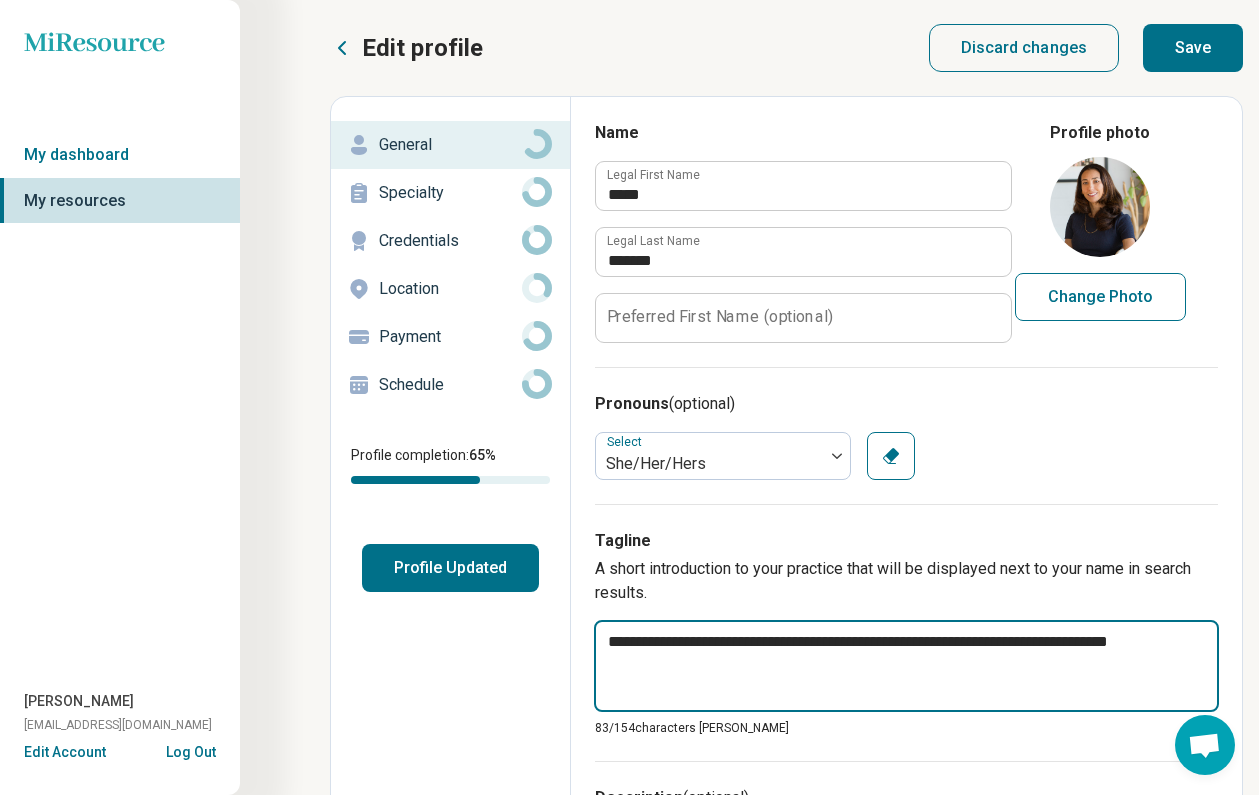 type on "*" 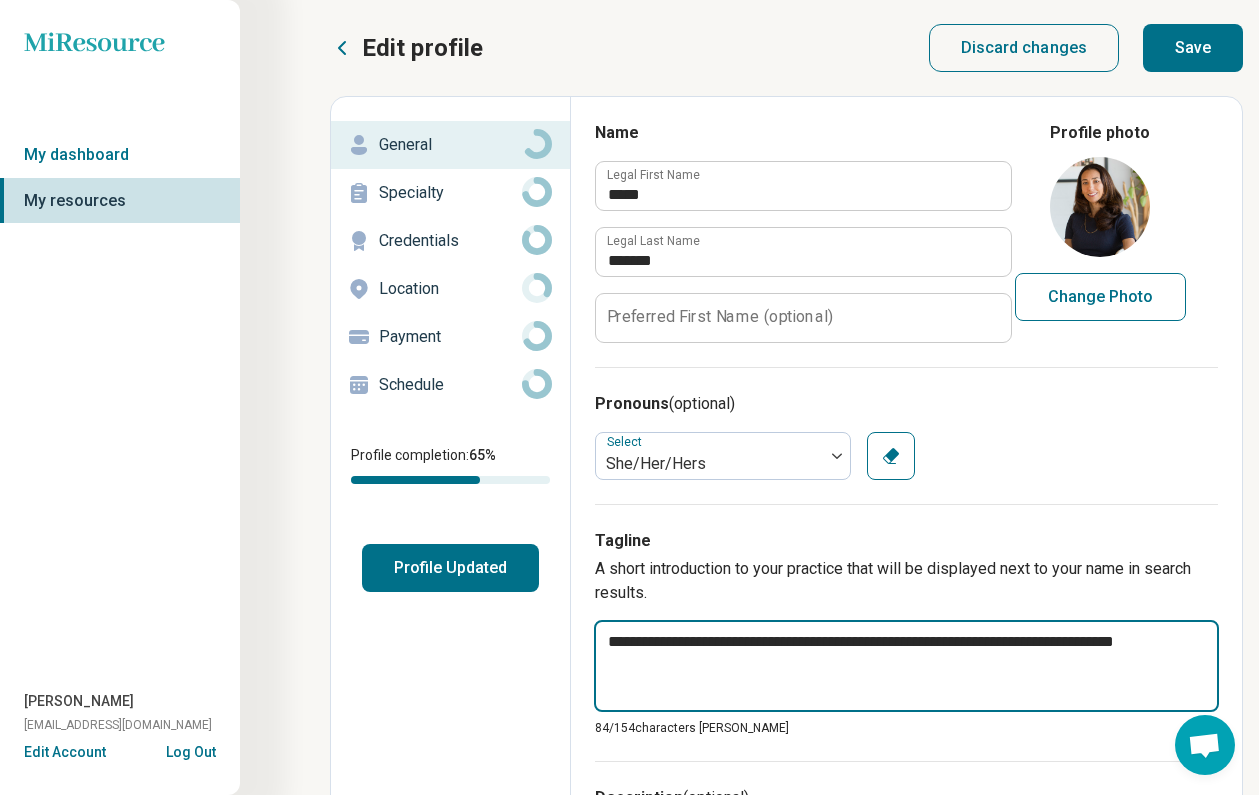 type on "*" 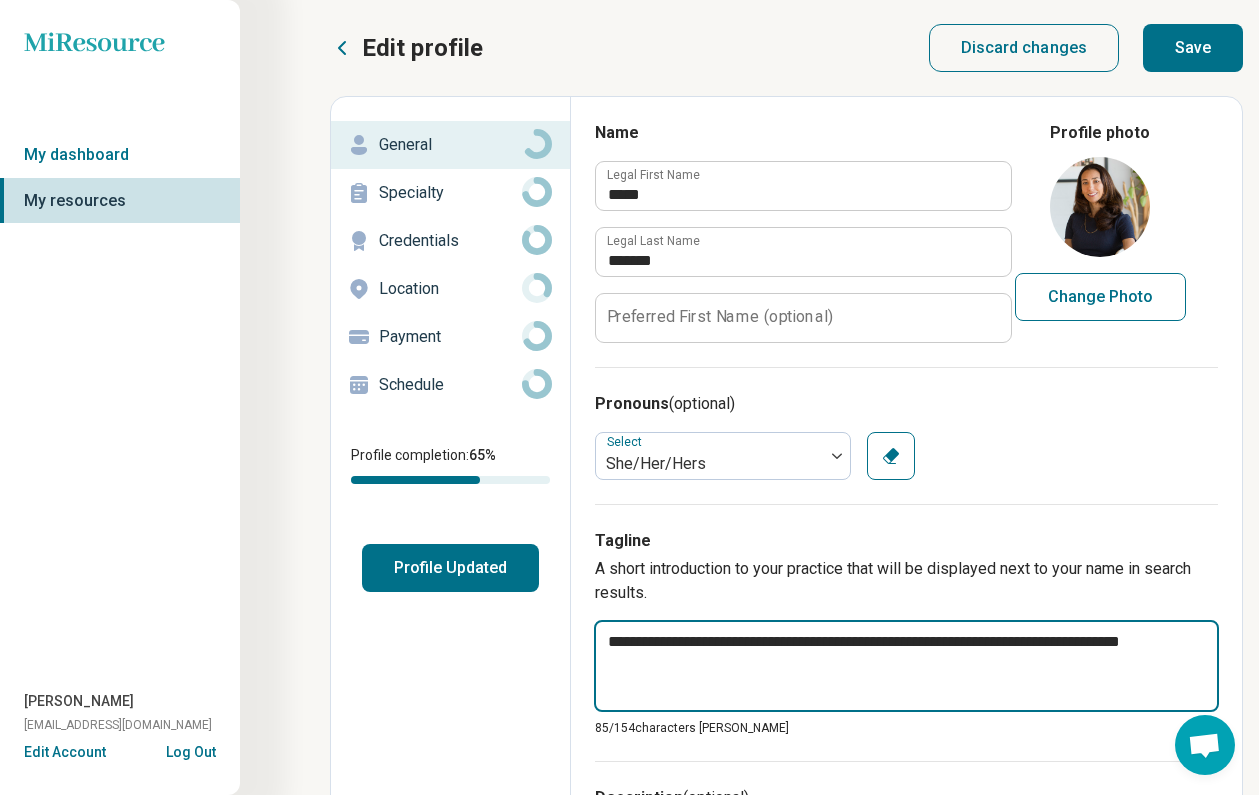 type on "*" 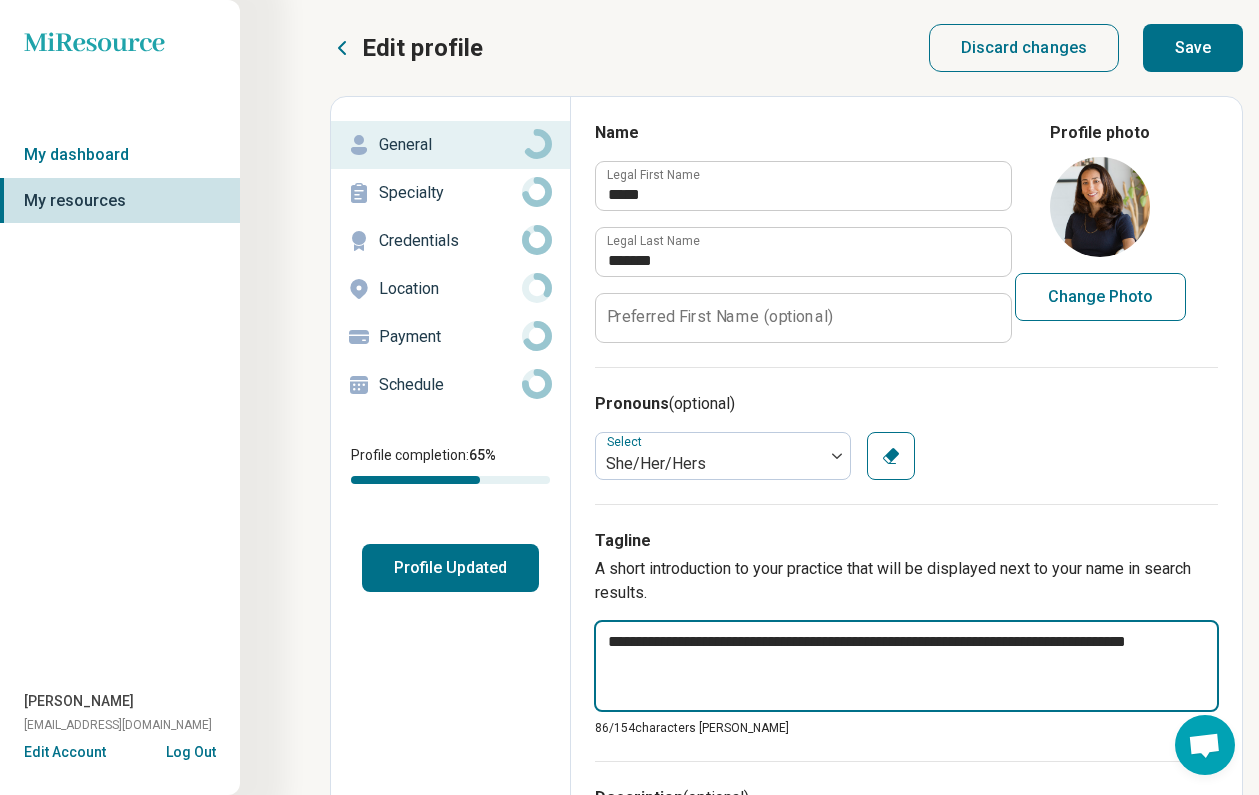 type on "*" 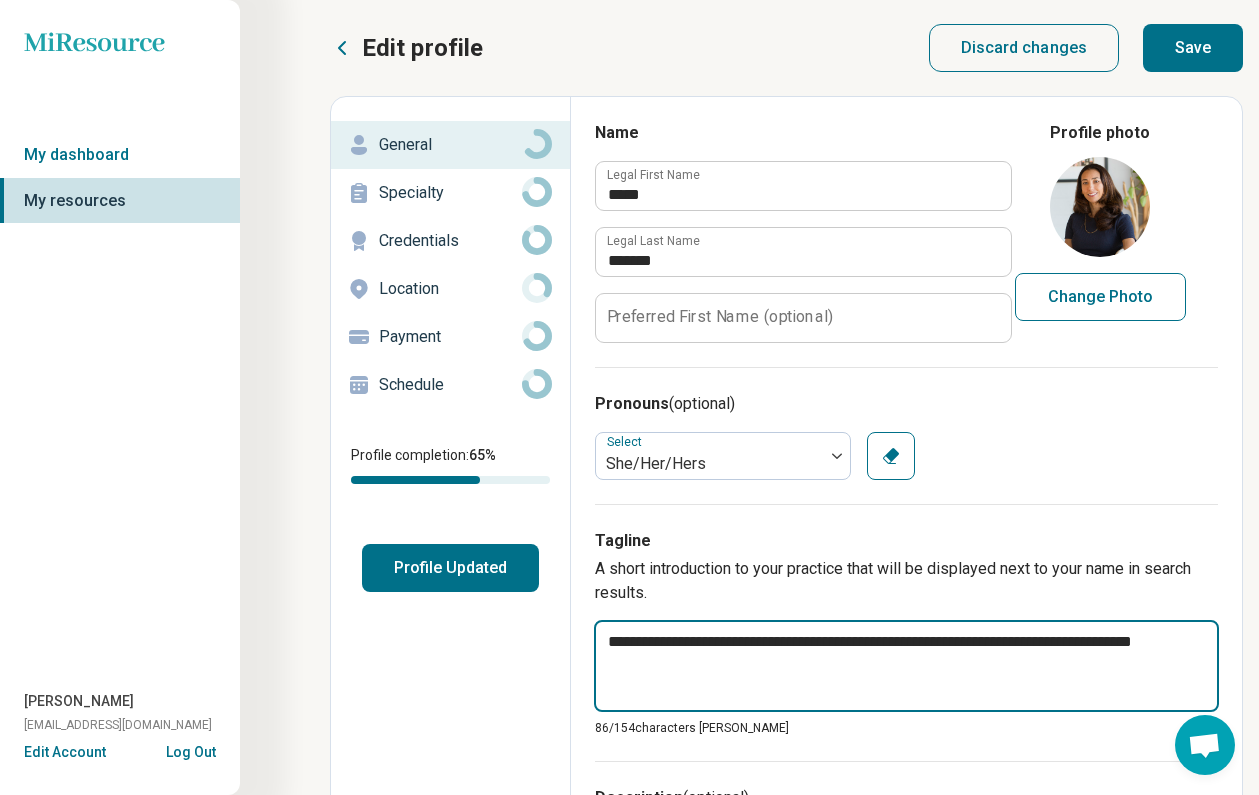 type on "*" 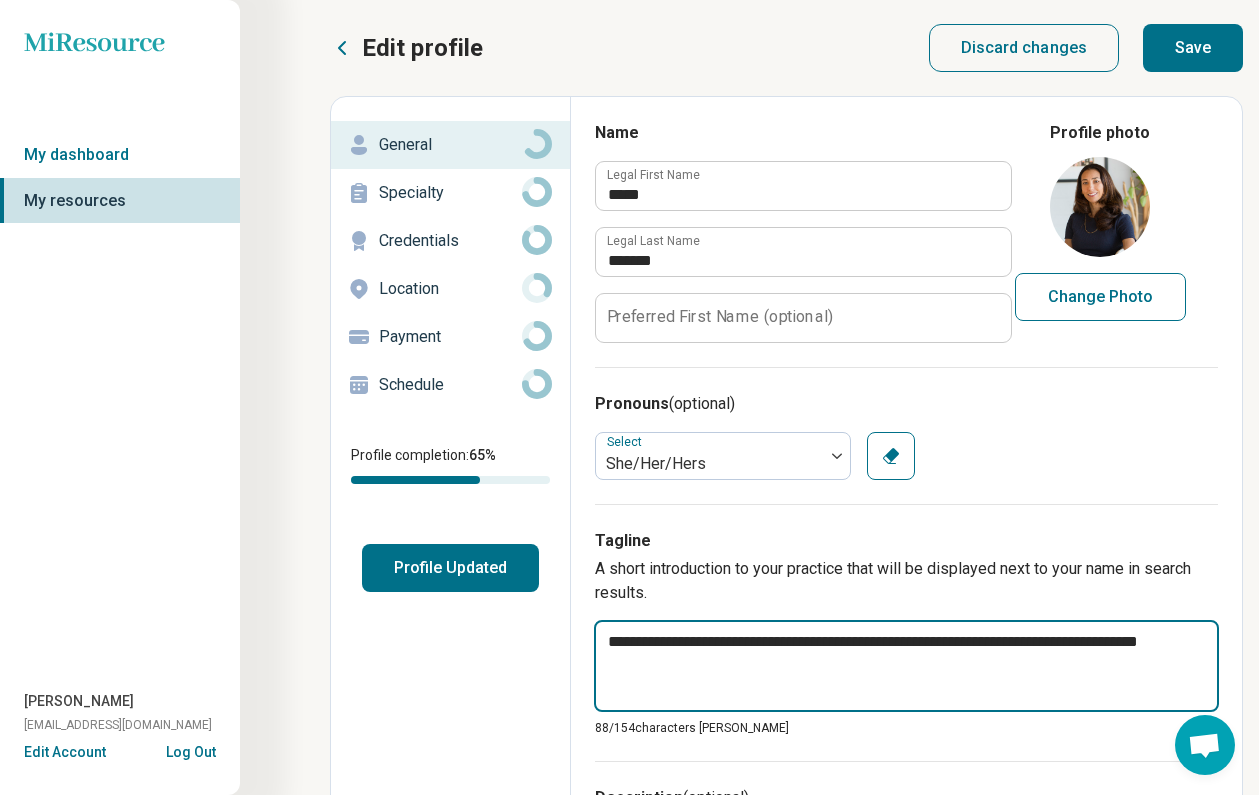 type on "*" 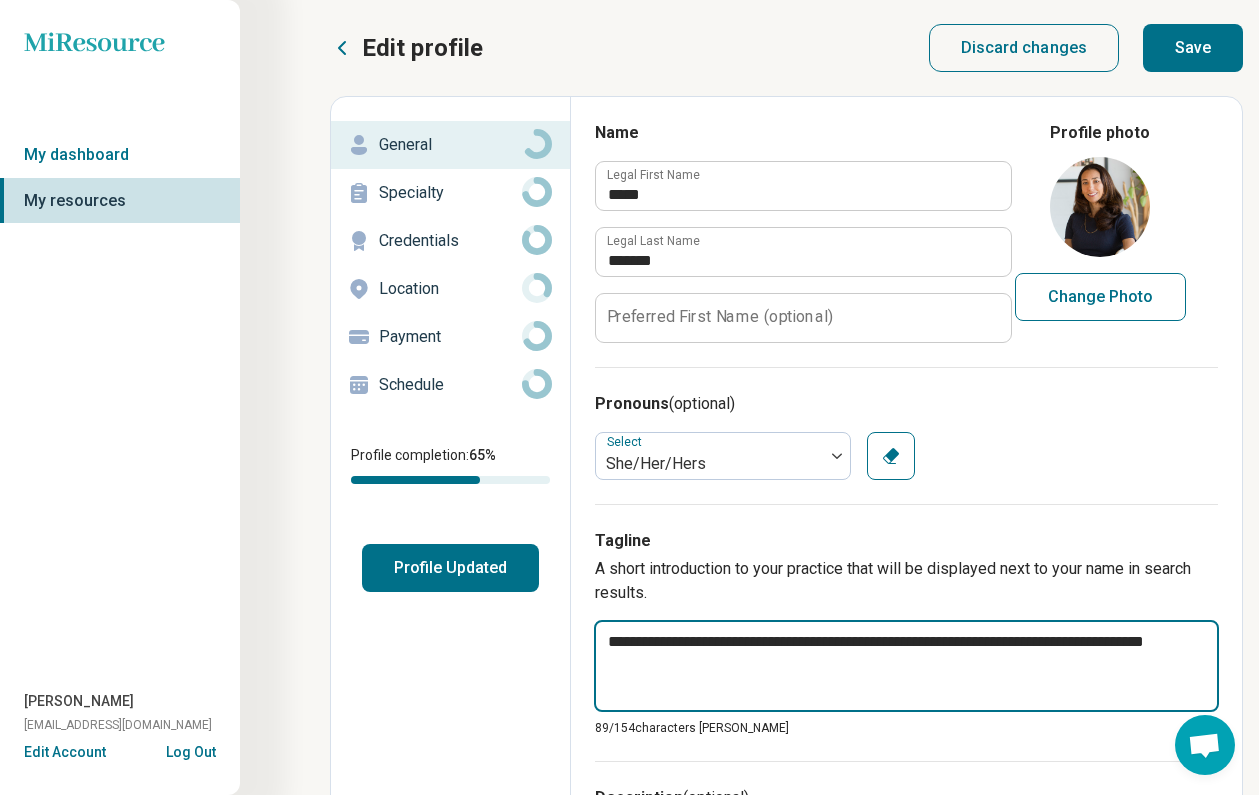 type on "*" 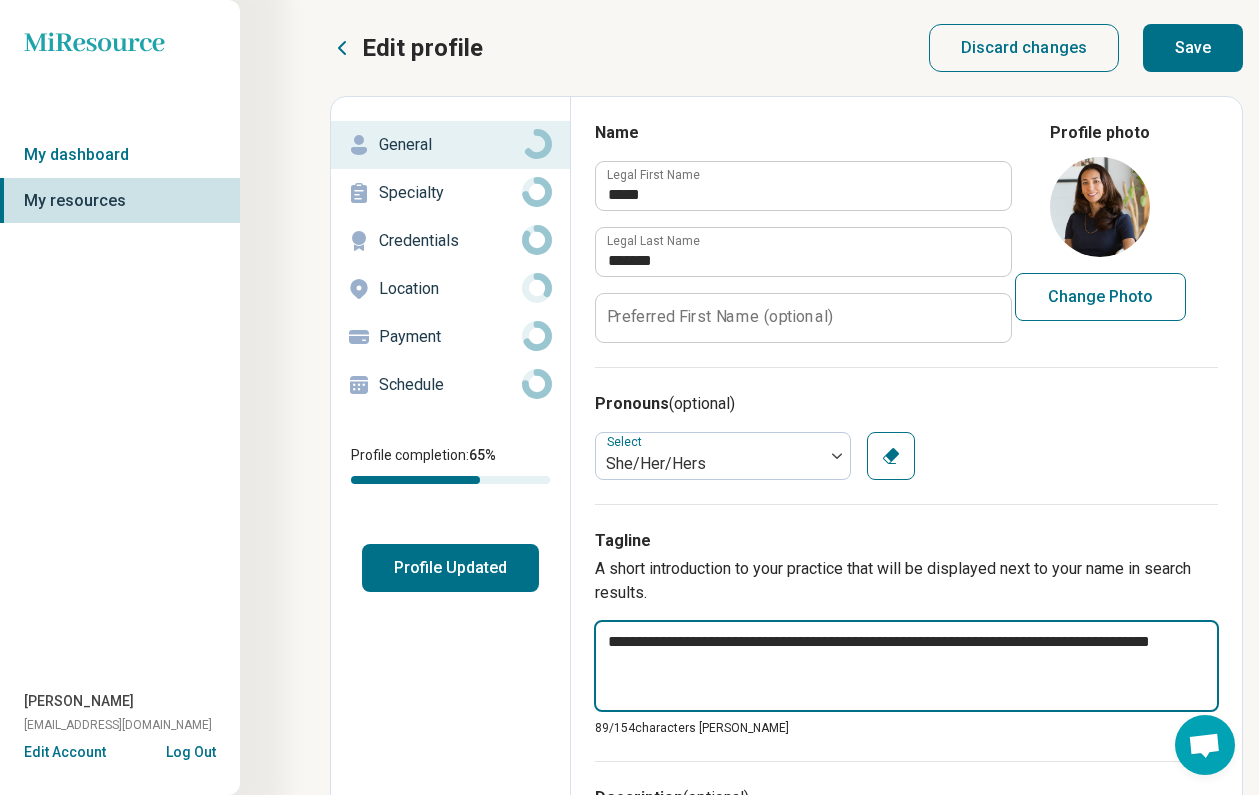 type on "*" 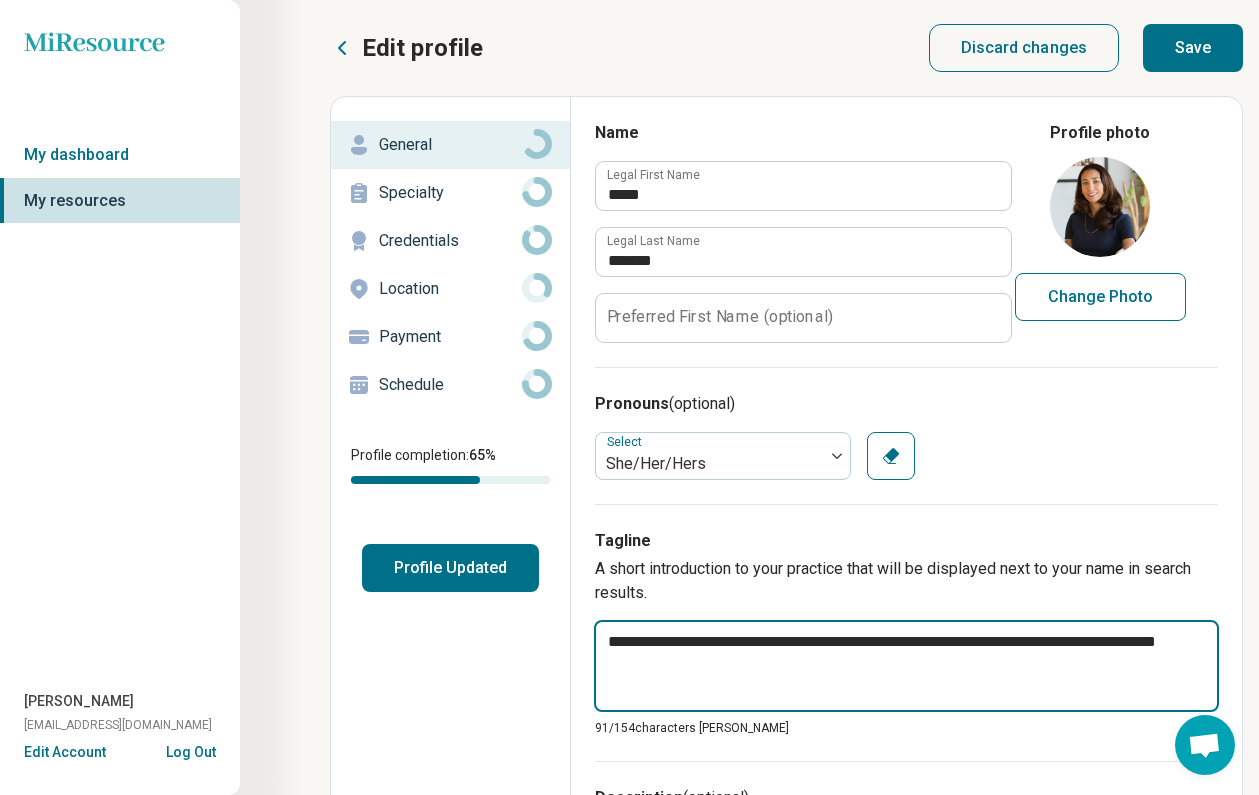 type on "*" 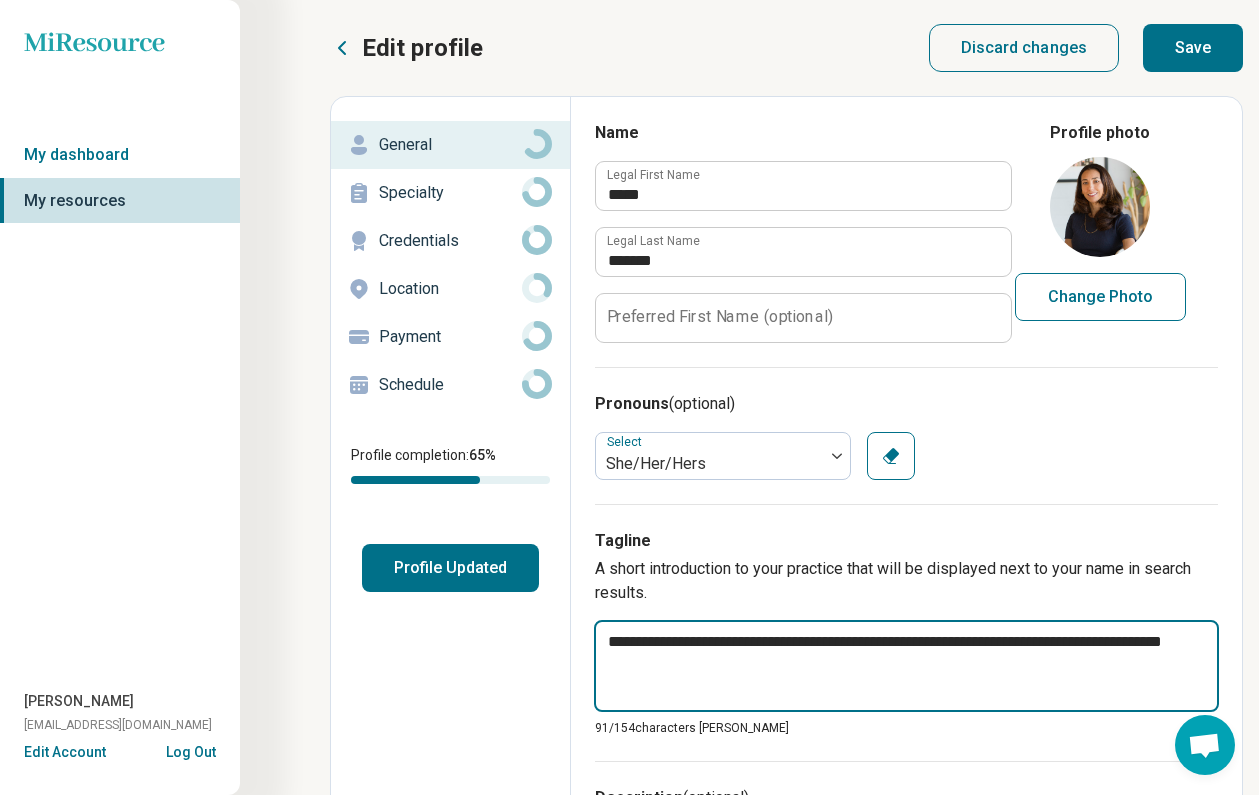 type on "*" 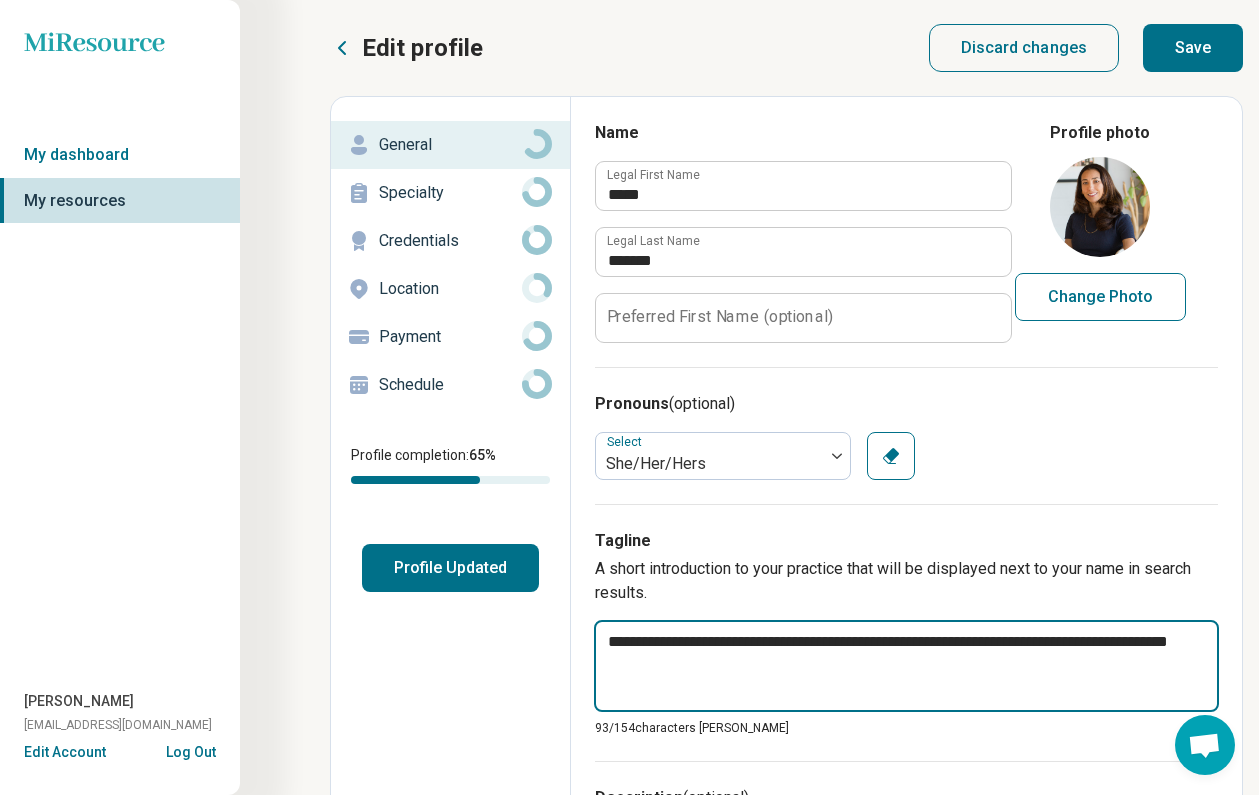 type on "*" 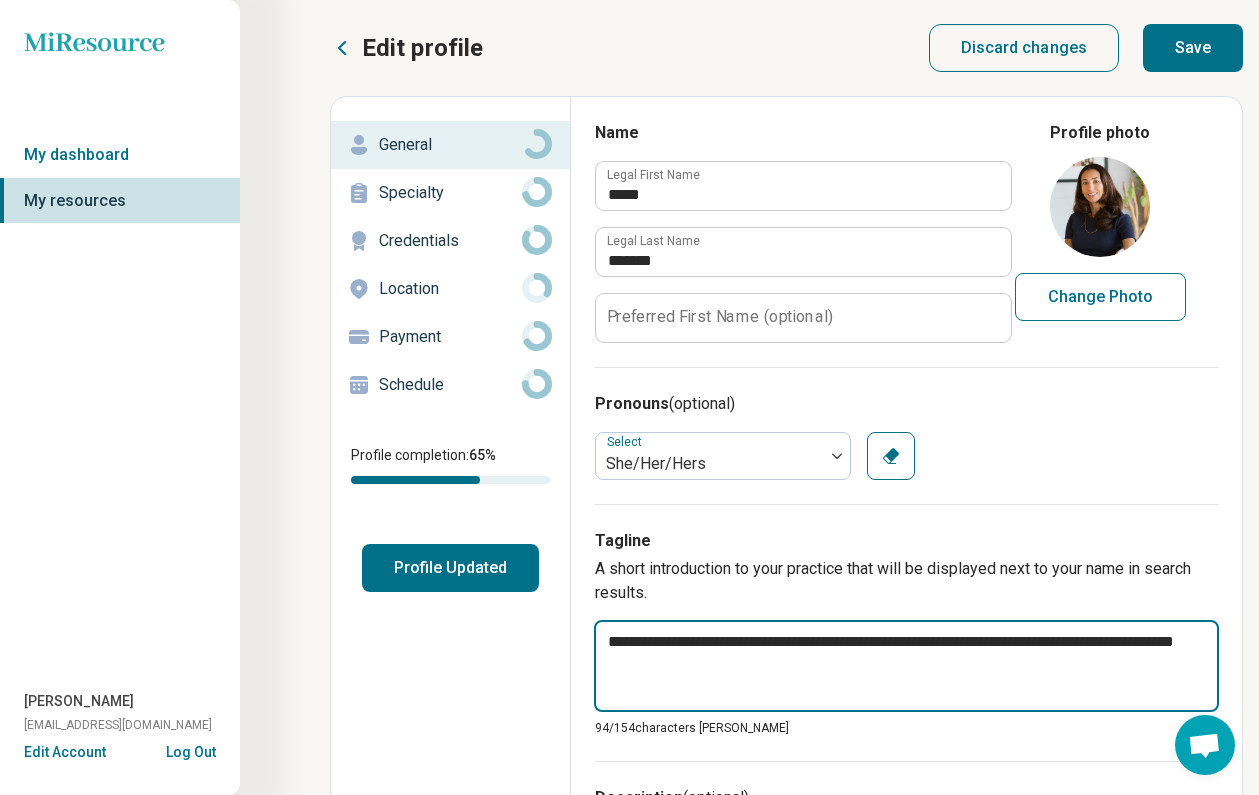 type on "*" 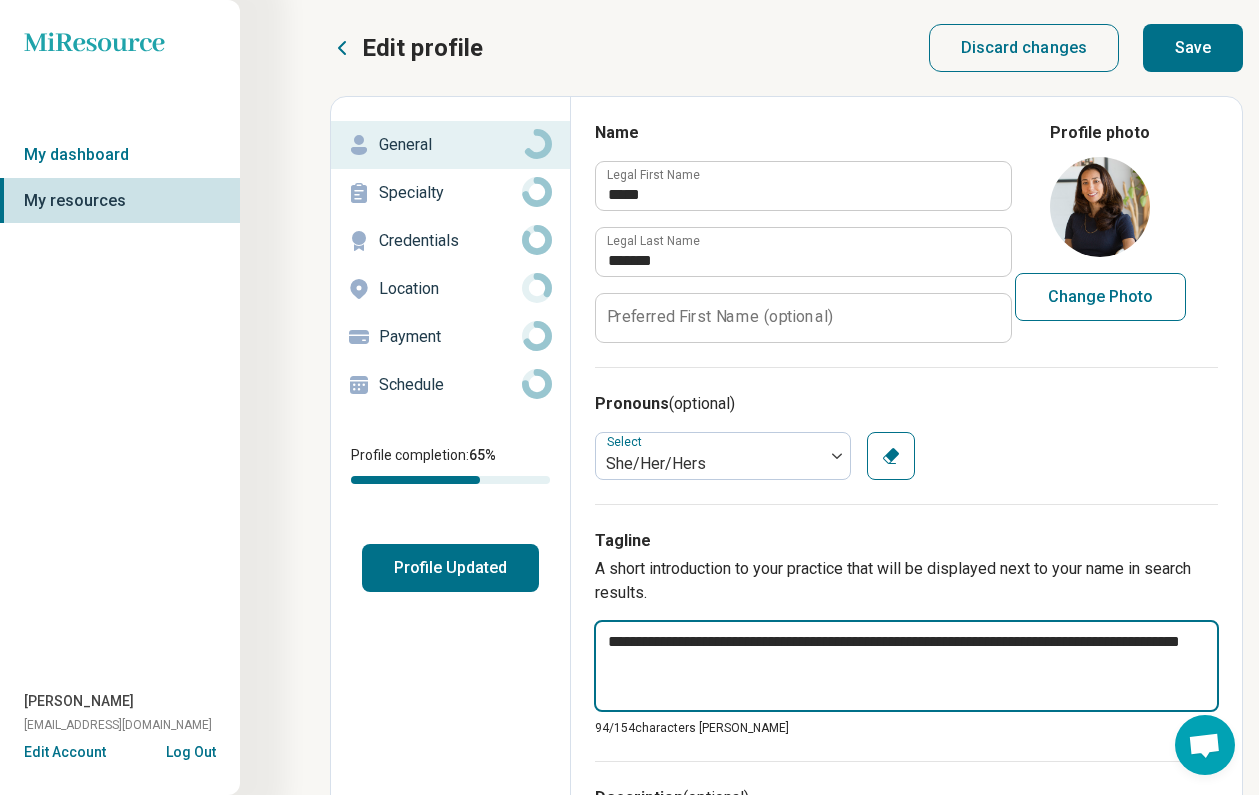 type on "*" 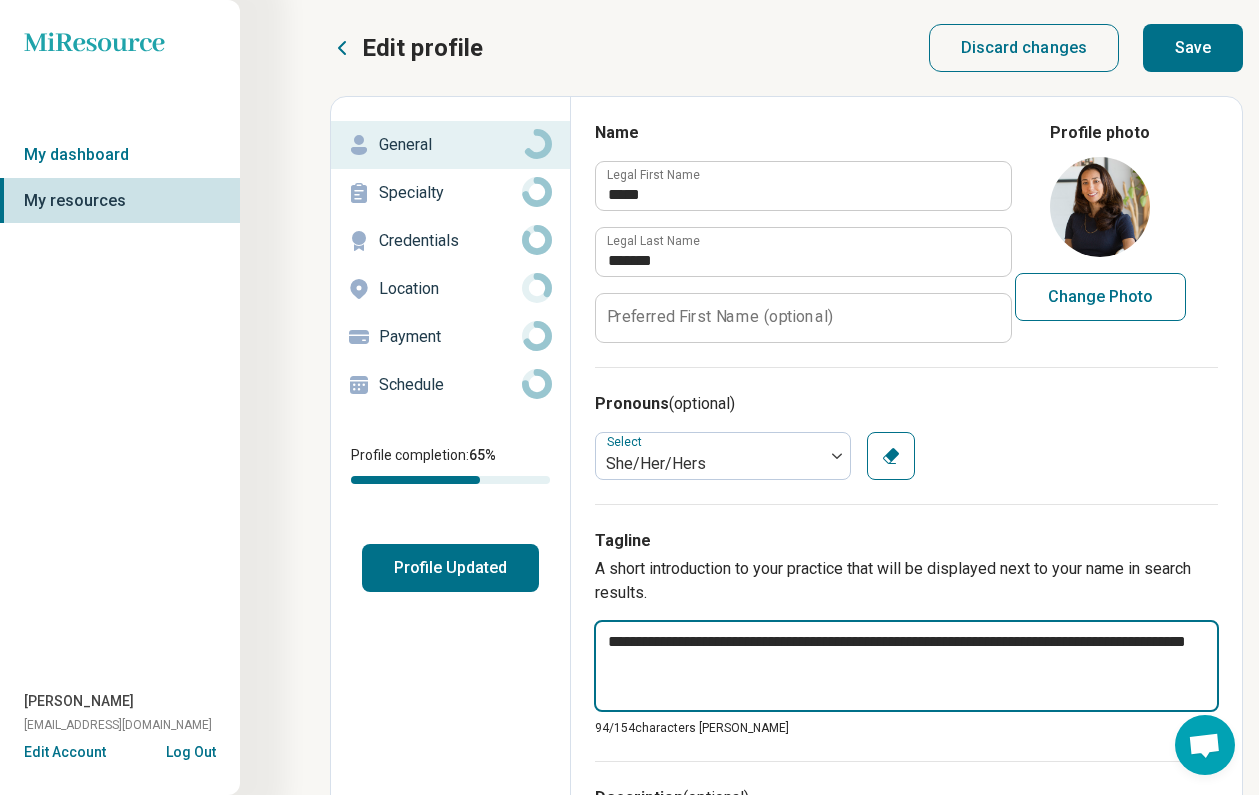 type on "*" 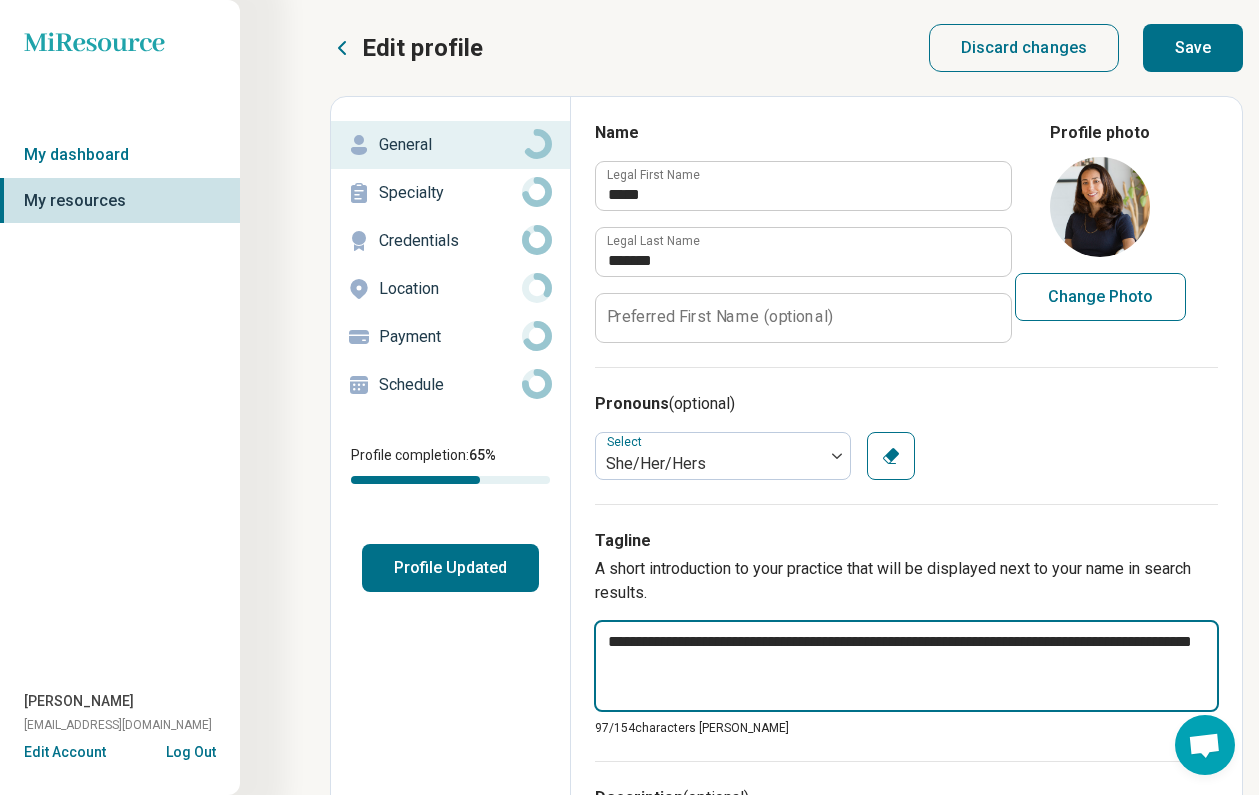 type on "*" 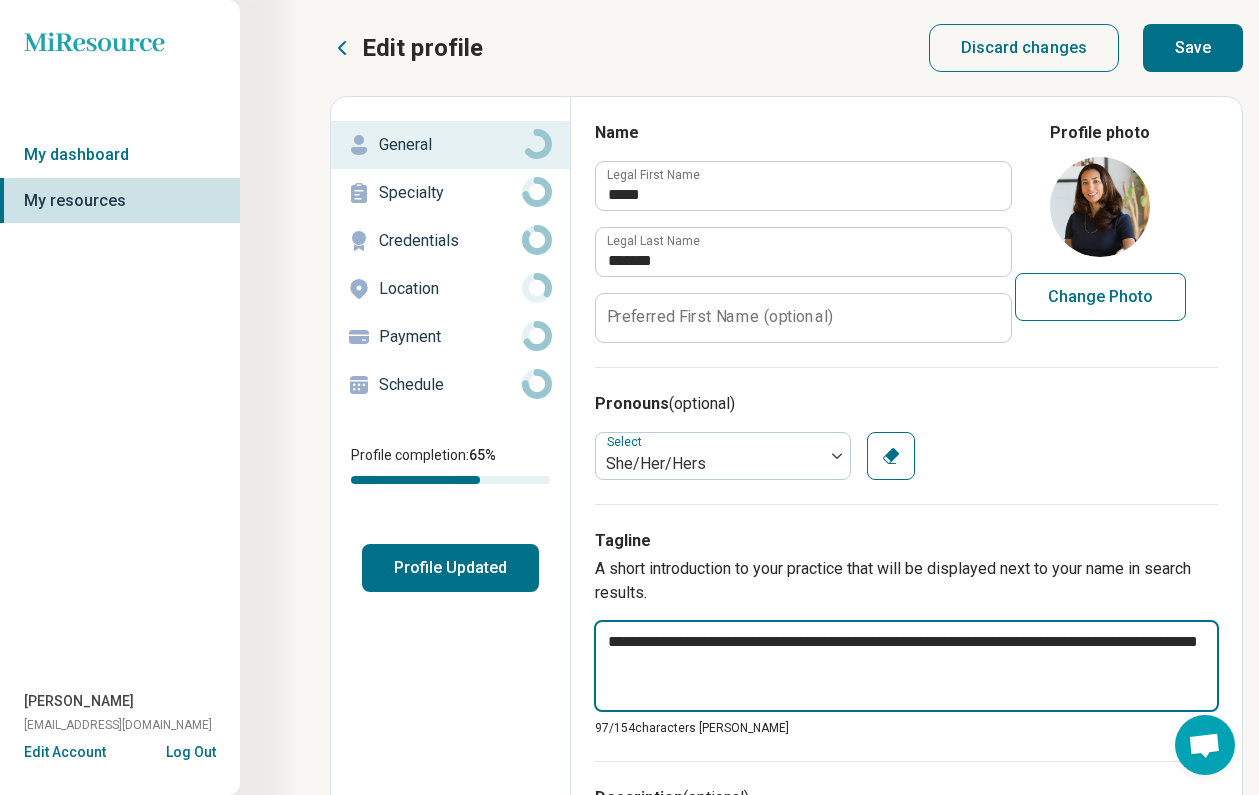 type on "*" 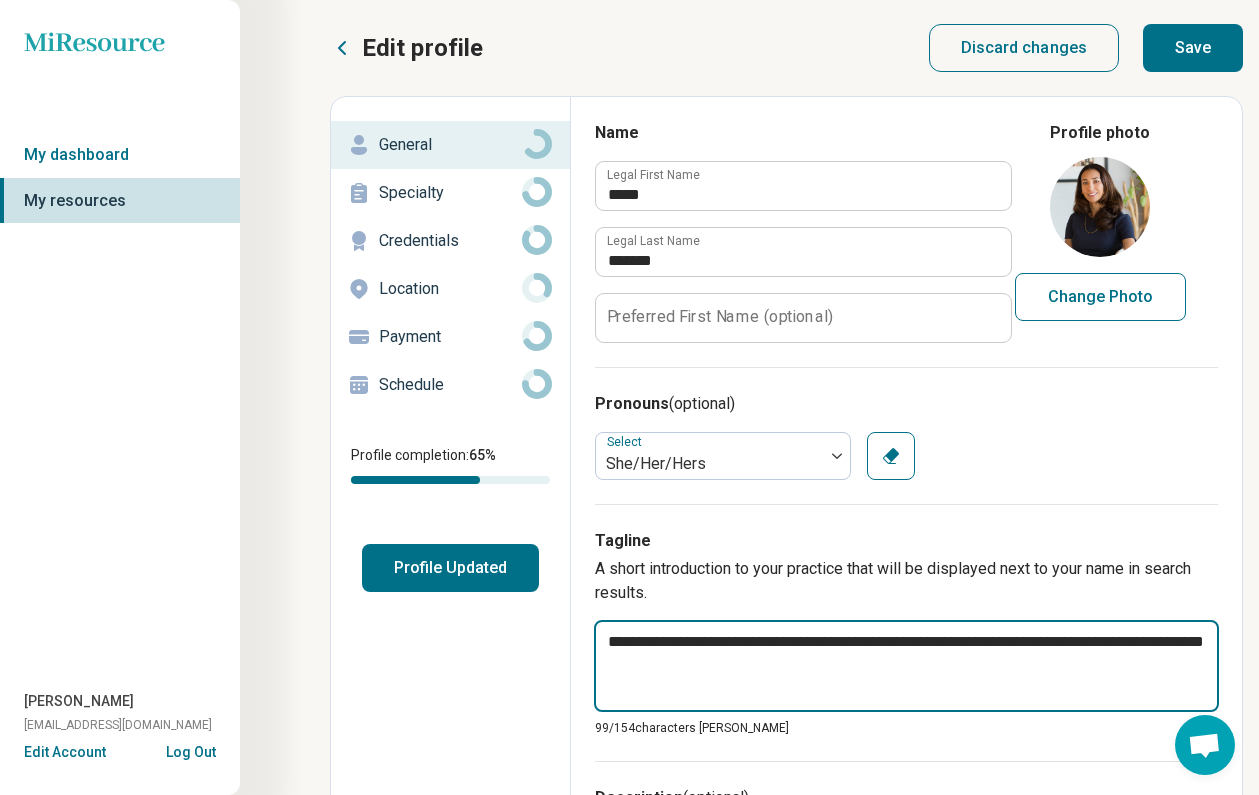 type on "*" 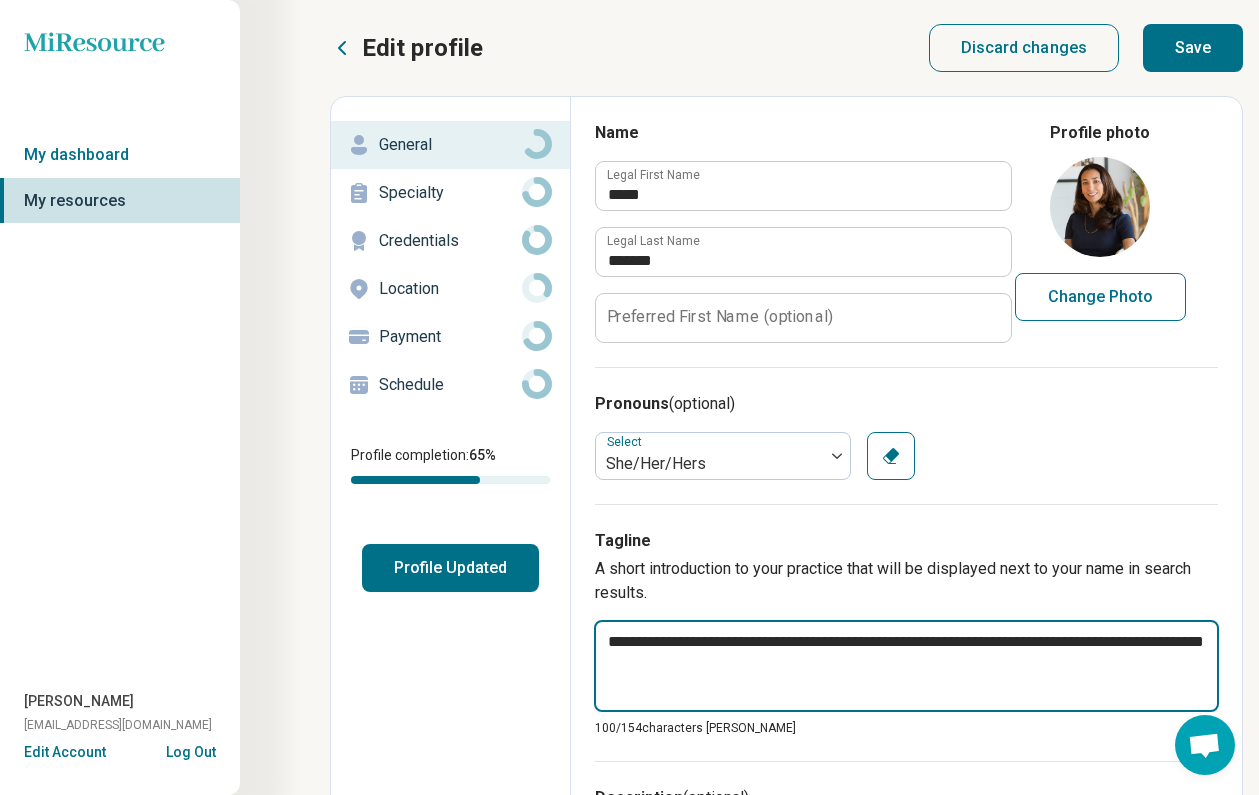 type on "*" 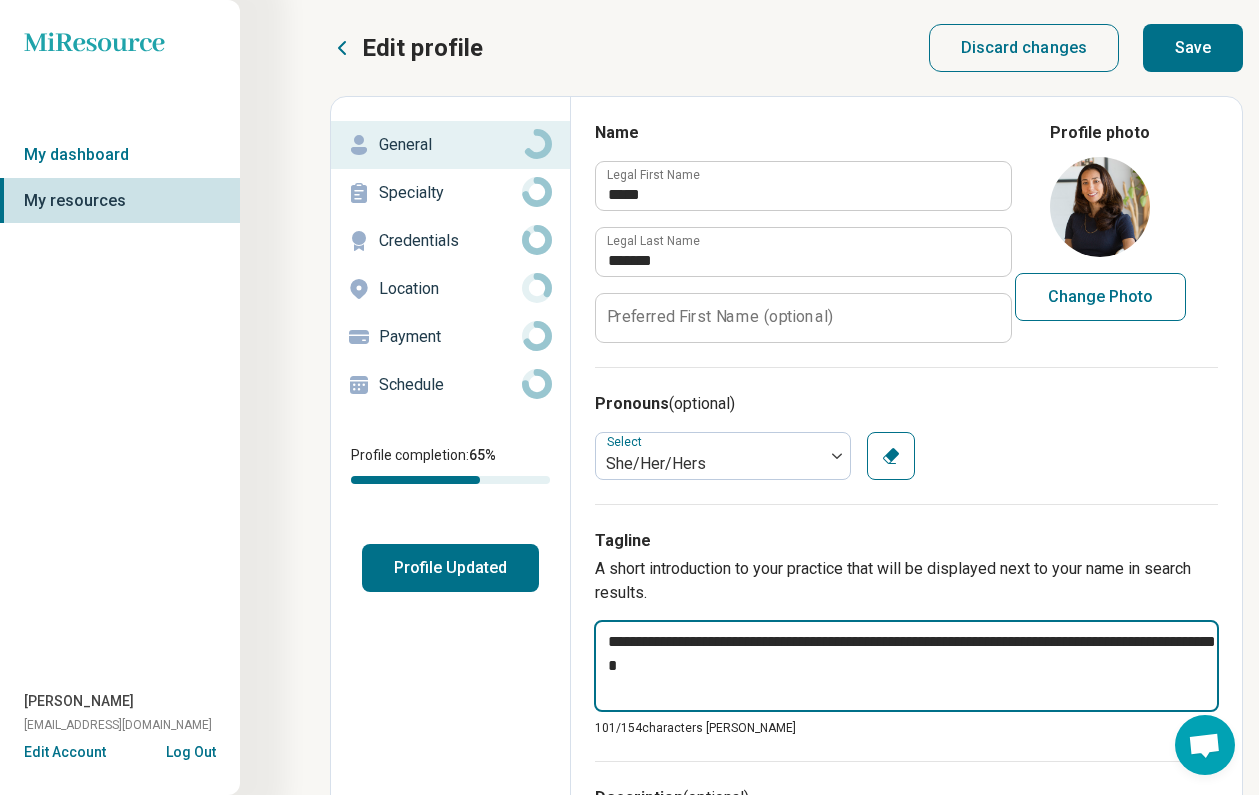 type on "*" 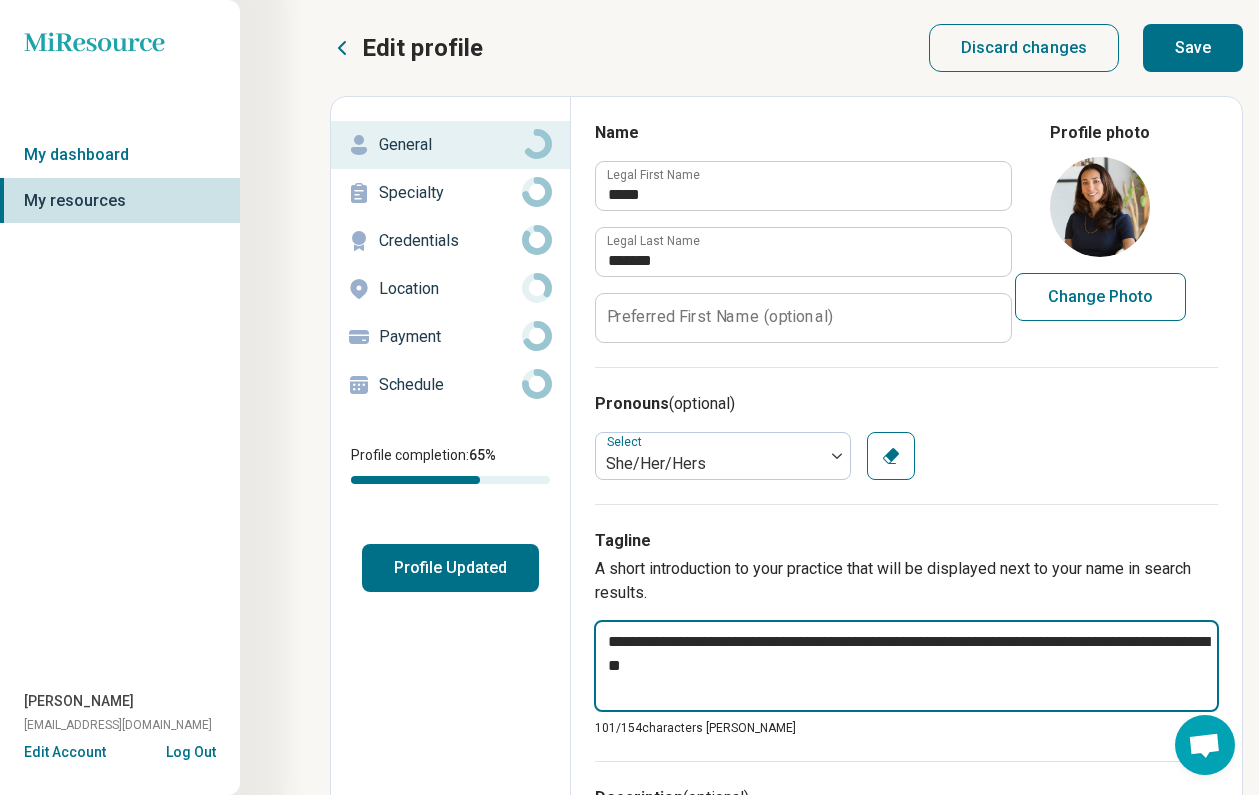 type on "*" 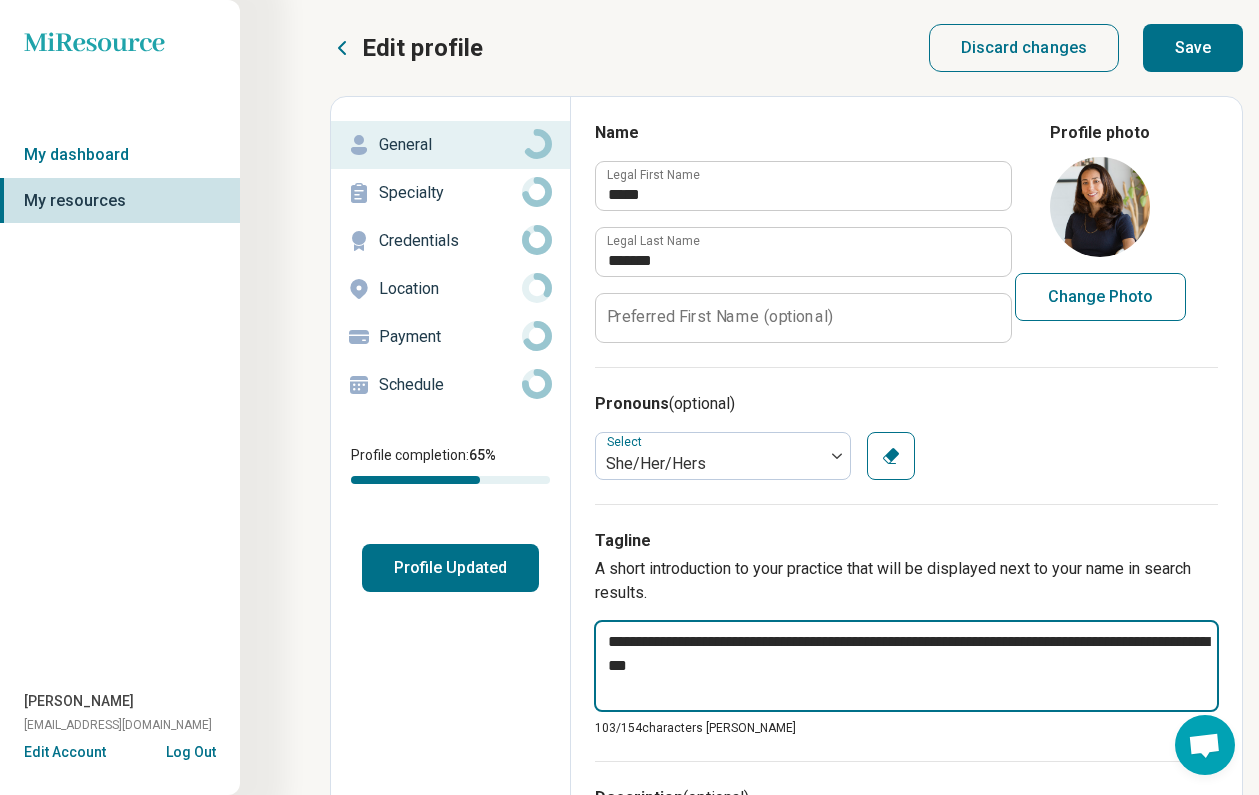 type on "*" 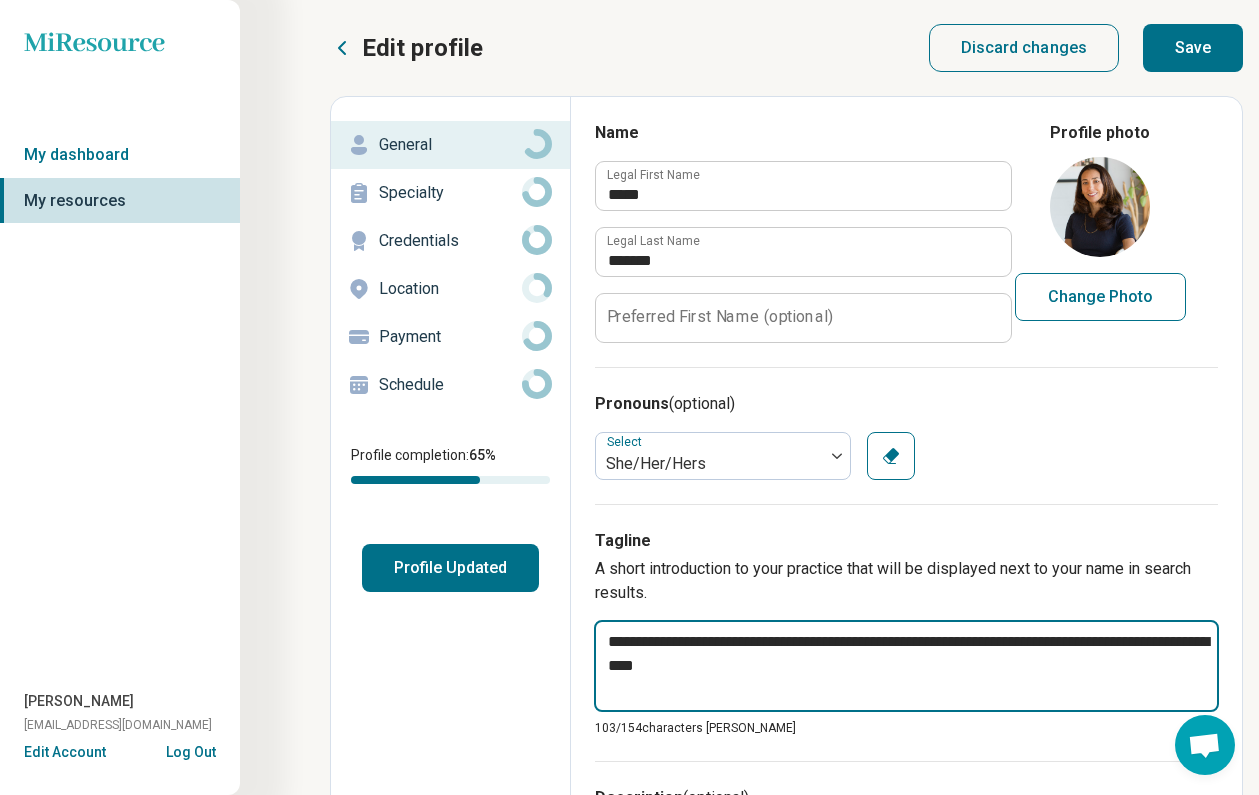 type on "*" 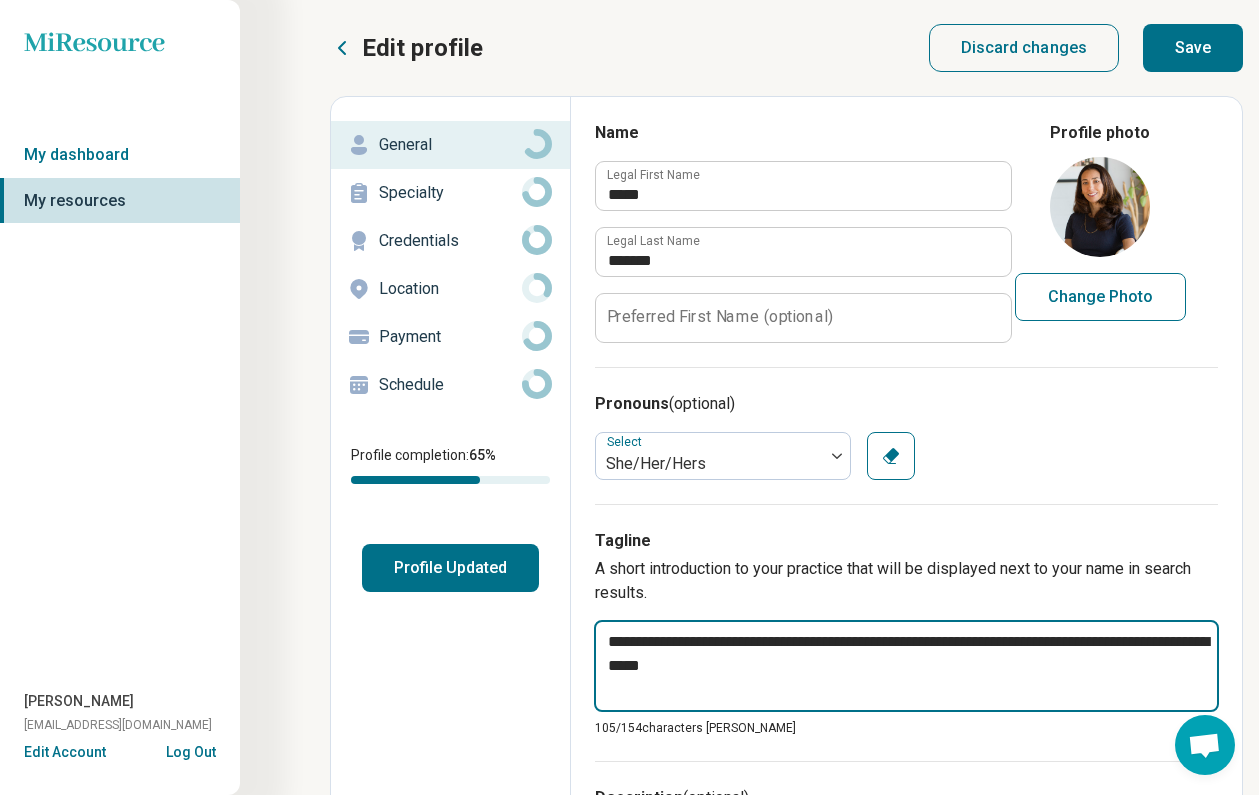 type on "*" 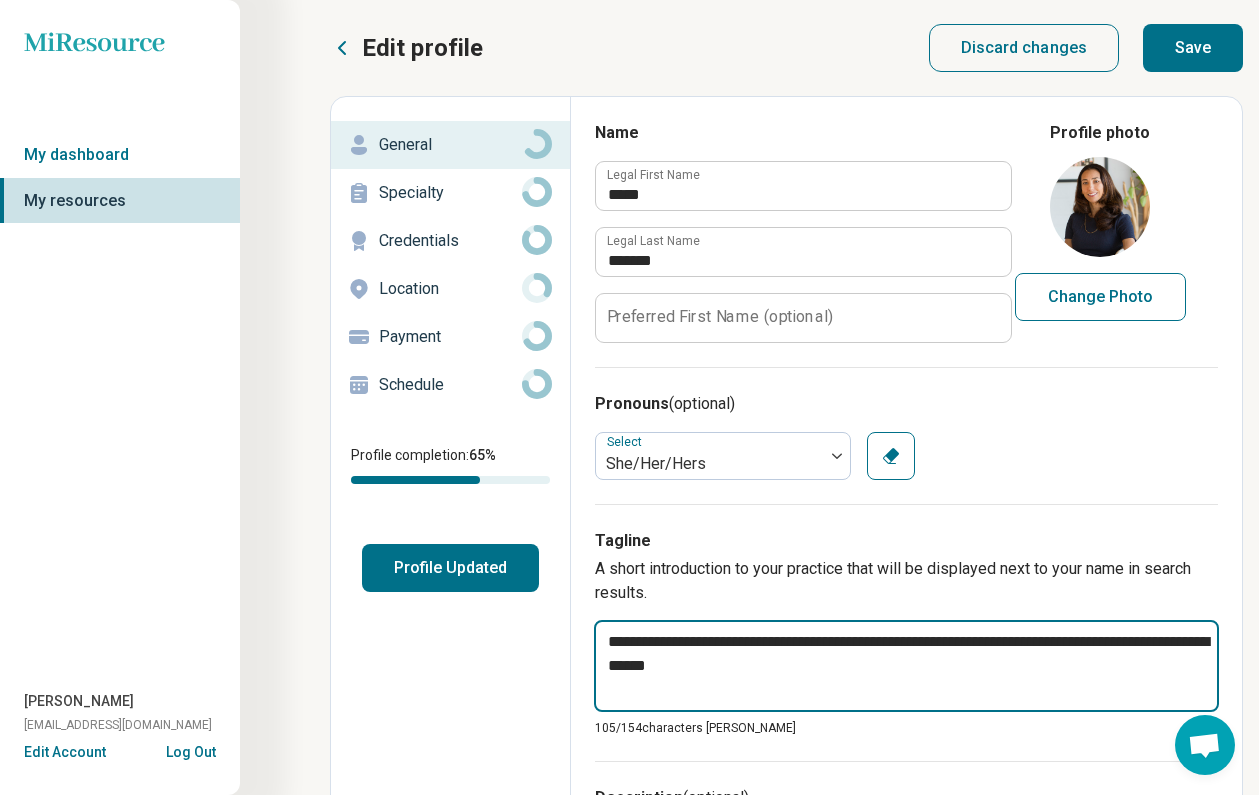 type on "*" 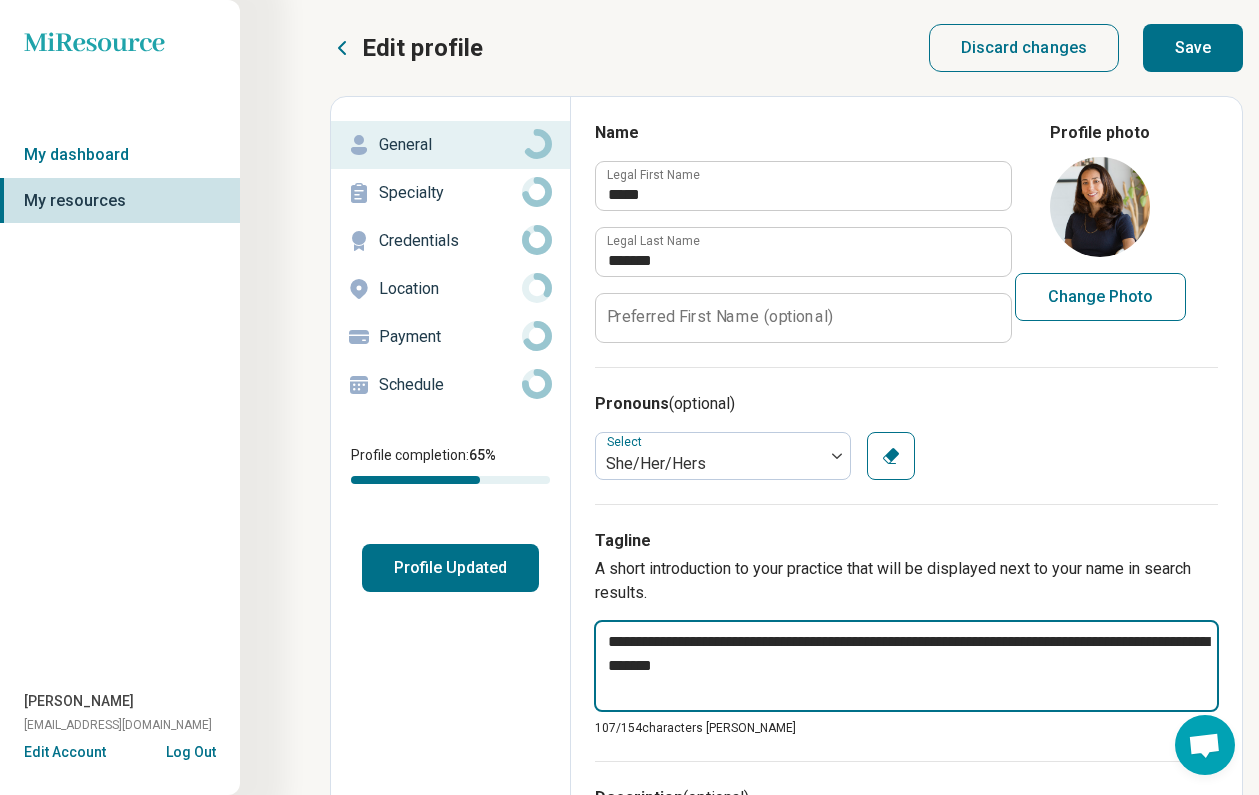 type on "*" 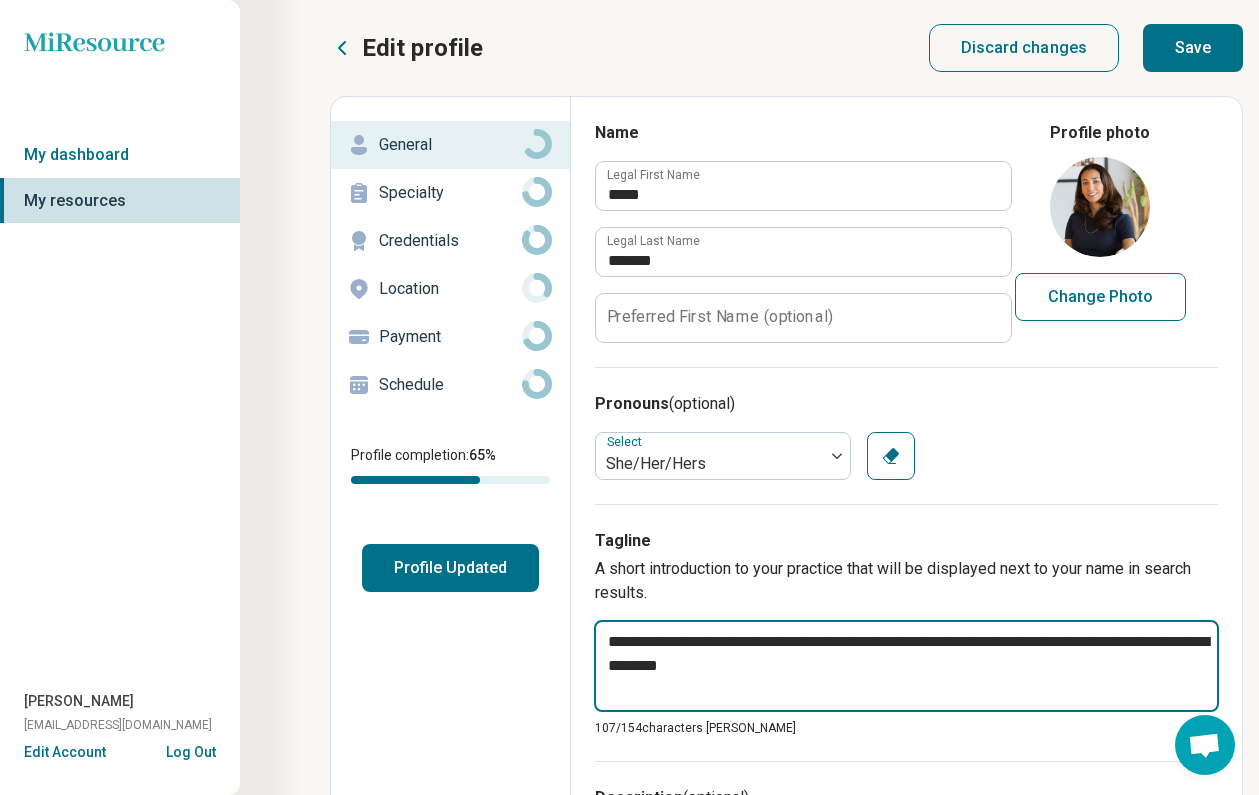 type on "*" 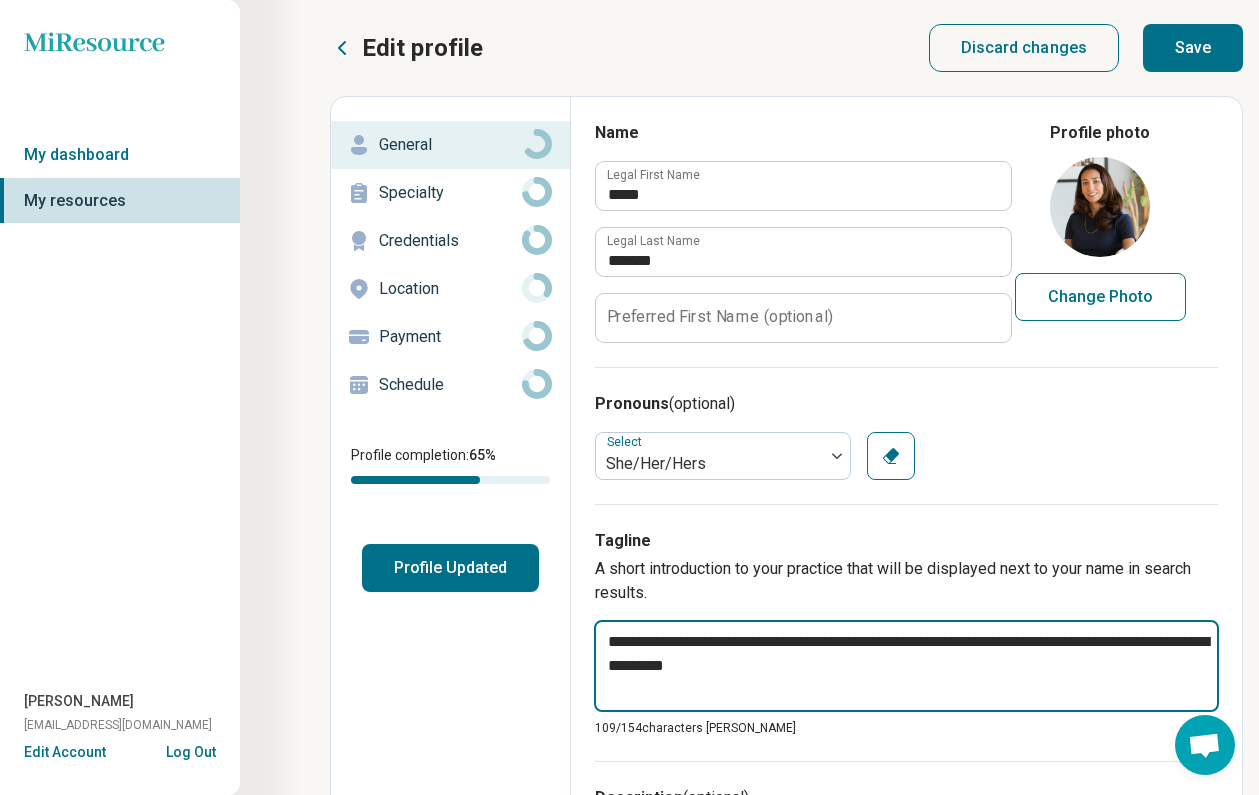 type on "*" 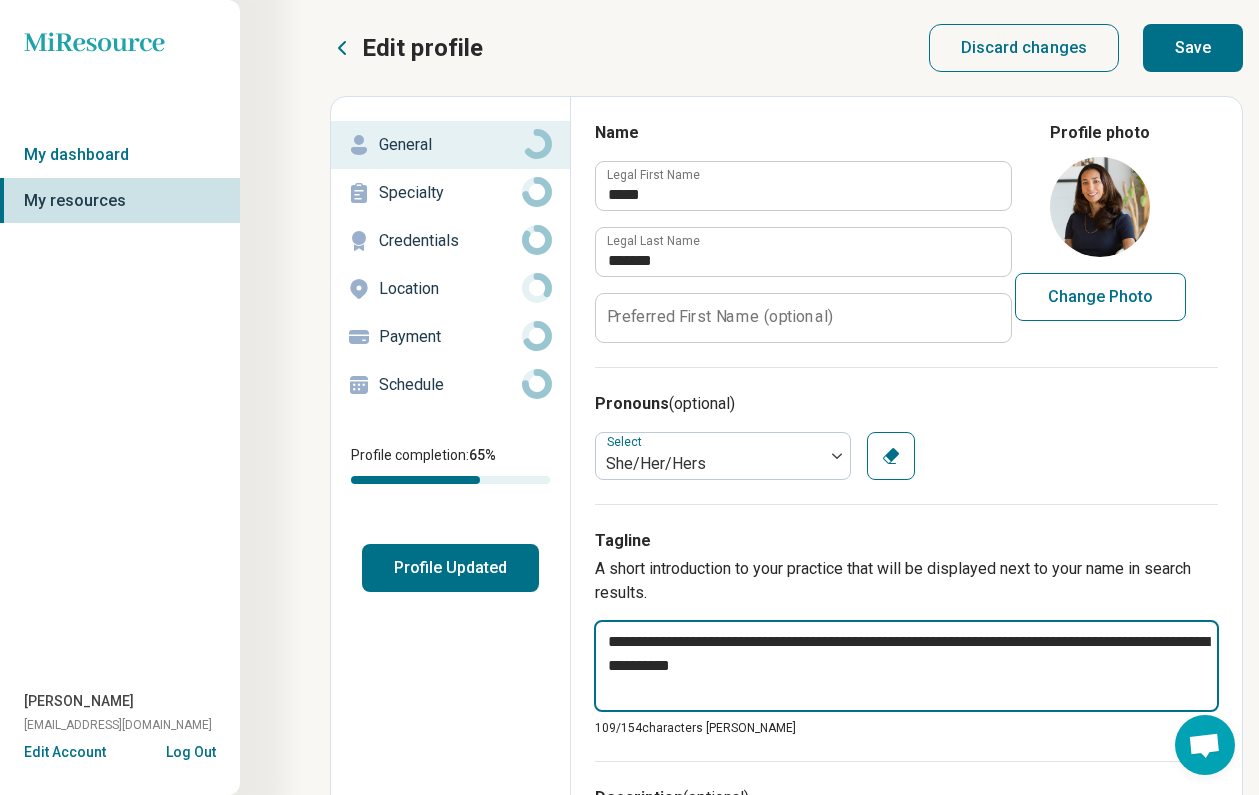 type on "*" 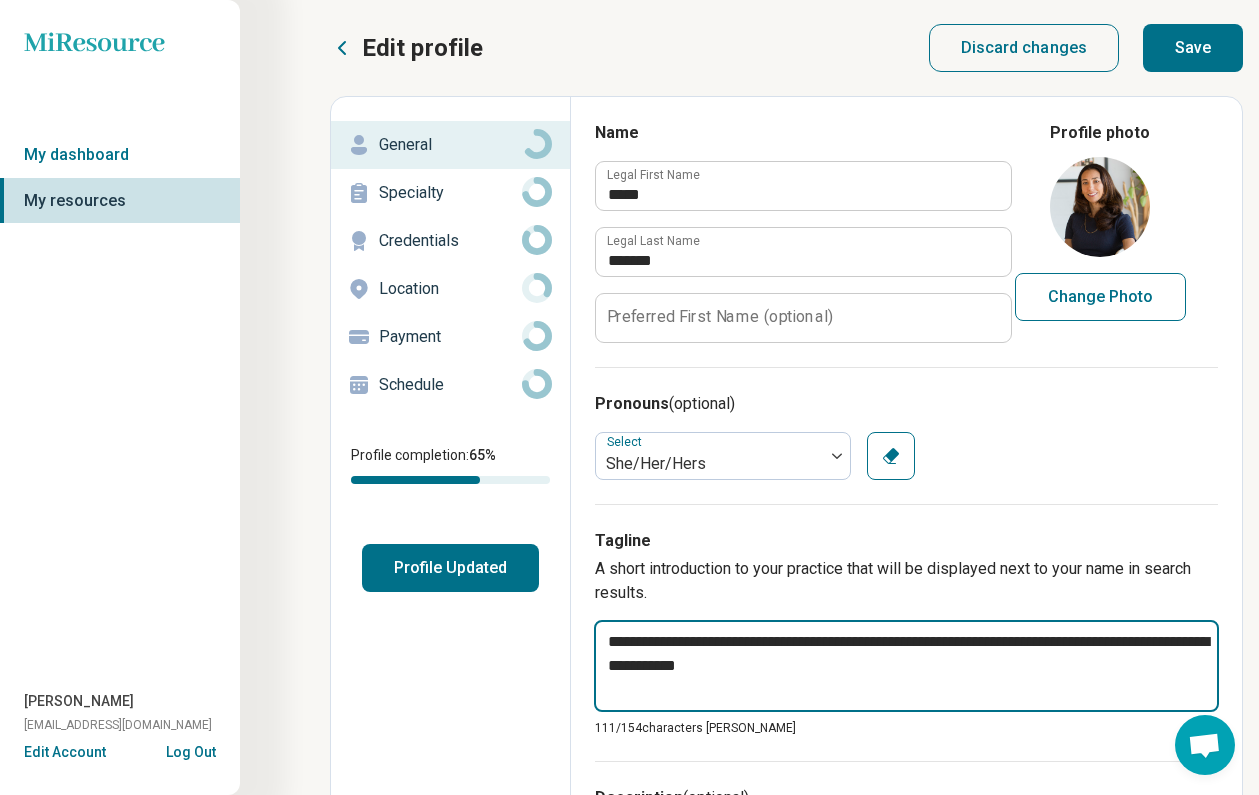 type on "*" 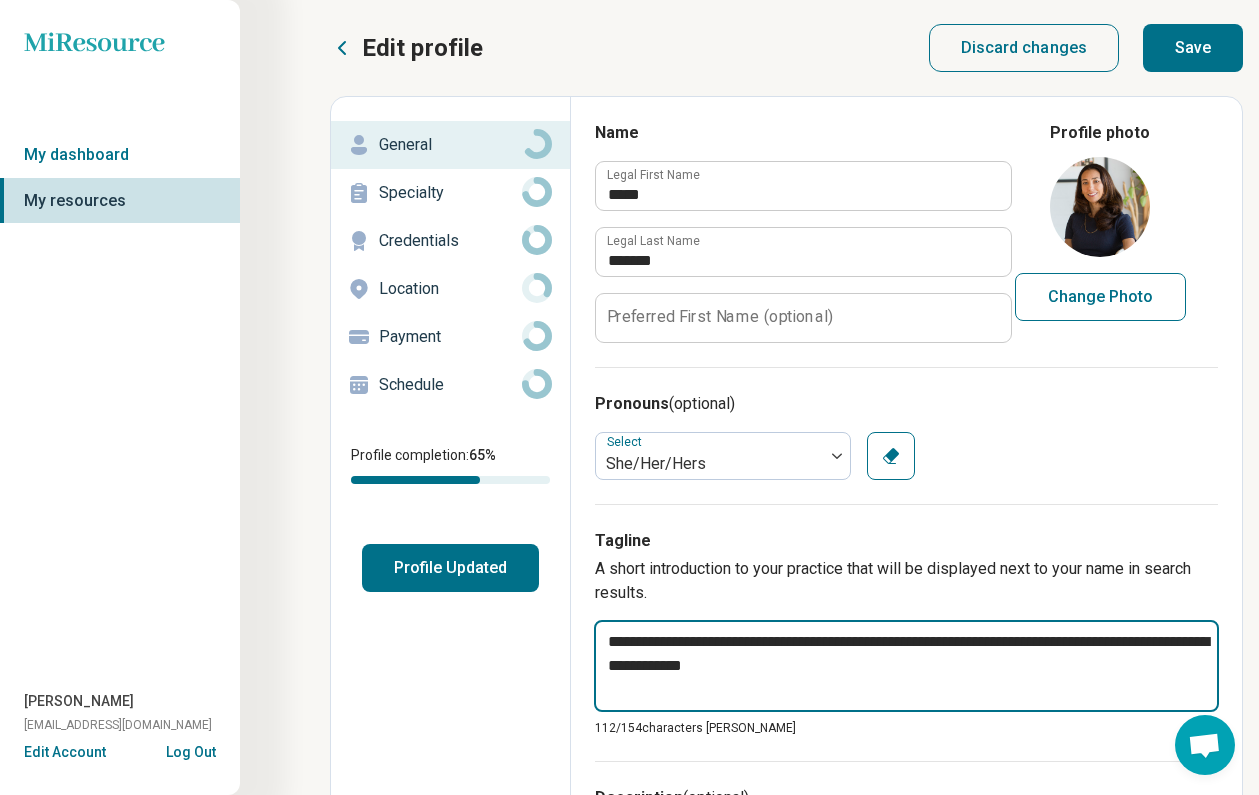 type on "*" 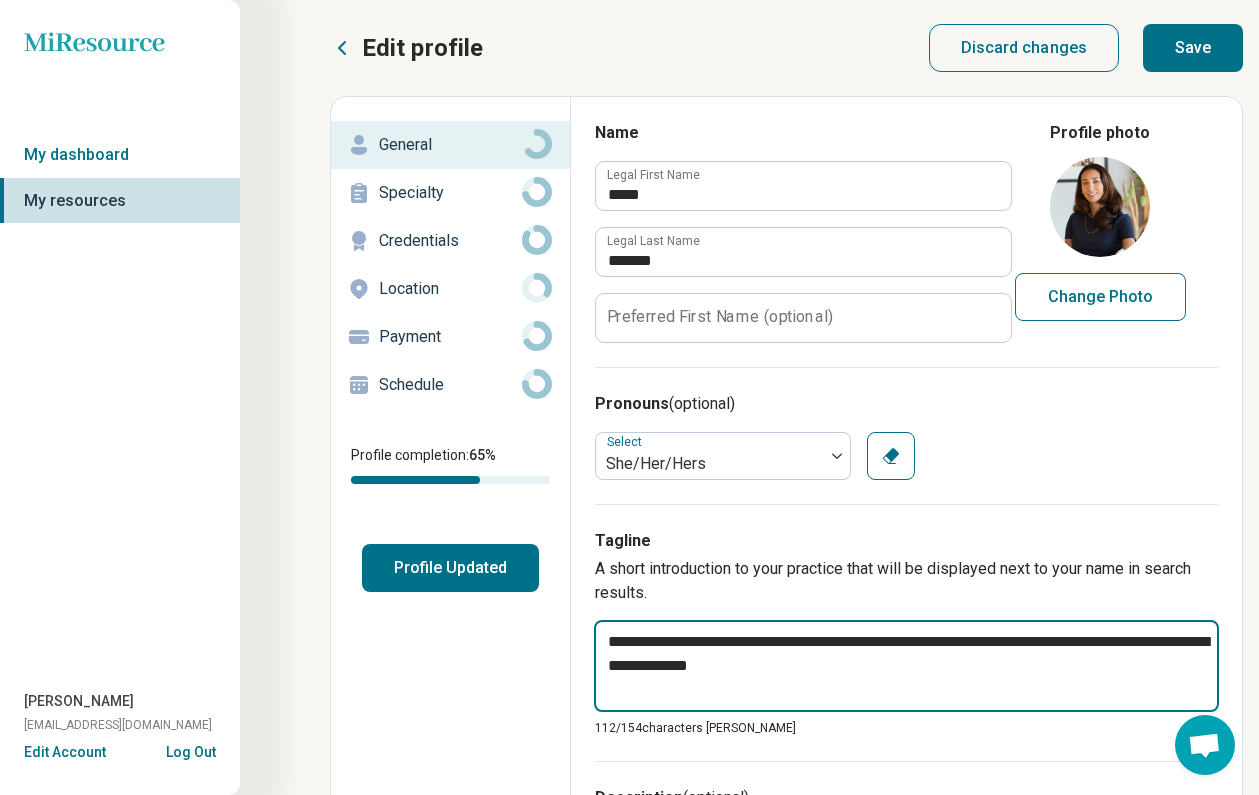 type on "*" 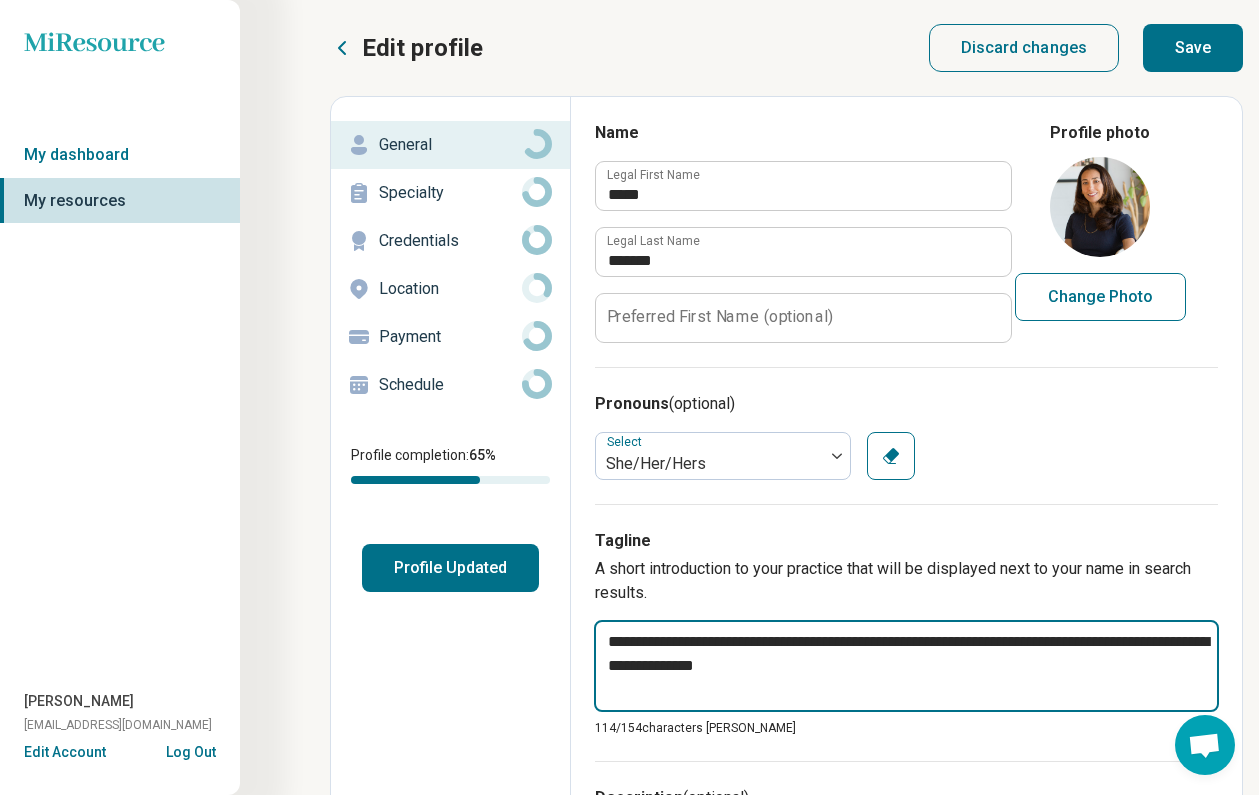 click on "**********" at bounding box center (906, 666) 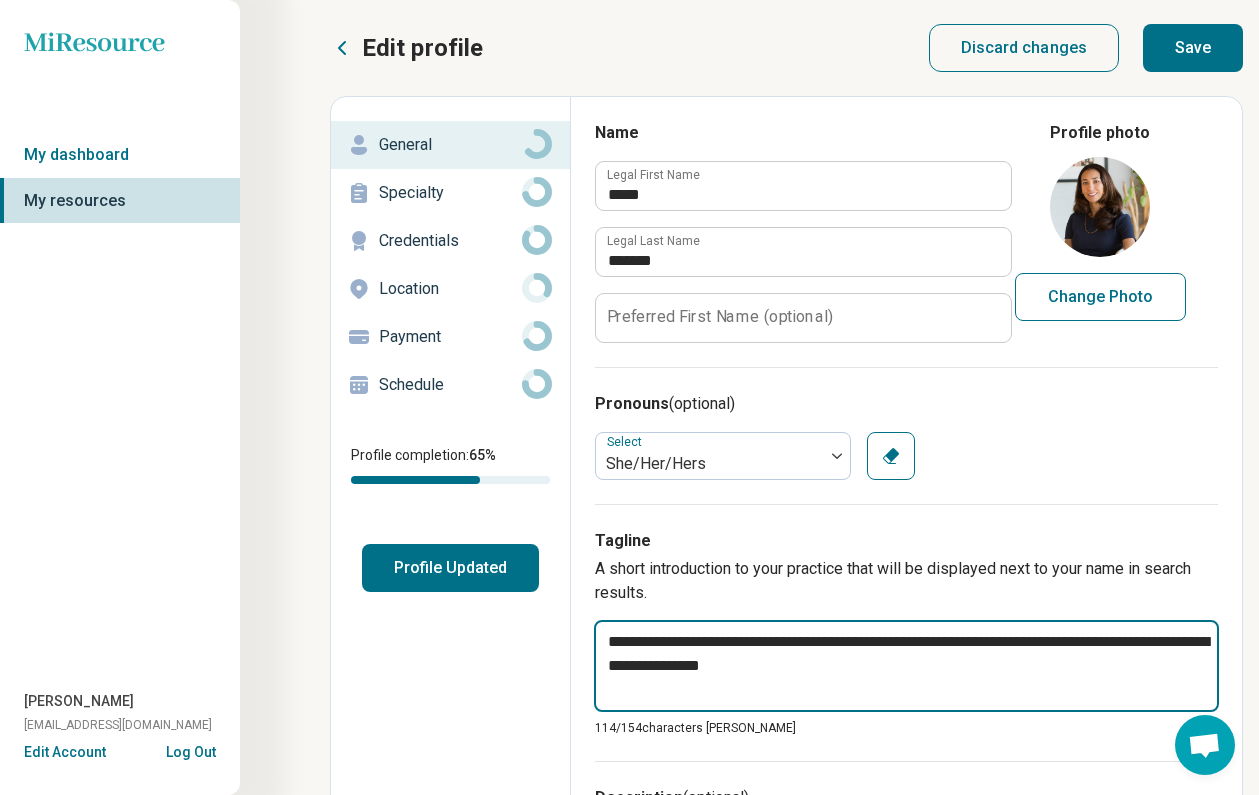 type on "*" 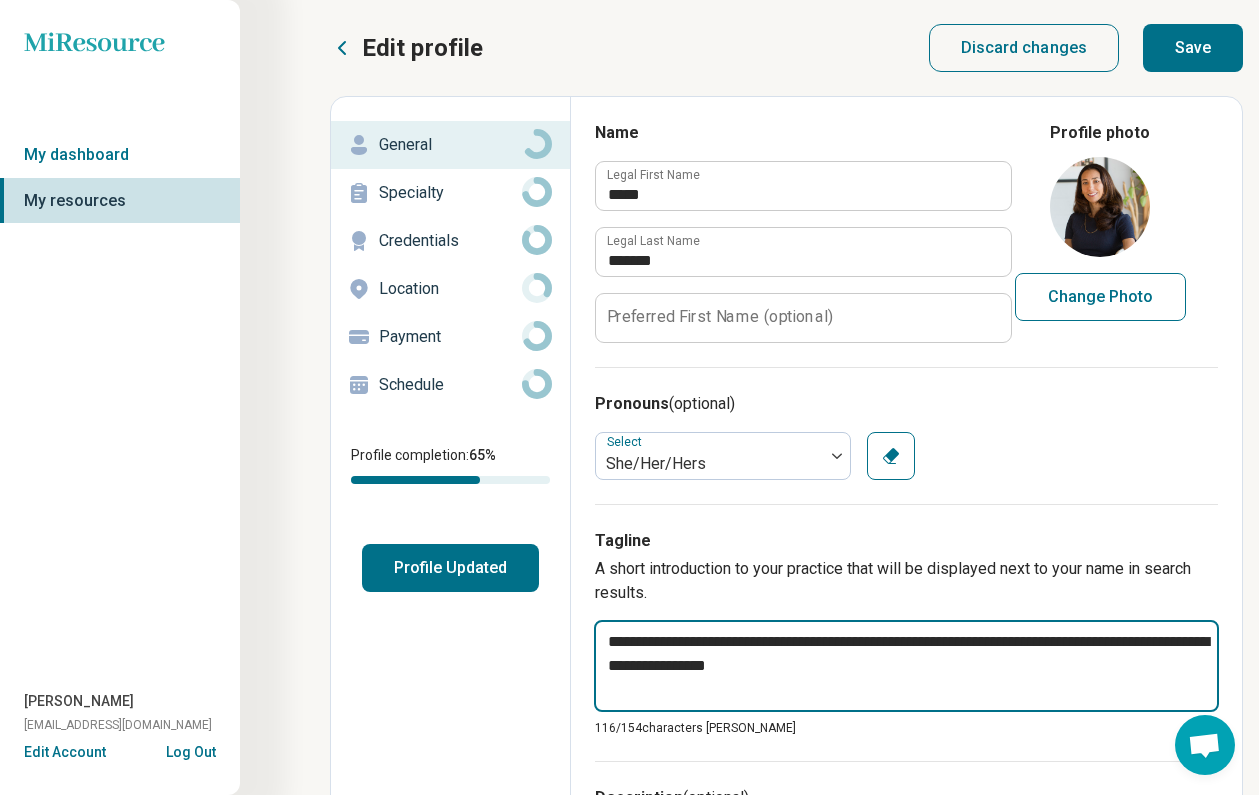 type on "*" 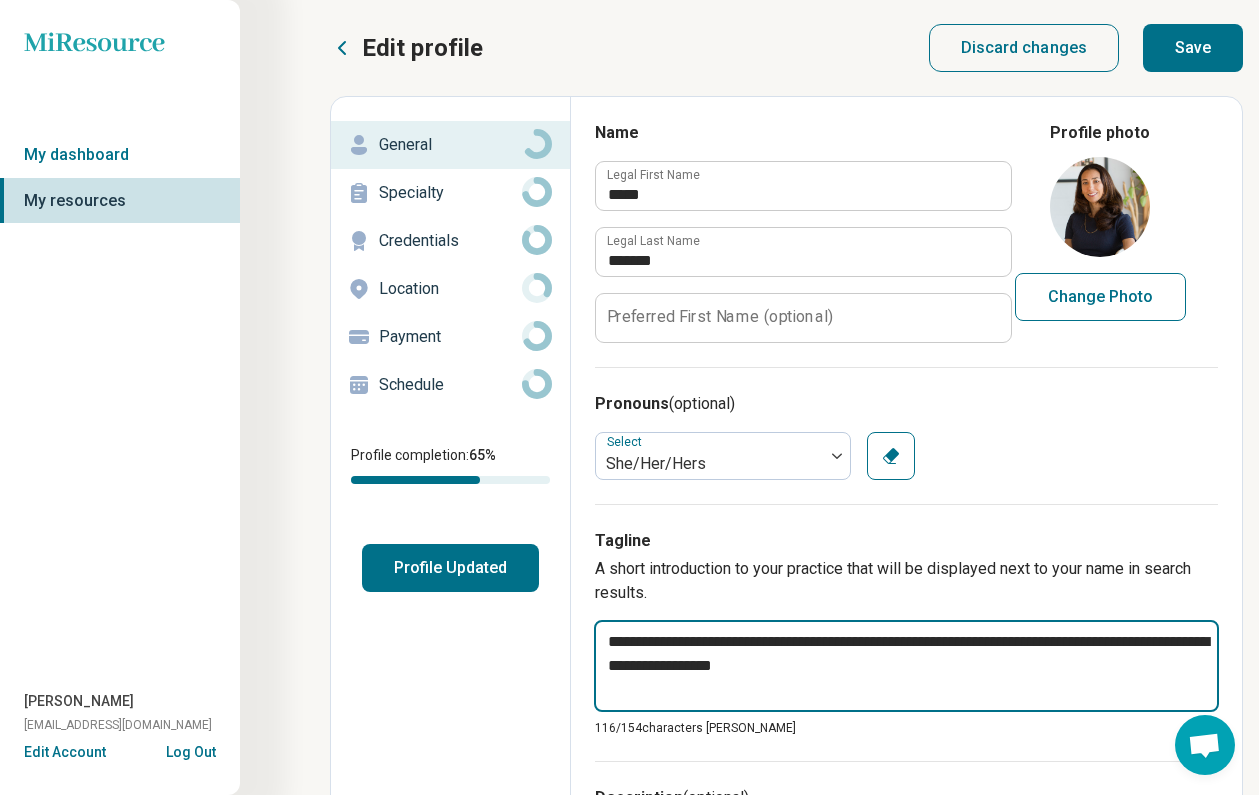 type on "*" 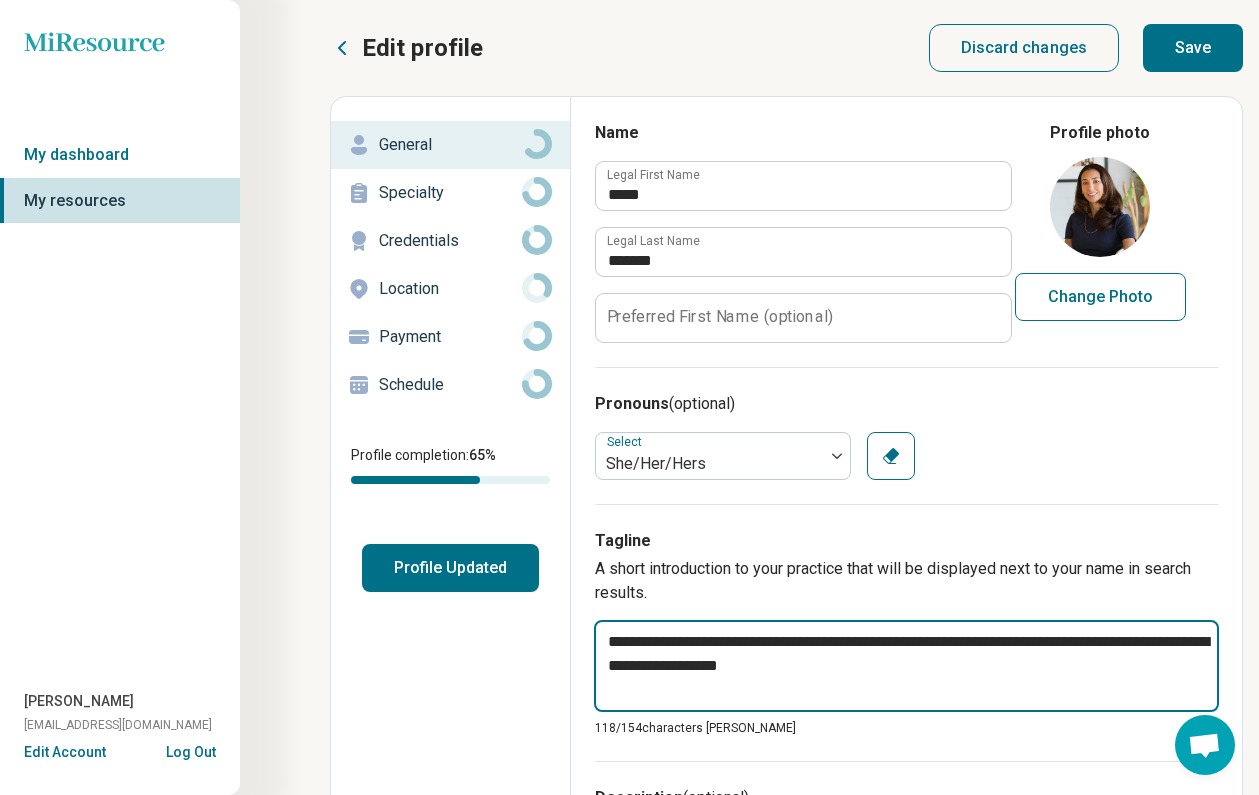 type on "*" 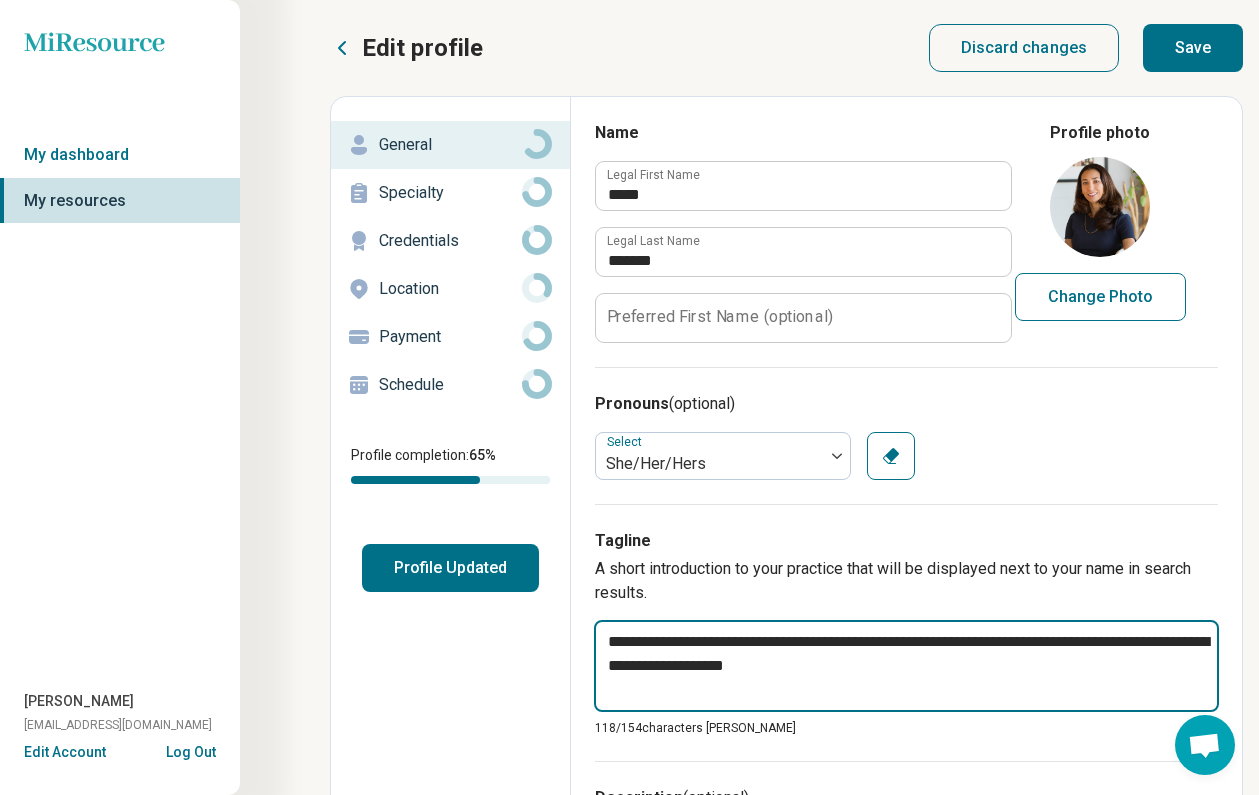 type on "*" 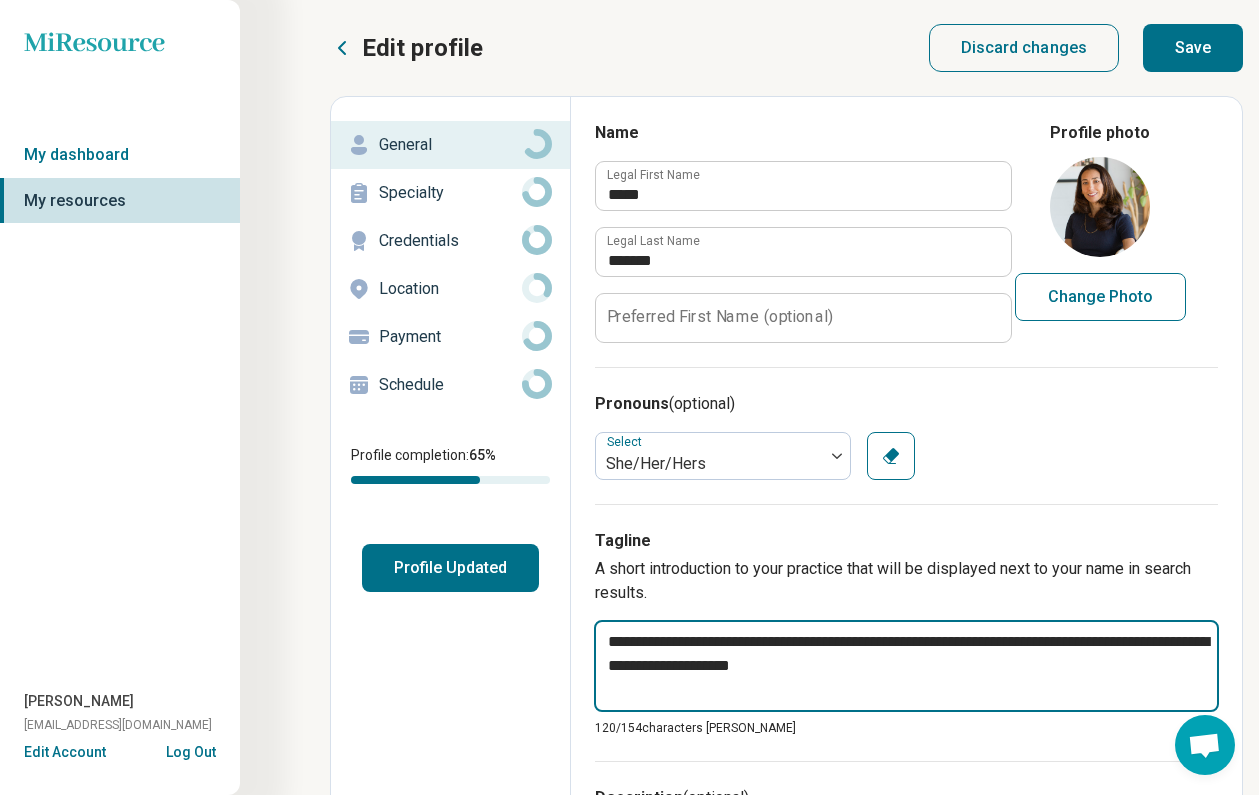 type on "*" 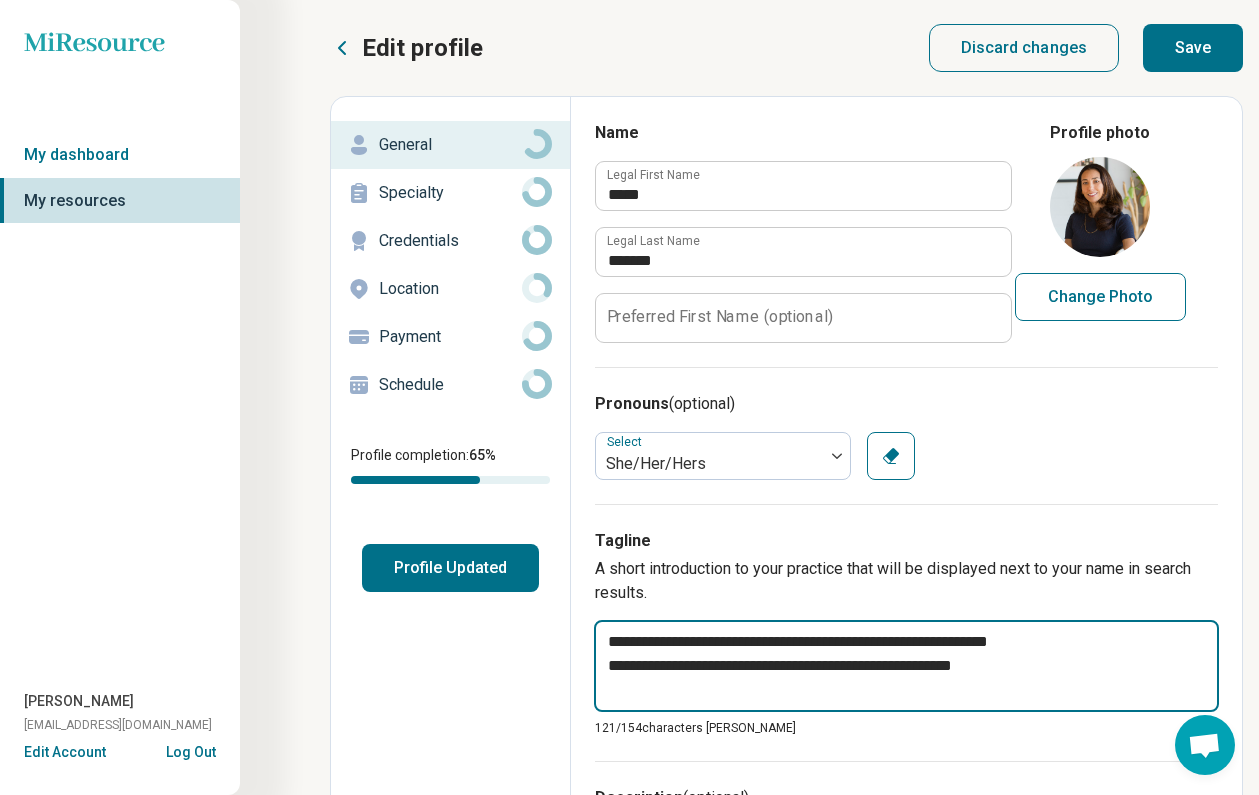 type on "*" 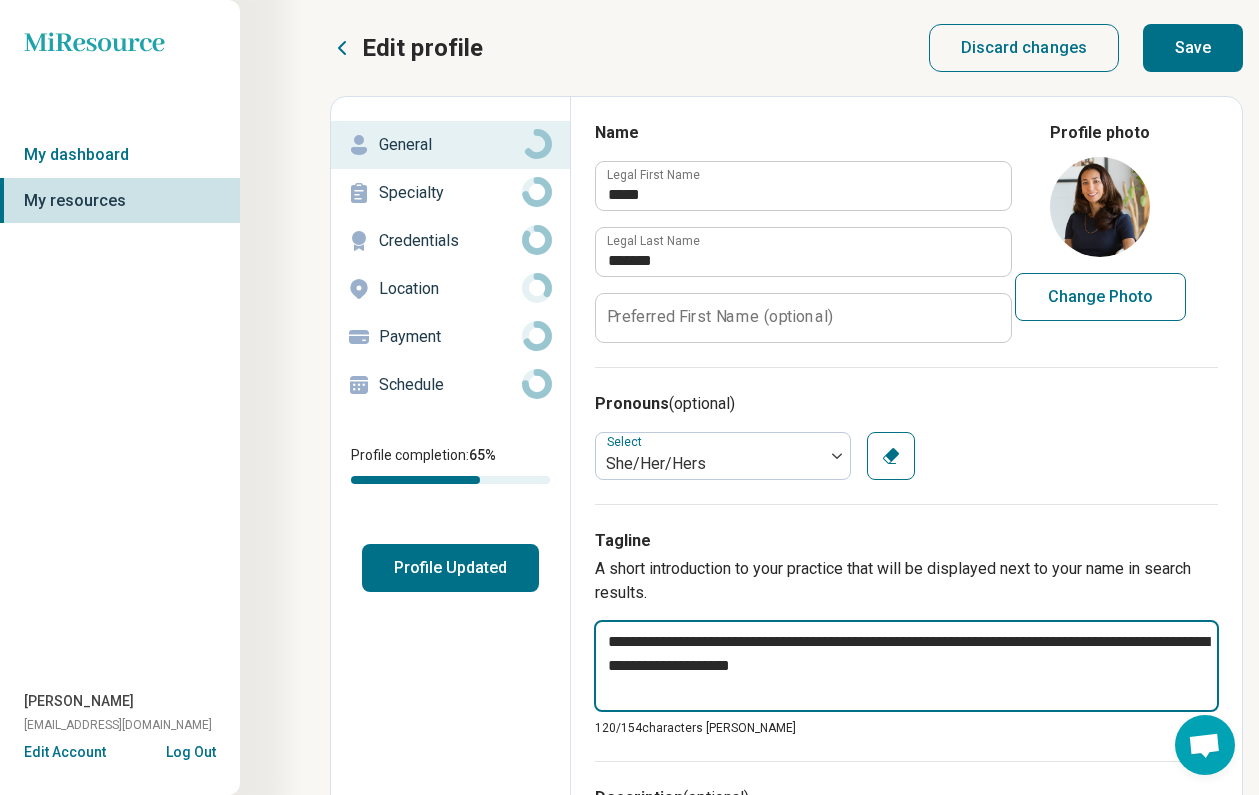 drag, startPoint x: 793, startPoint y: 651, endPoint x: 566, endPoint y: 609, distance: 230.85277 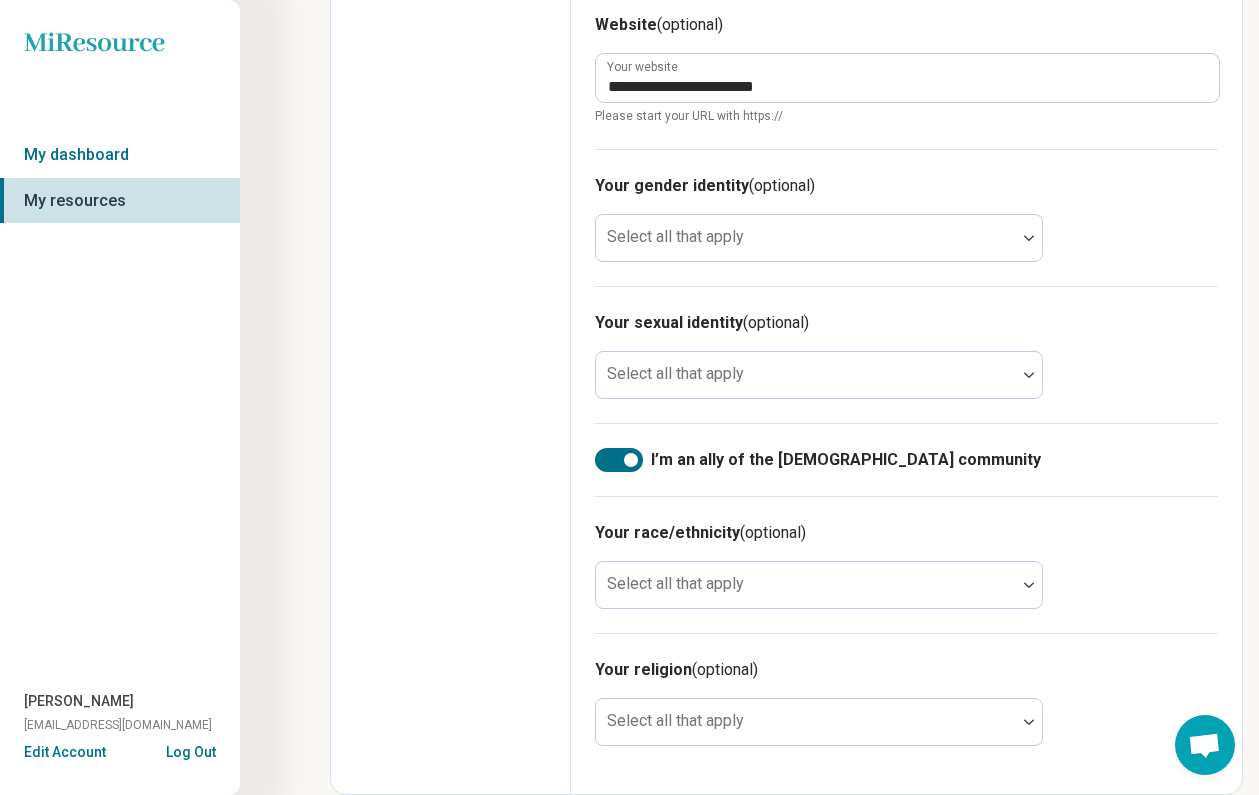 scroll, scrollTop: 0, scrollLeft: 0, axis: both 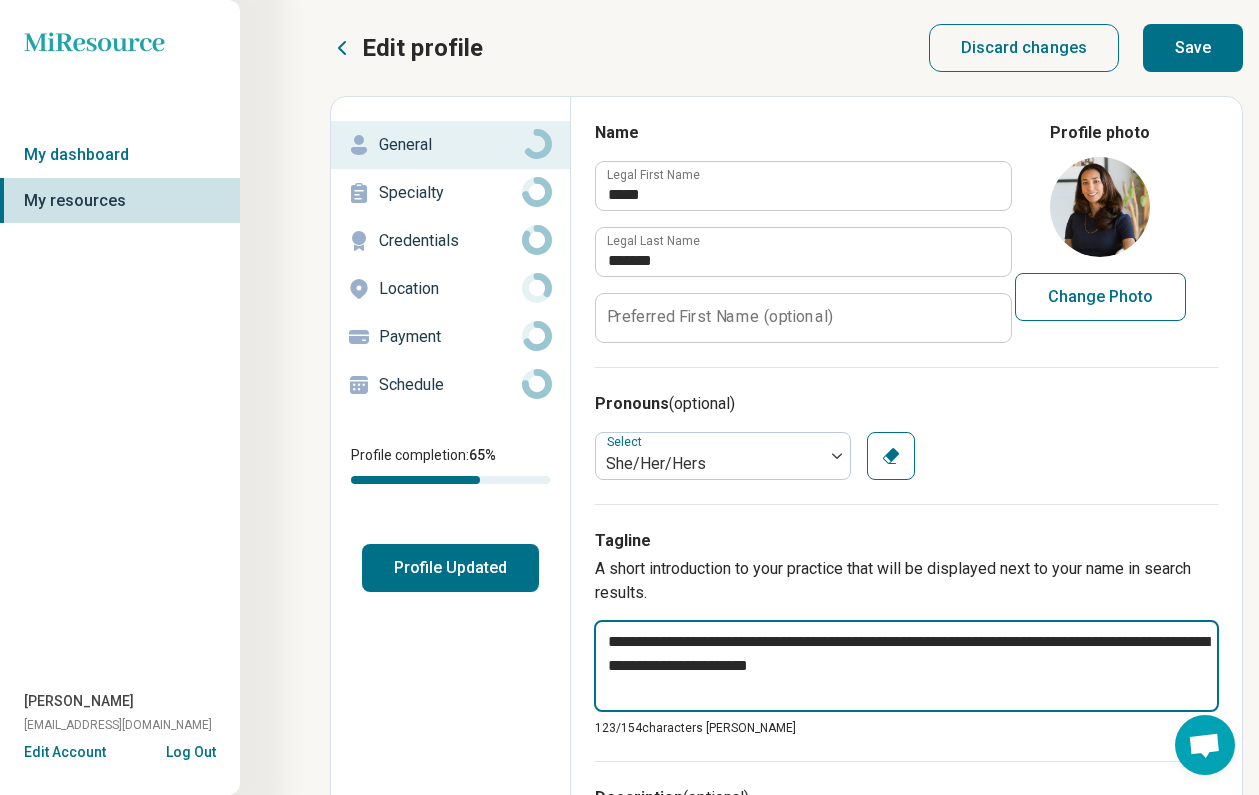 type on "**********" 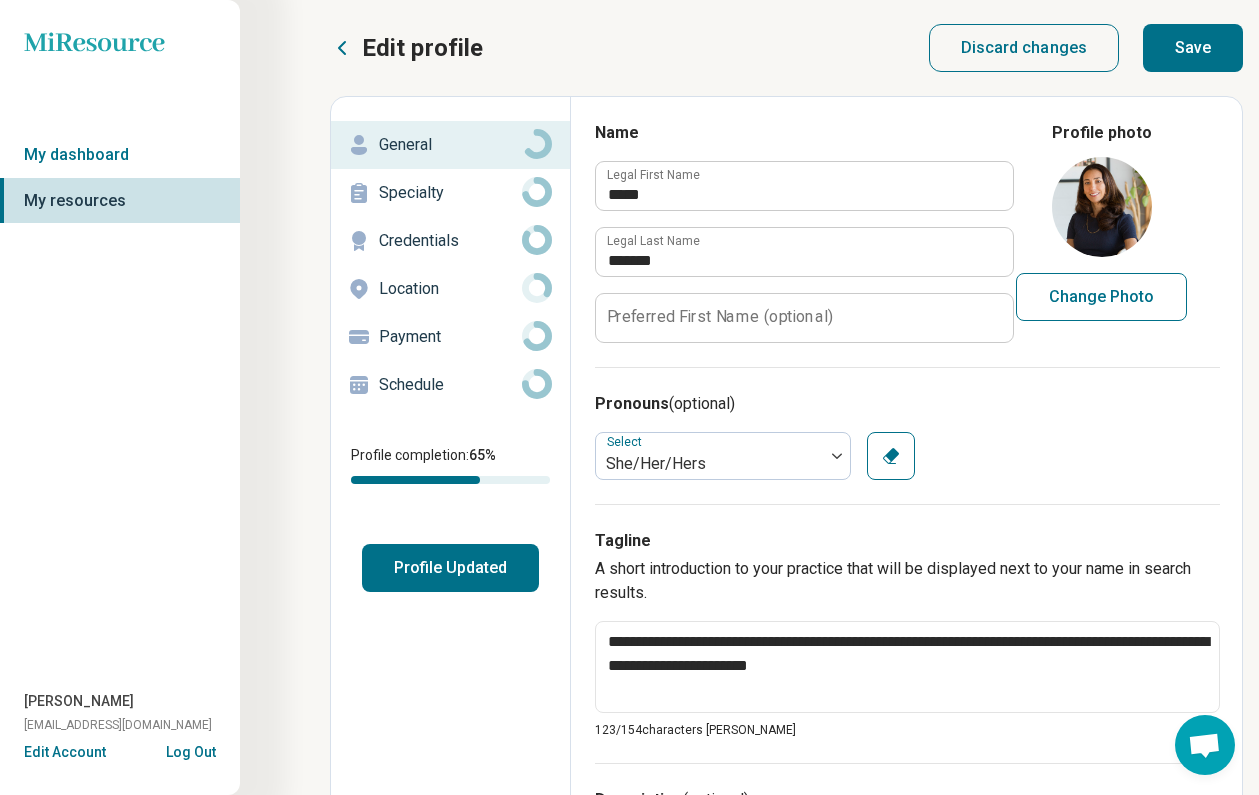 click on "Save" at bounding box center [1193, 48] 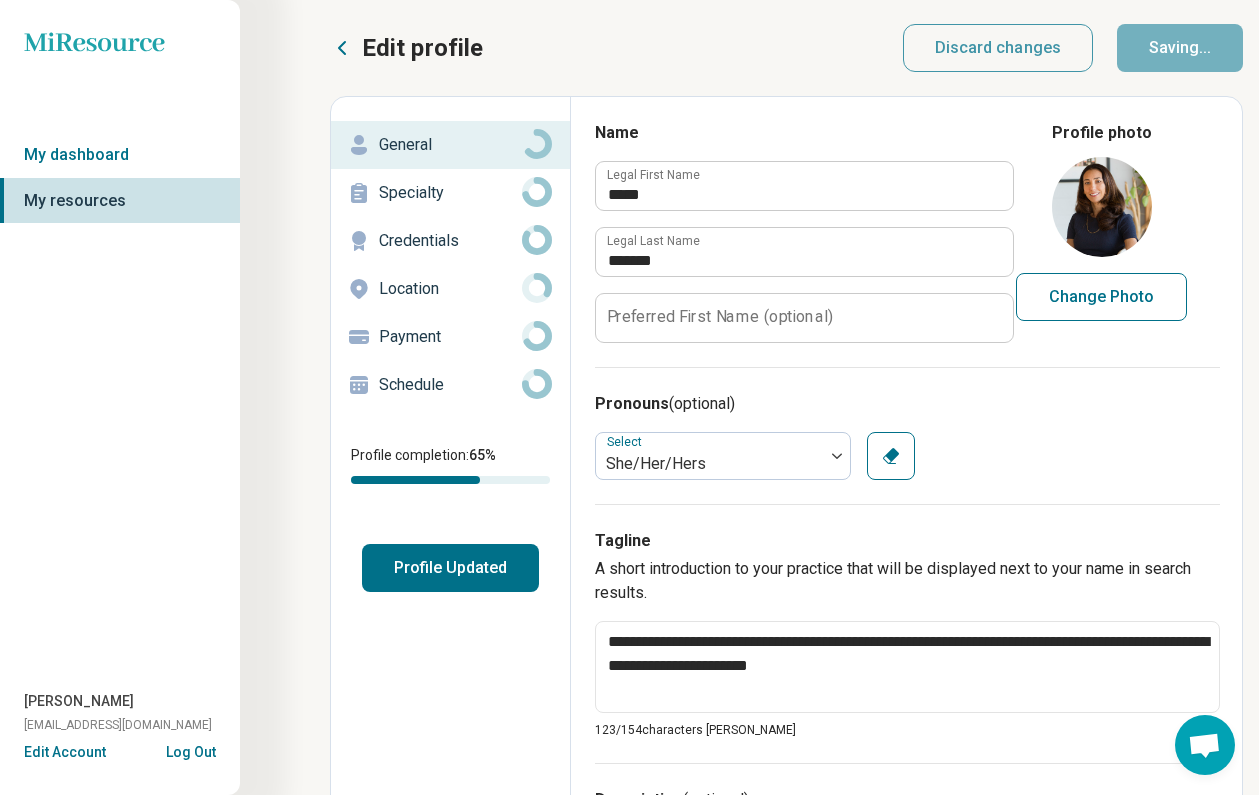 type on "*" 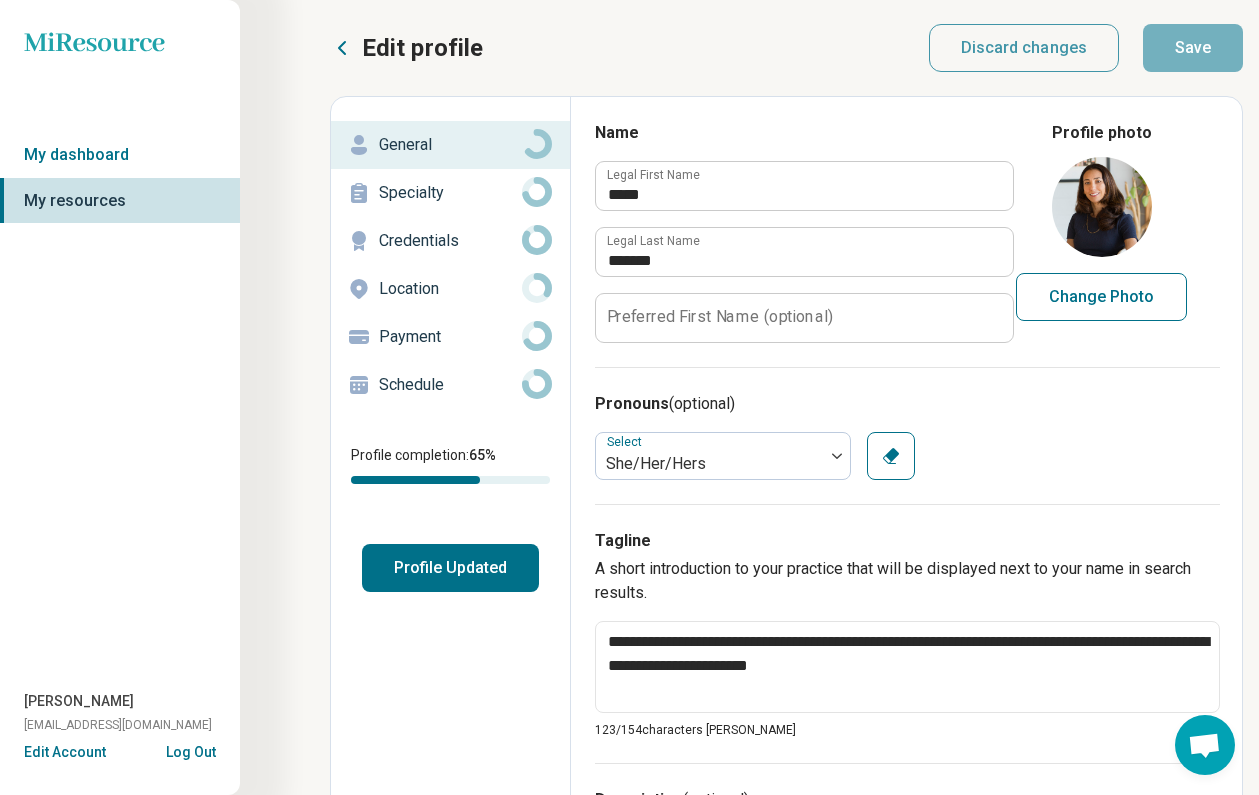click on "Specialty" at bounding box center (450, 193) 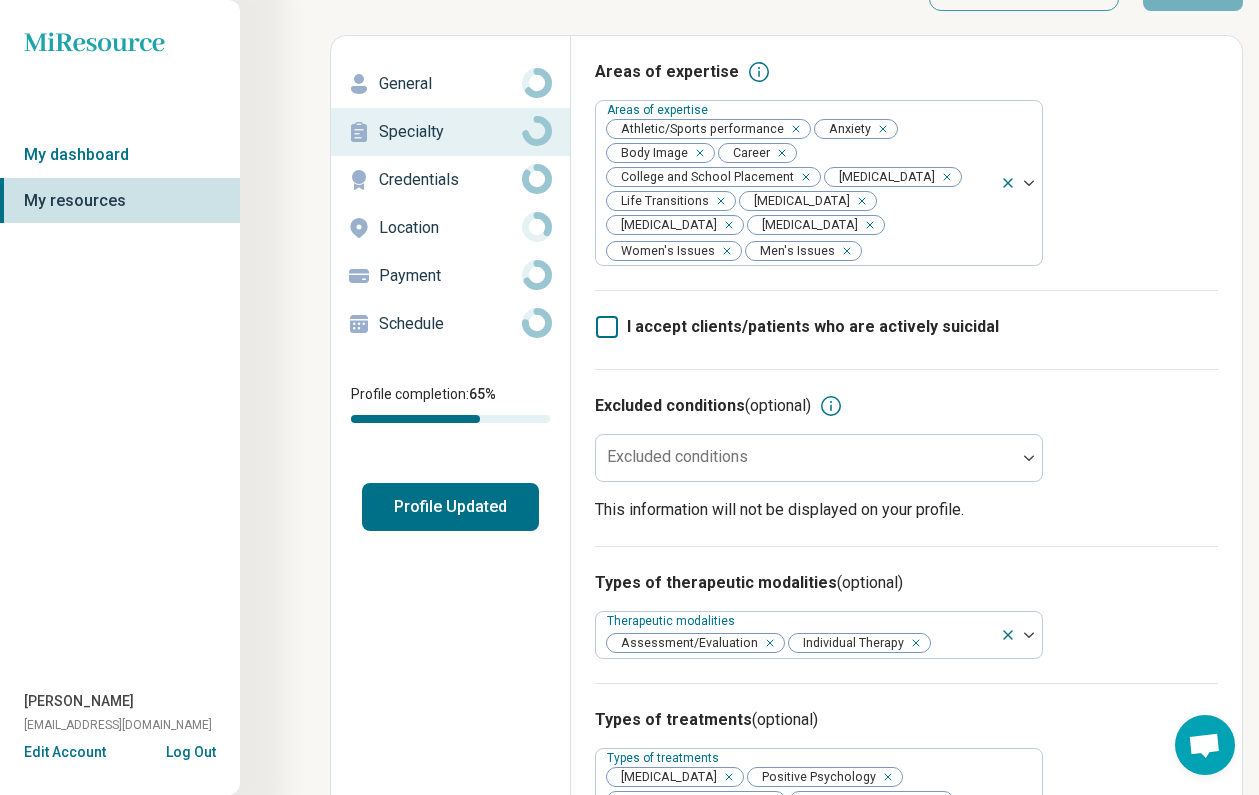 scroll, scrollTop: 65, scrollLeft: 0, axis: vertical 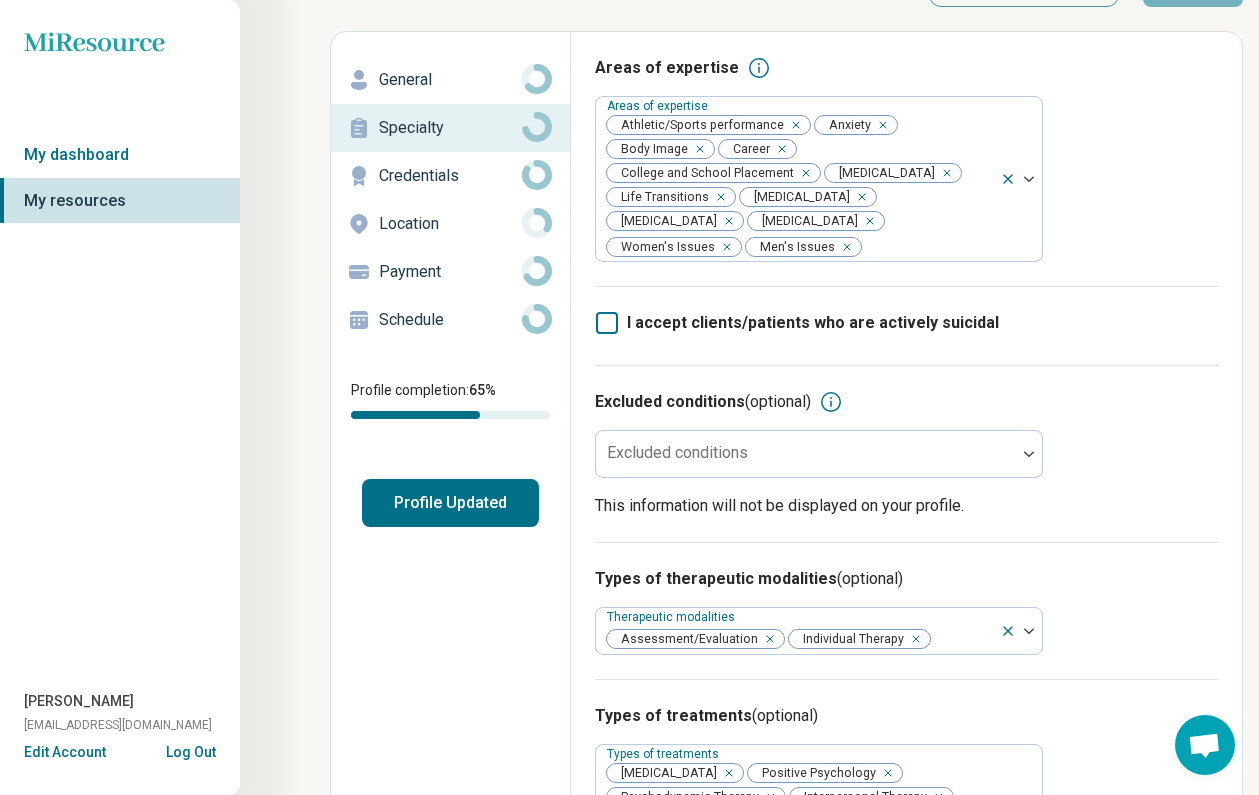 click 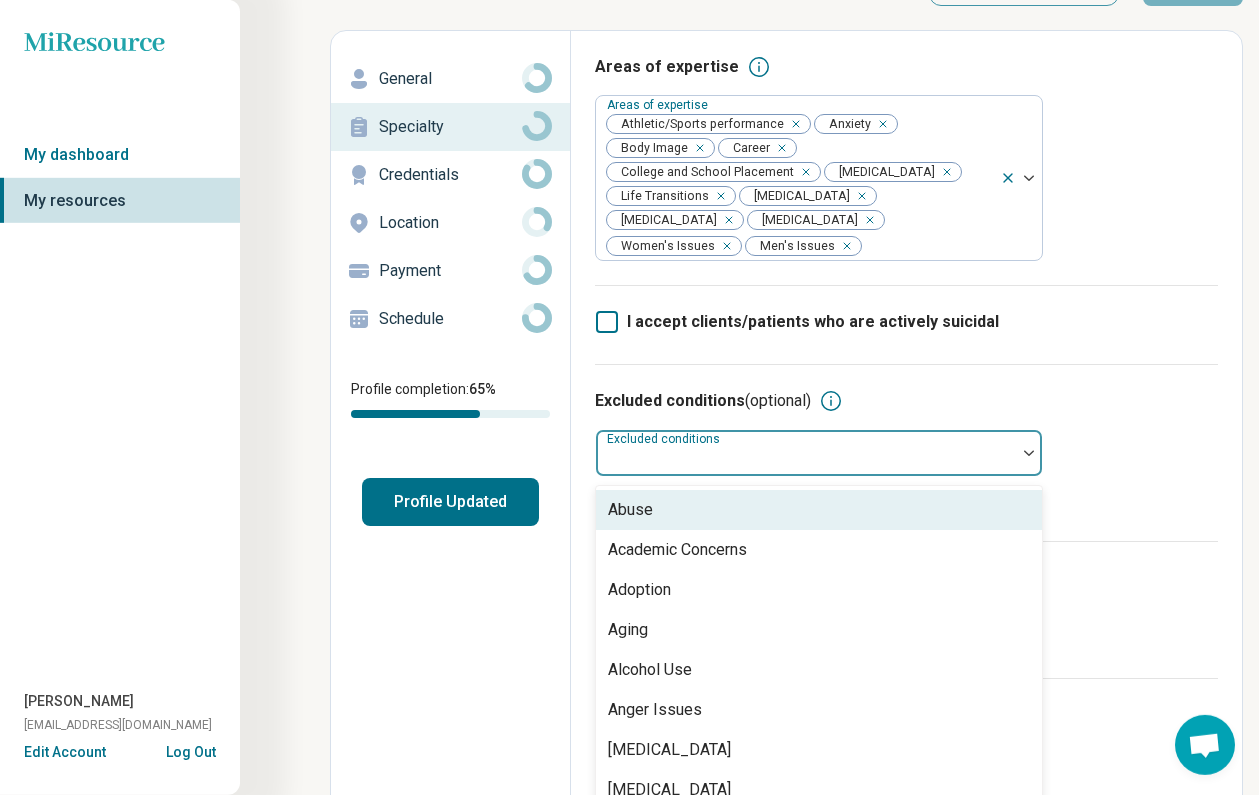 click at bounding box center (1029, 453) 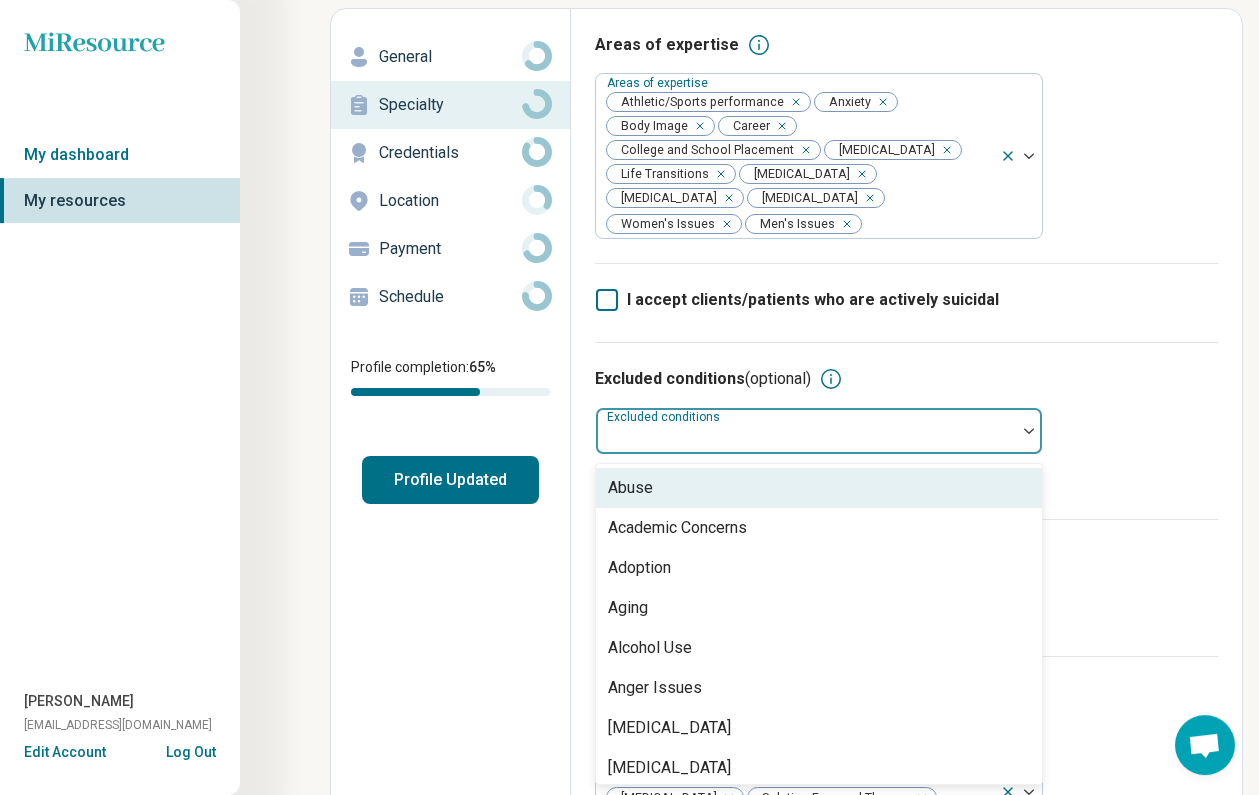 scroll, scrollTop: 89, scrollLeft: 0, axis: vertical 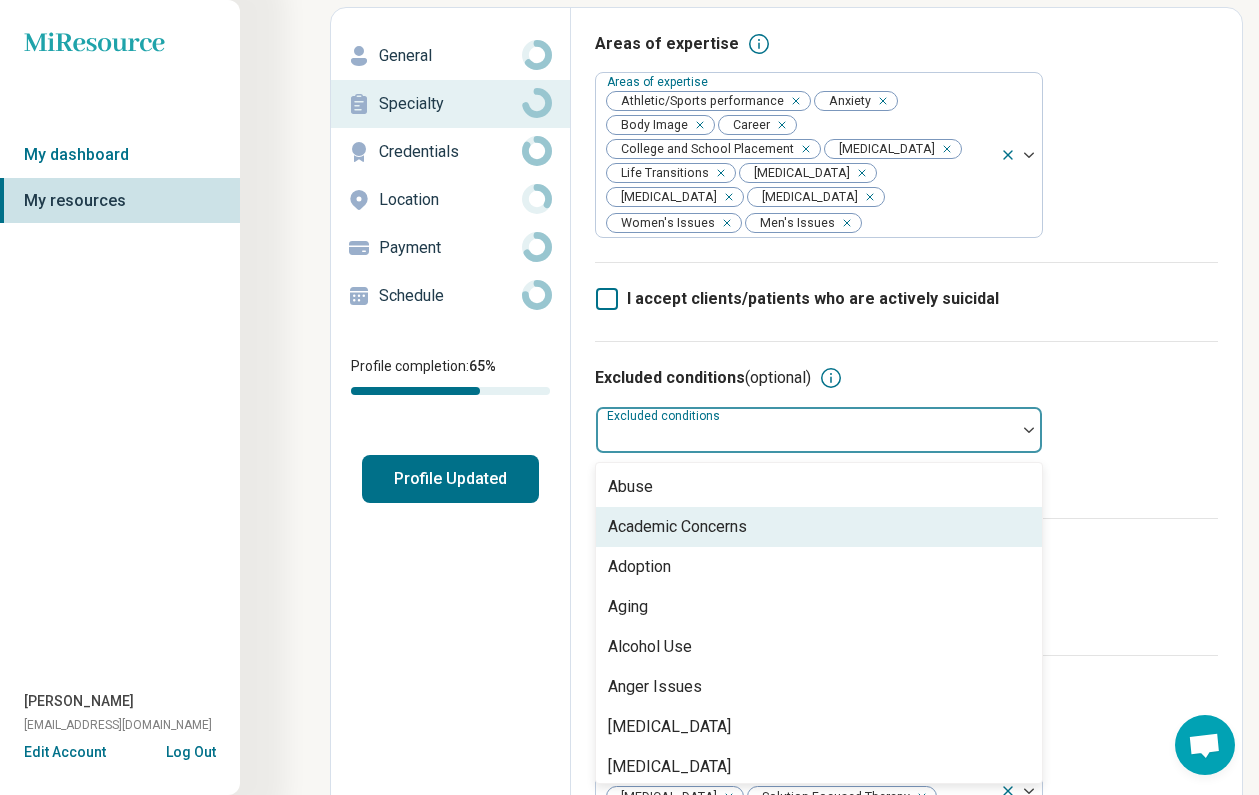 click on "This information will not be displayed on your profile." at bounding box center (906, 482) 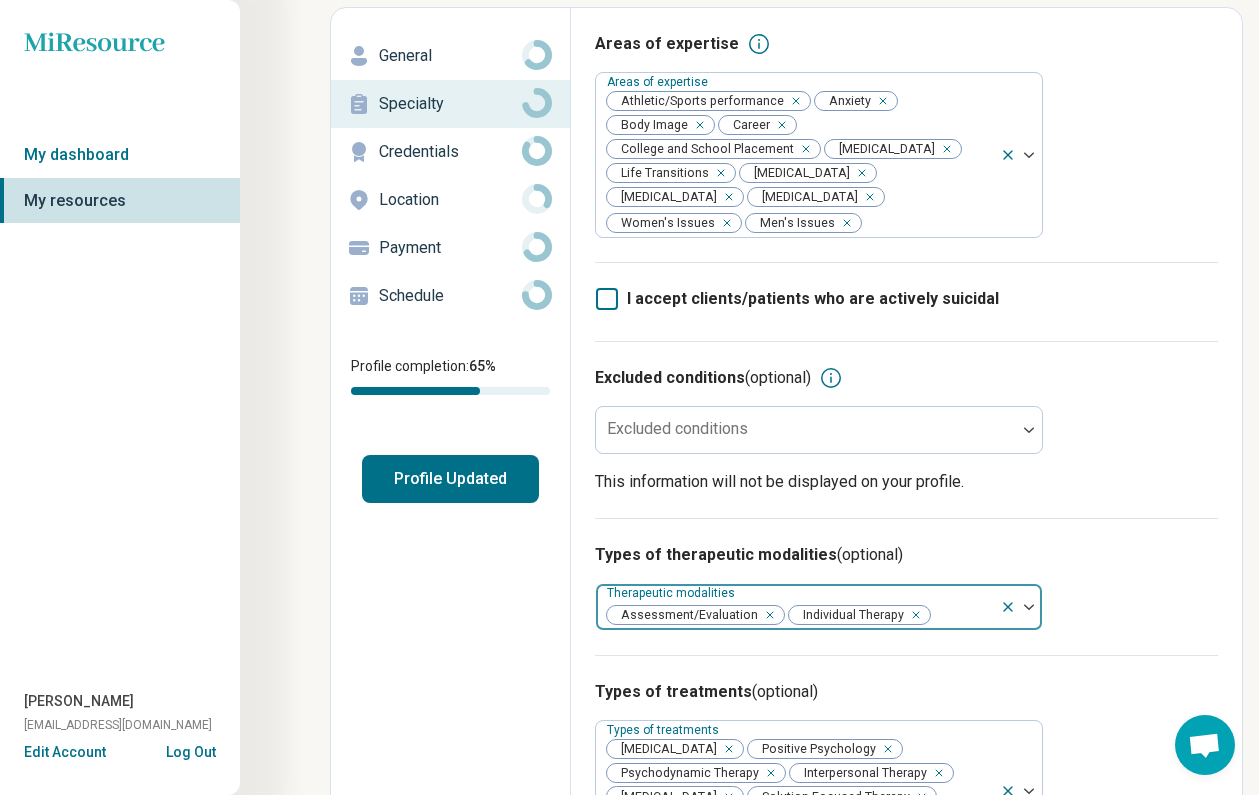 scroll, scrollTop: 0, scrollLeft: 0, axis: both 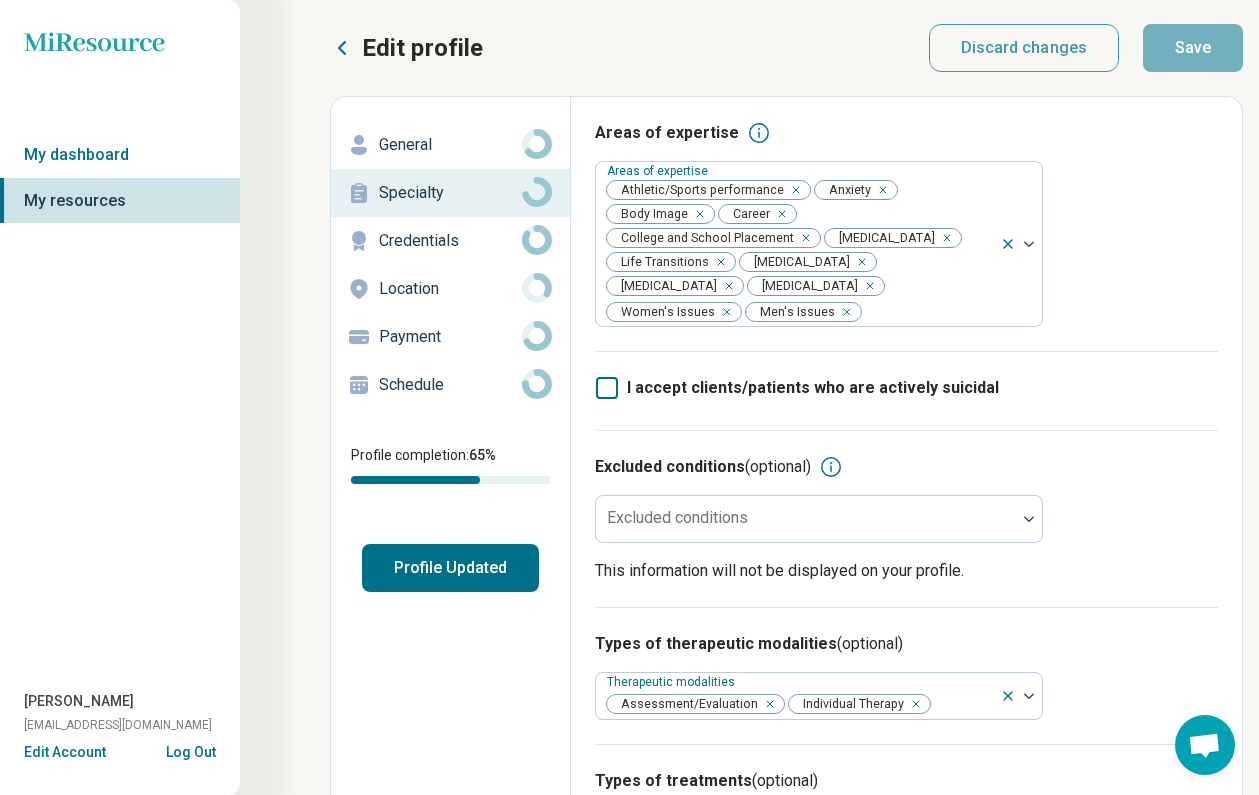 click 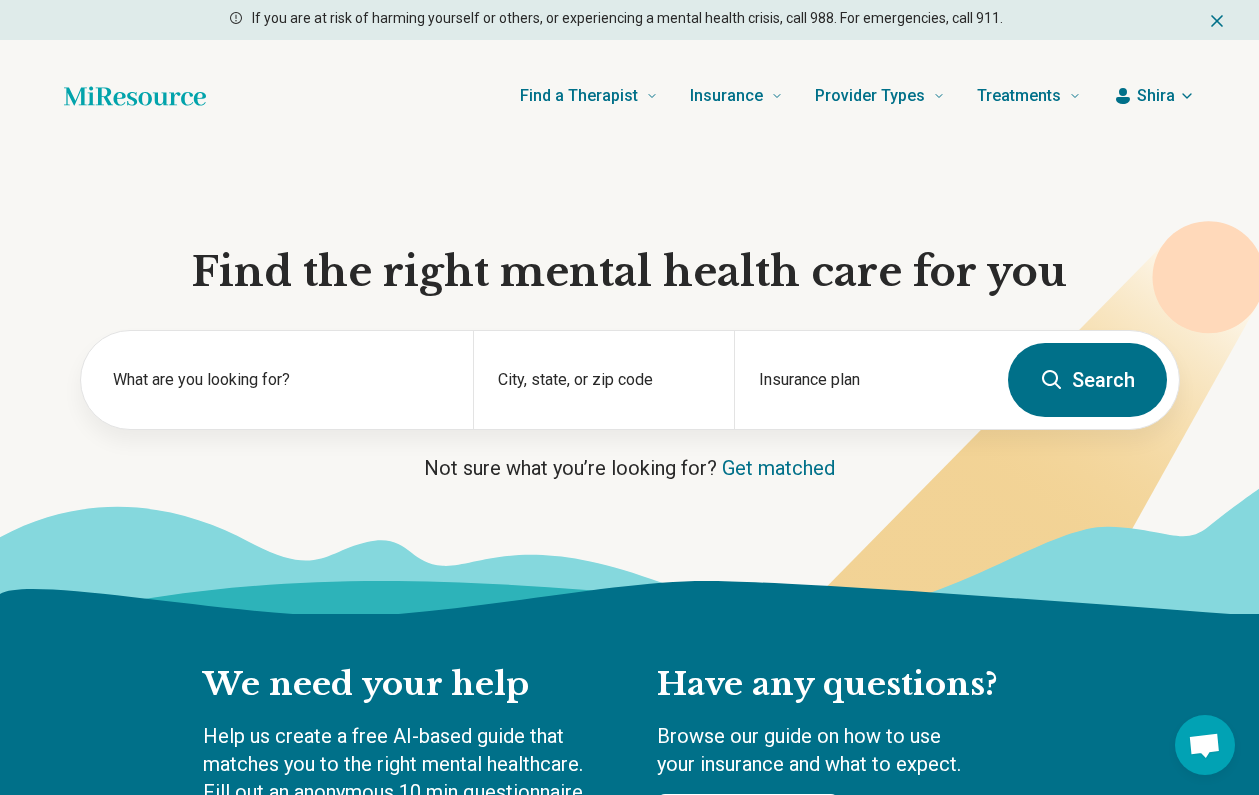 click 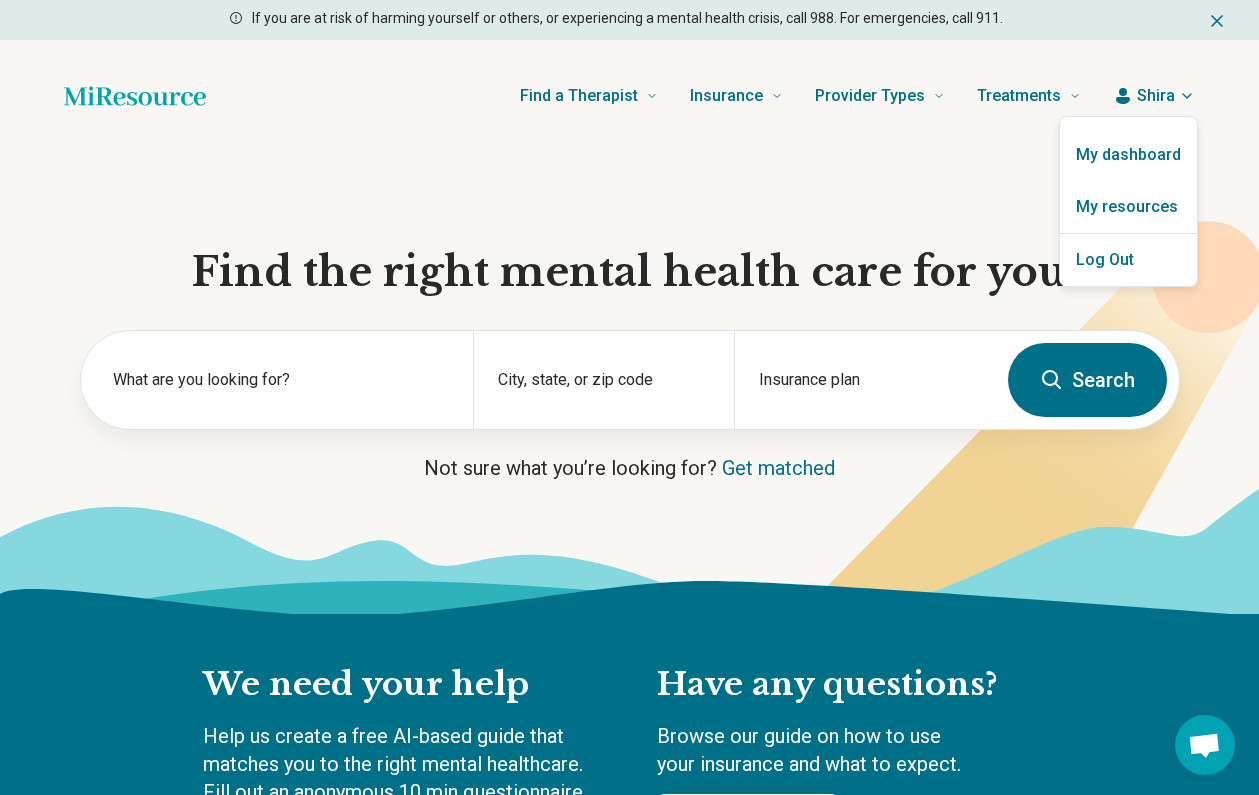 click at bounding box center (1204, 747) 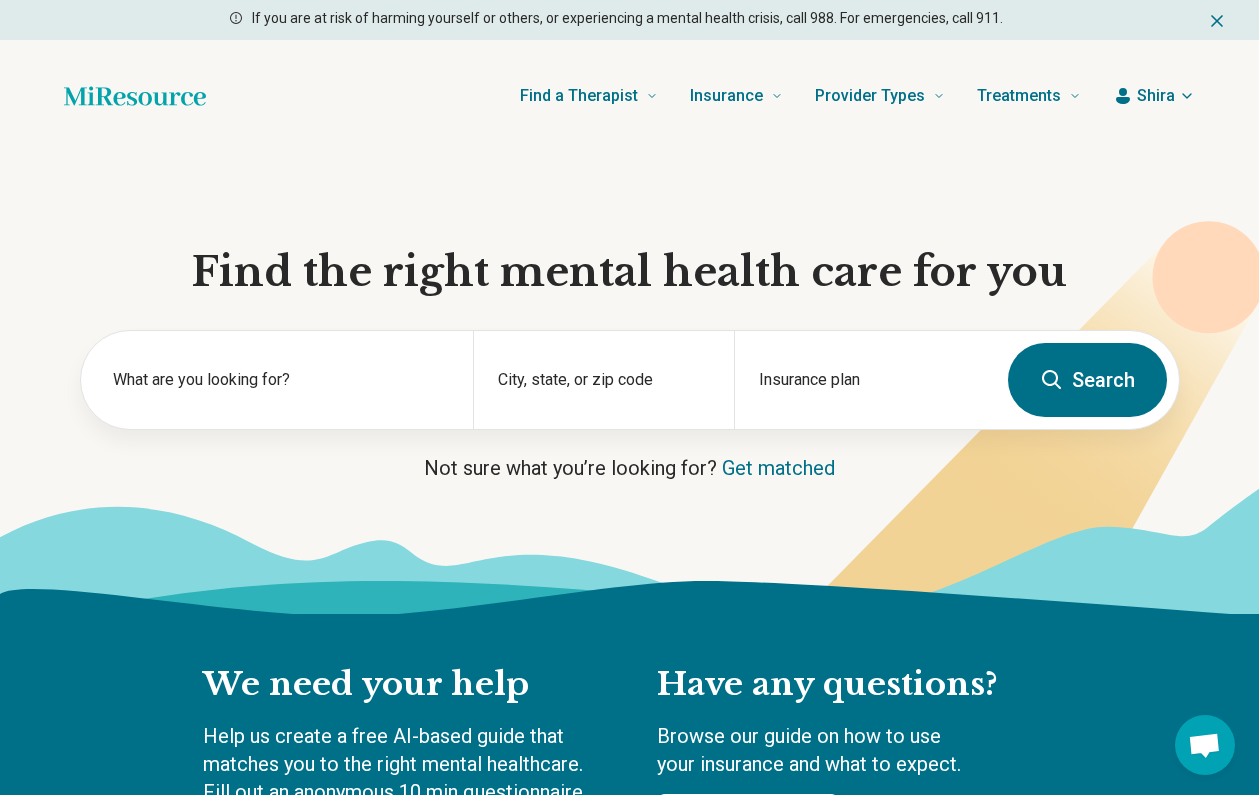 click on "Find a Therapist Mental Health Conditions ADHD Anxiety Anorexia Autism Bipolar Binge Eating Bulimia Depression OCD Panic Phobias Postpartum Depression PTSD Schizophrenia Social Anxiety Behavioral and Coping Challenges Alcohol Anger Issues Antisocial Borderline Personality Drug Use Gambling Hoarding Narcissistic Personality Disorder OCPD Personality Disorders Sex Addiction Skin Picking Trichotillomania Relationships & Life Events Adoption Divorce End of Life Grief & Loss Infertility Infidelity Life Transitions Parenting Pregnancy Loss Relationships Identity and Emotional Wellbeing Abuse Body Image Bullying Childhood Abuse Chronic Pain Domestic Abuse Gender Identity Loneliness Sexual Assault Self Harm Suicidal Ideation Trauma Career & Performance Burnout Career Learning Disorder Personal Growth Self Esteem Sleep Work Life Balance Insurance National Insurers Aetna Anthem Blue Cross Blue Shield Cigna Humana Optum UnitedHealthCare Government & Public Programs GEHA Medicaid Medicare TriCare Emblem Health Net Molina" at bounding box center [629, 96] 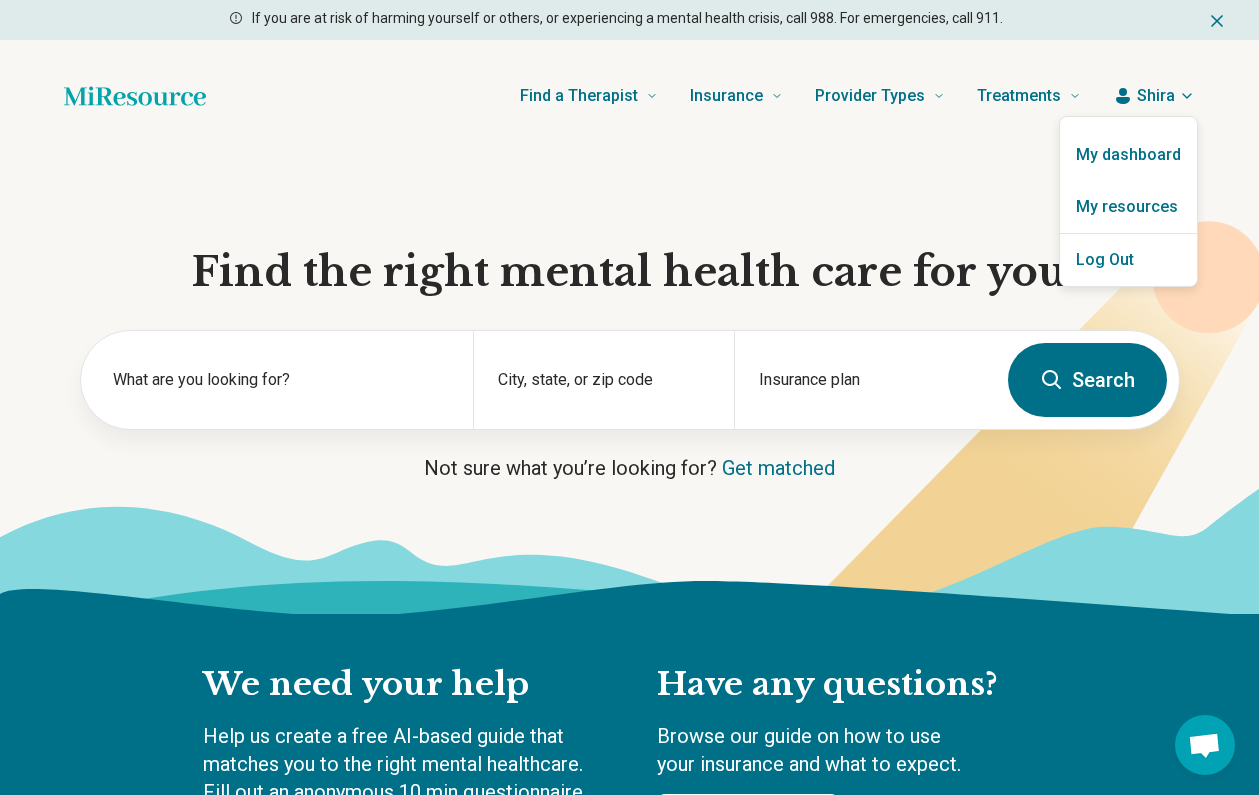 click at bounding box center (629, 397) 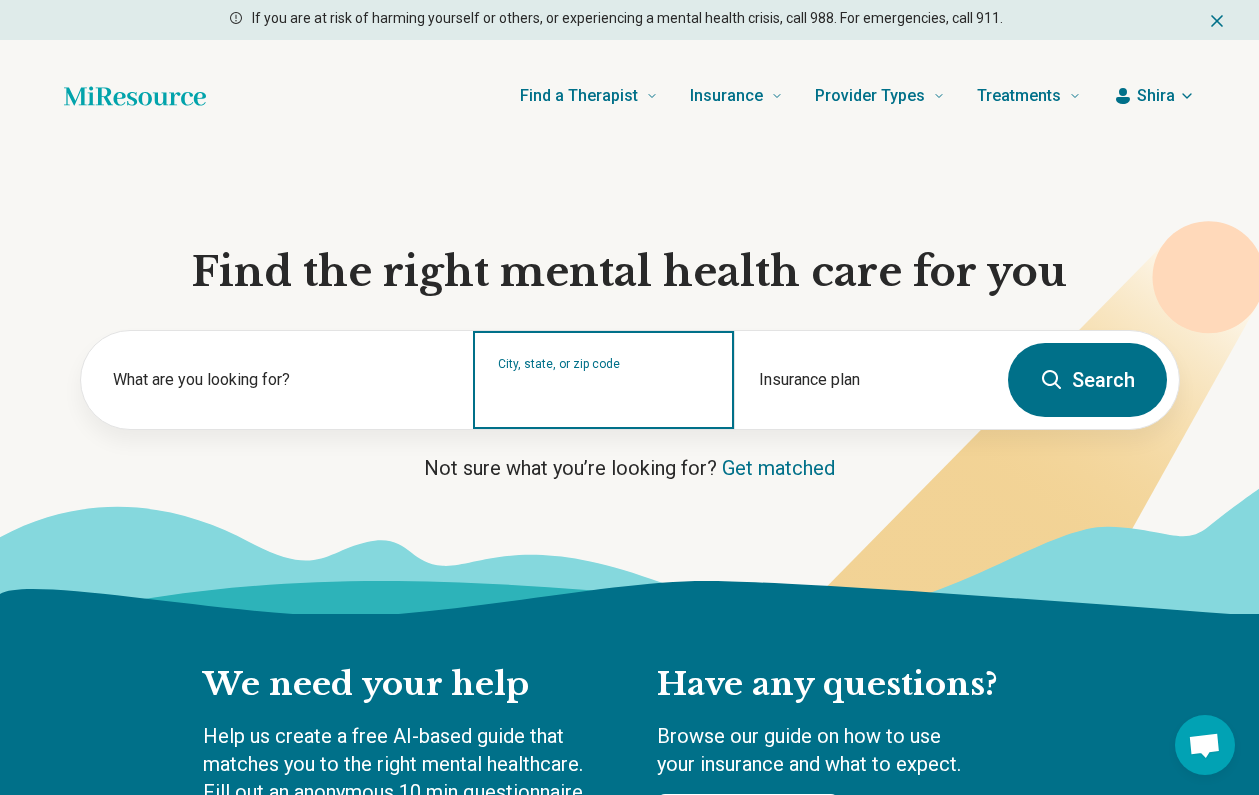 click on "City, state, or zip code" at bounding box center [604, 393] 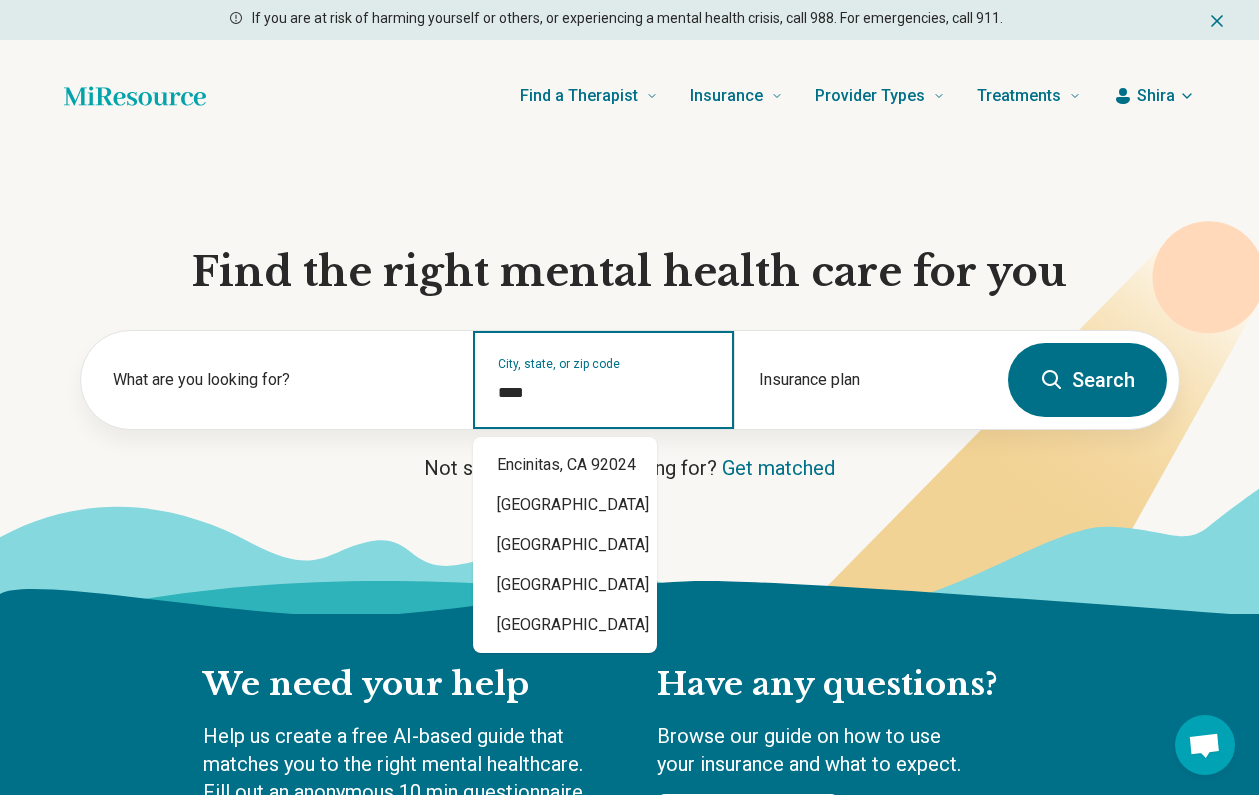 type on "*****" 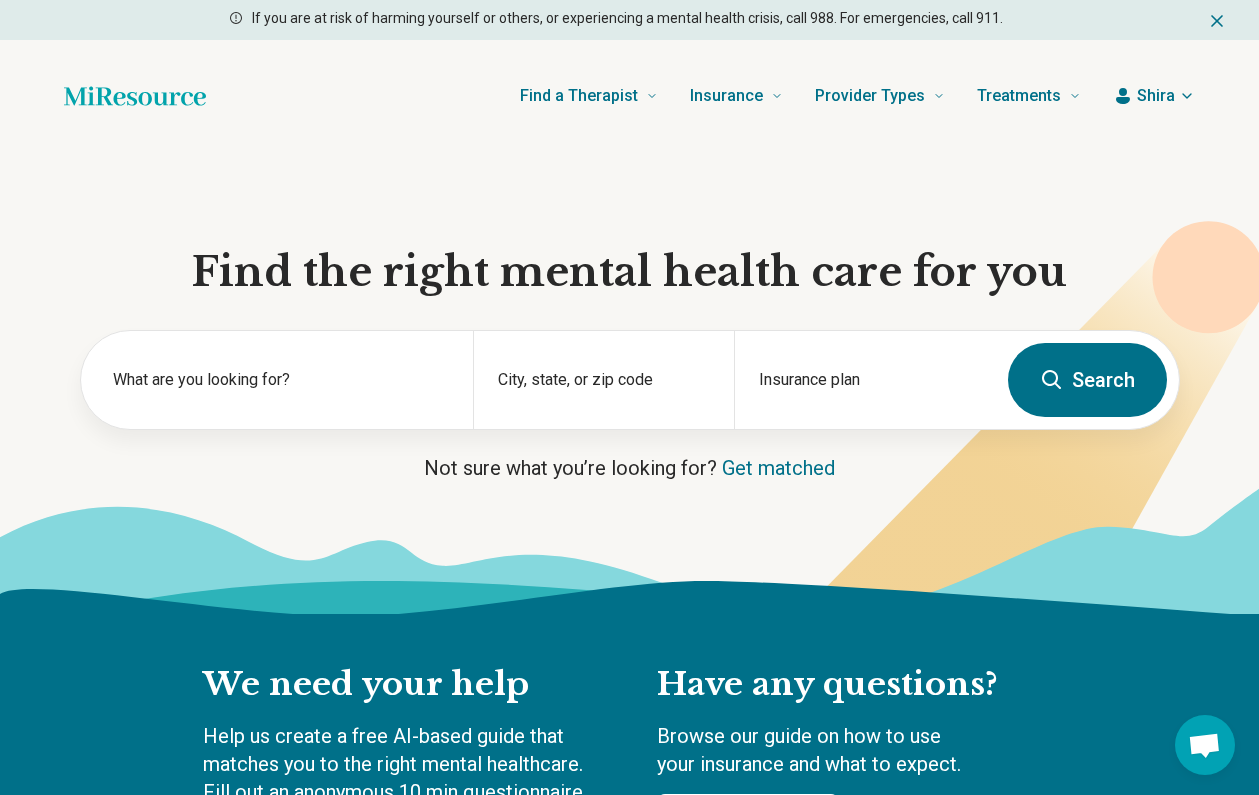 click on "Search" at bounding box center (1087, 380) 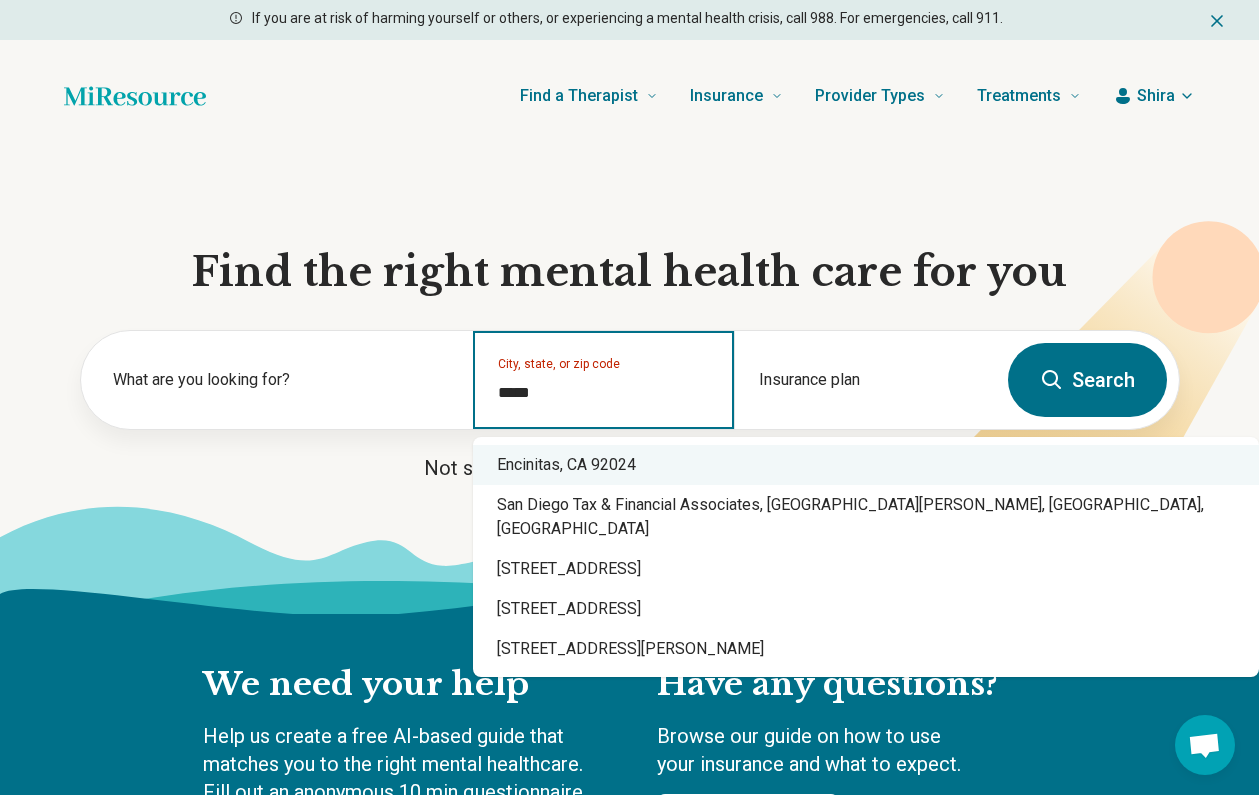 click on "Encinitas, CA 92024" at bounding box center [866, 465] 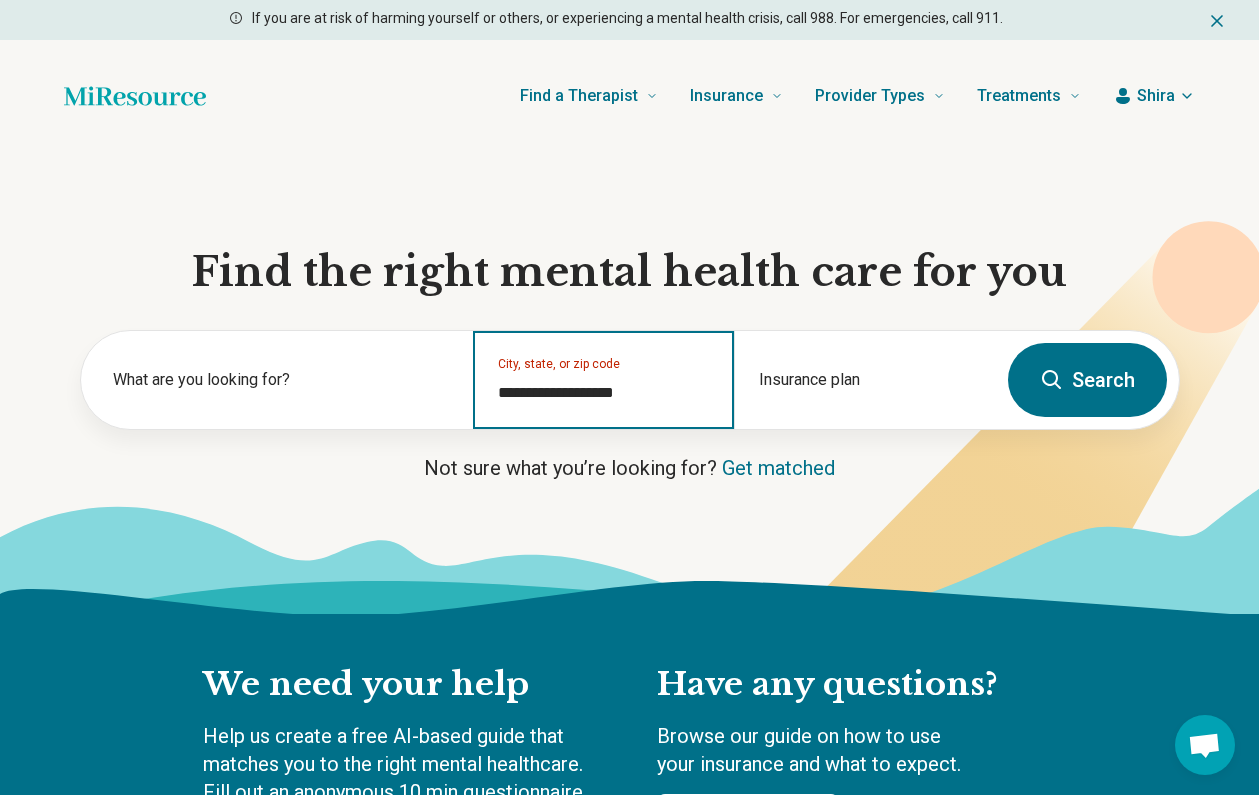 type on "**********" 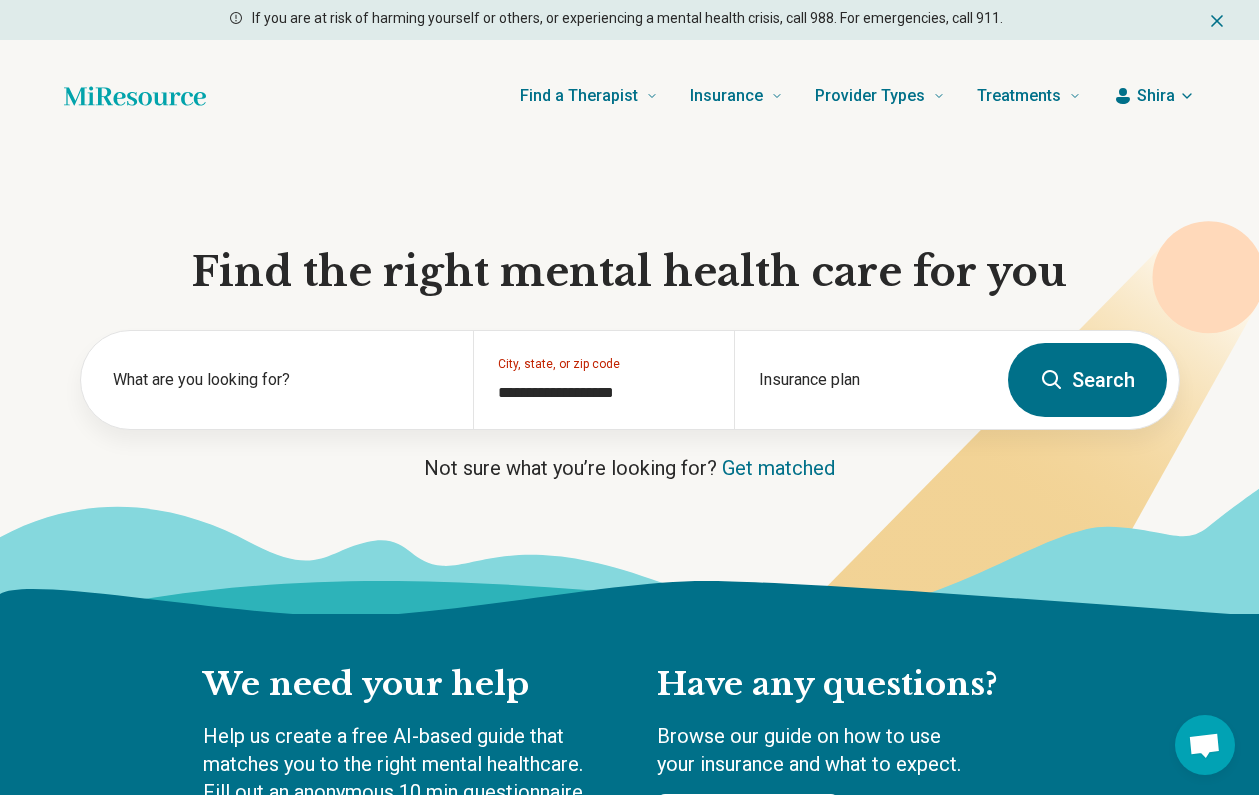click 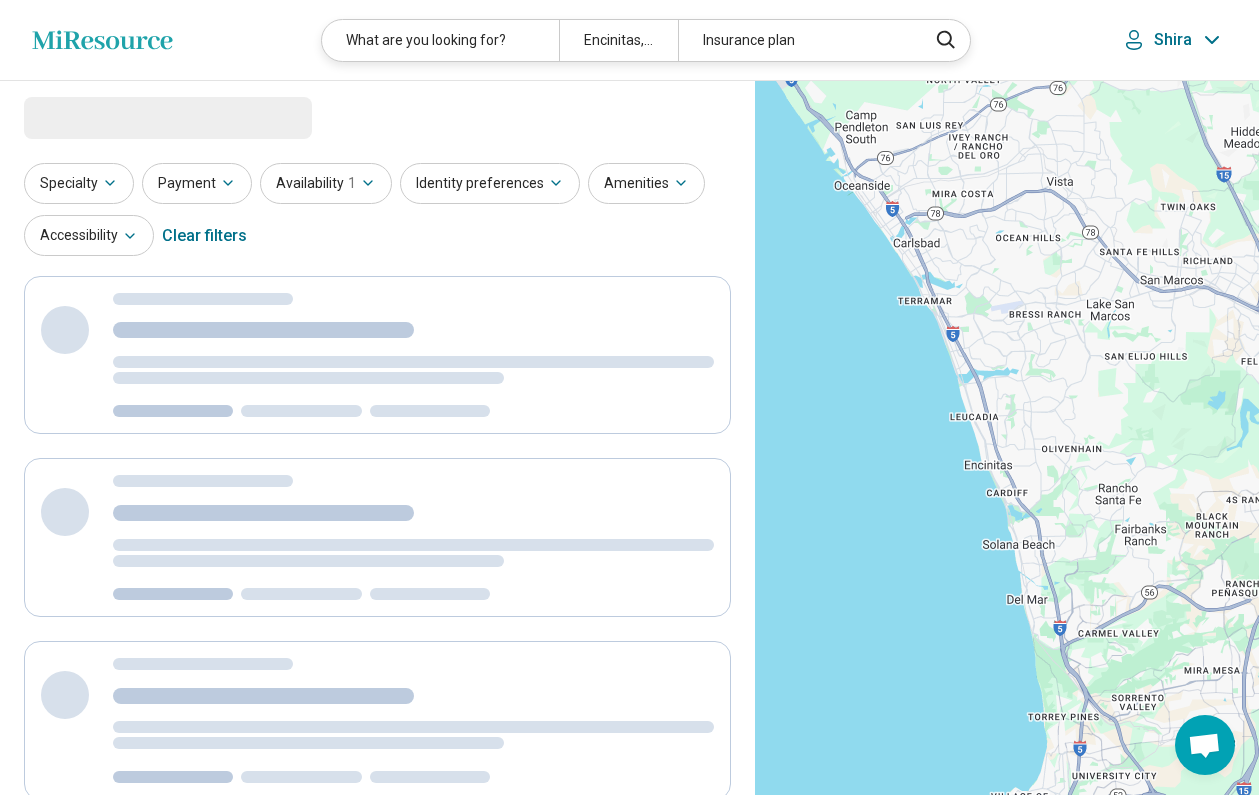 select on "***" 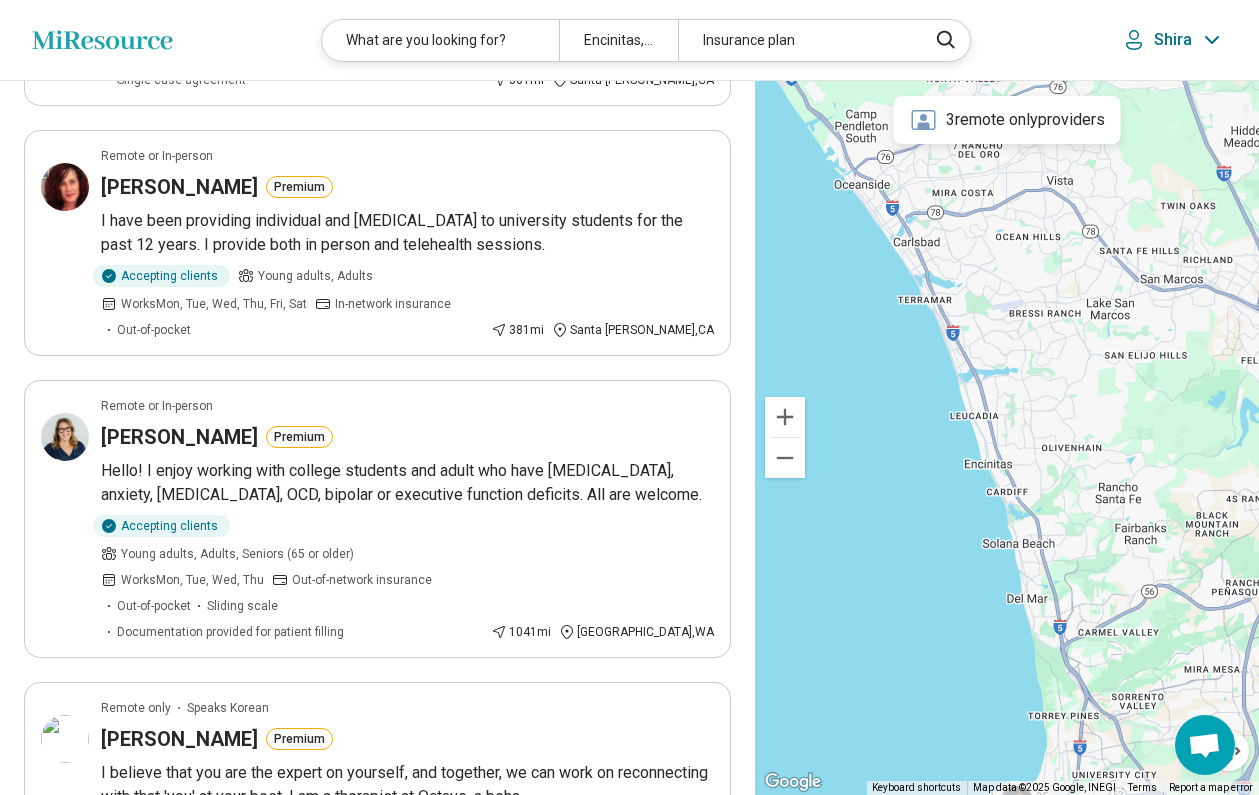 scroll, scrollTop: 0, scrollLeft: 0, axis: both 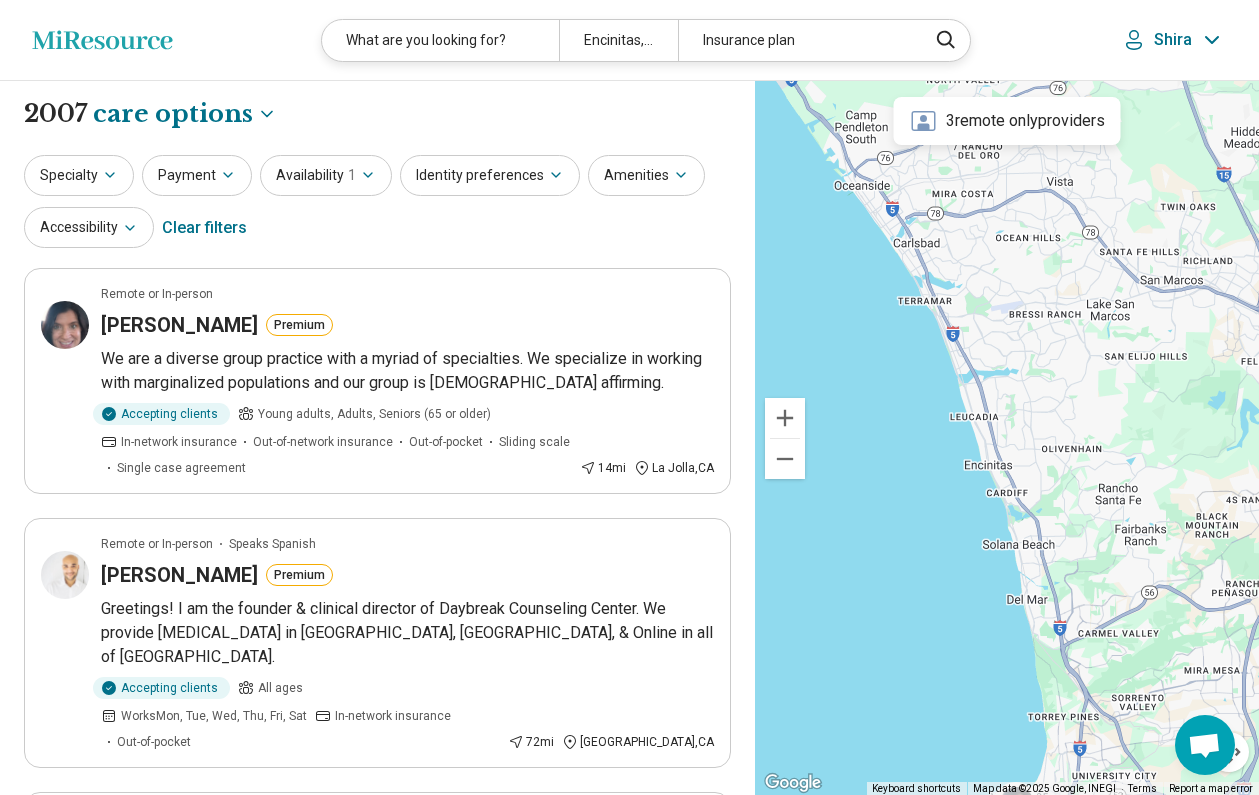 click on "Miresource logo" 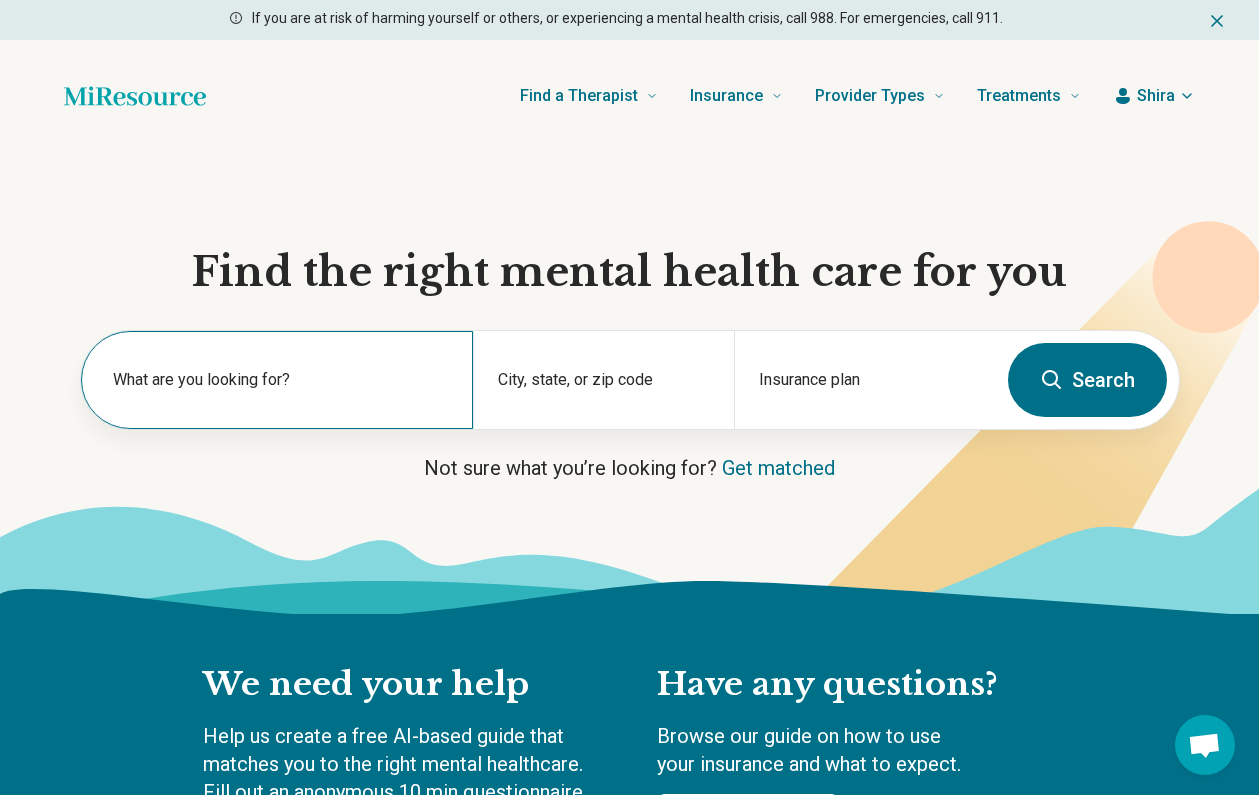 click on "What are you looking for?" at bounding box center [281, 380] 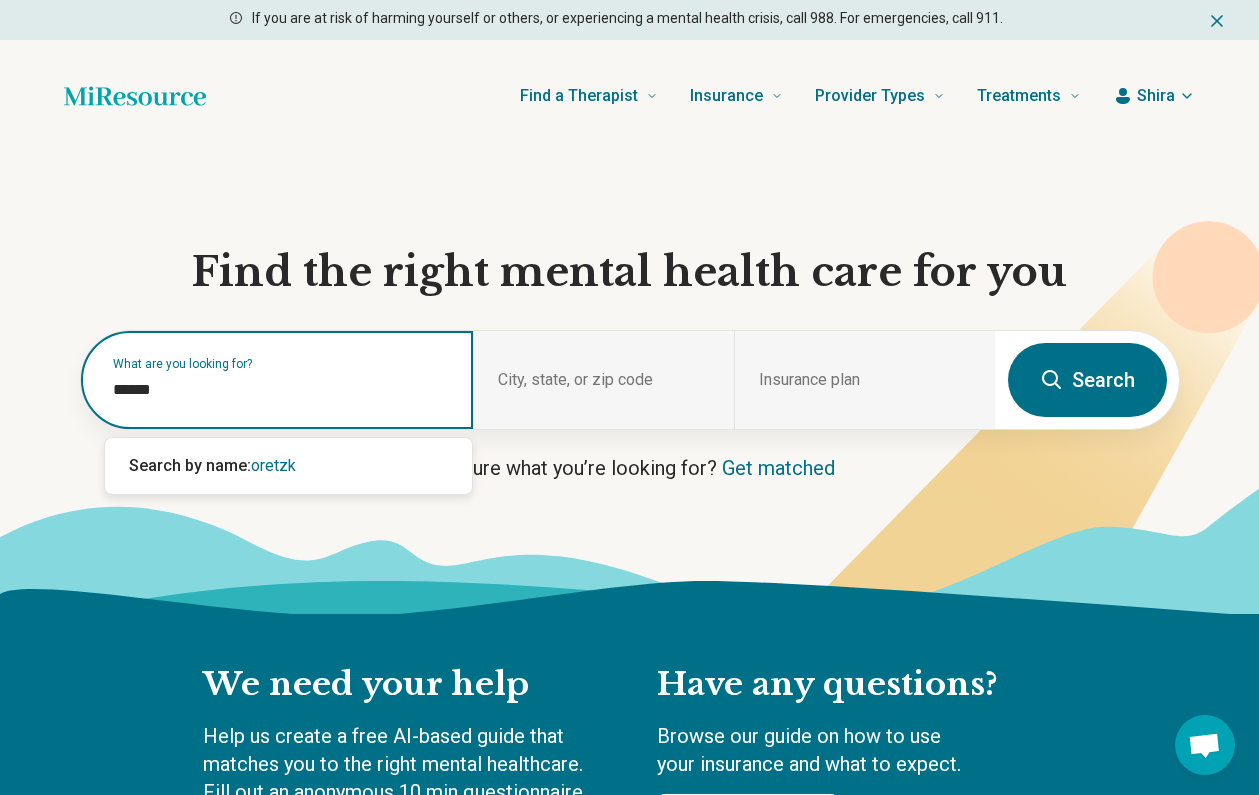 type on "*******" 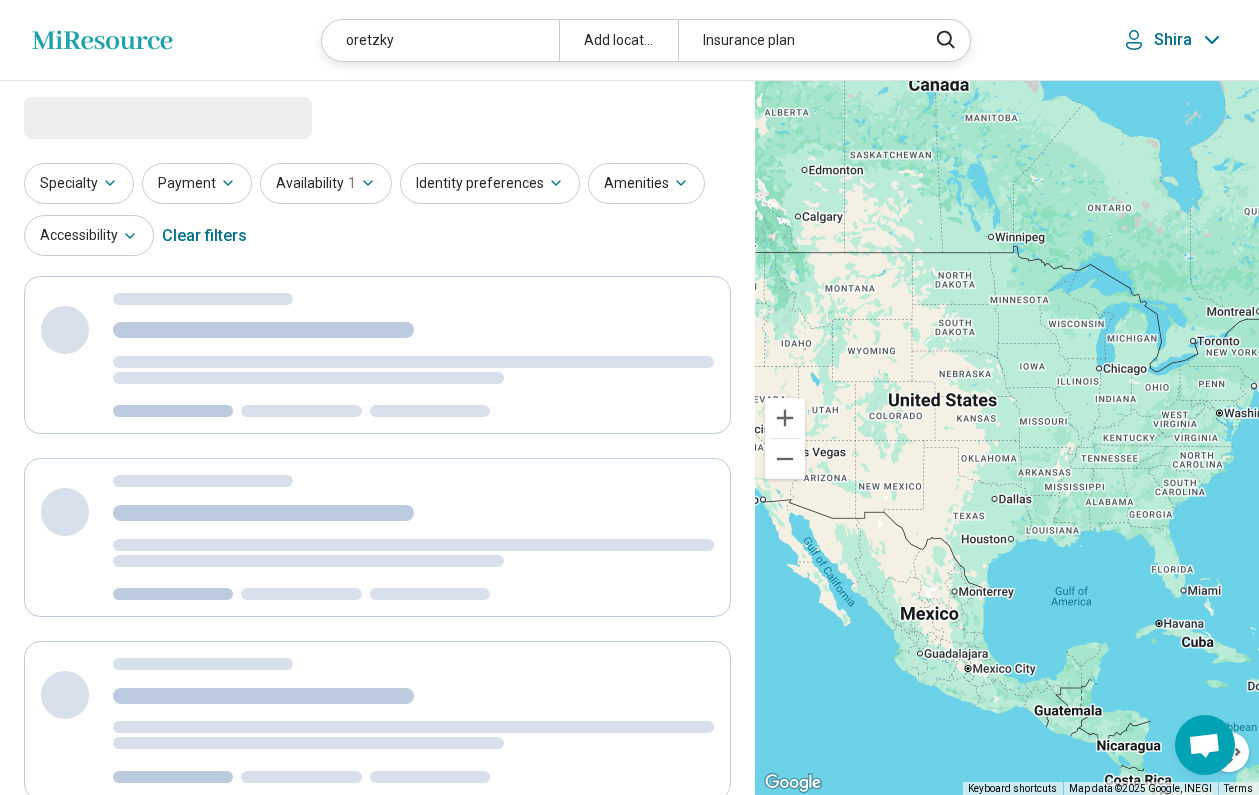 select on "***" 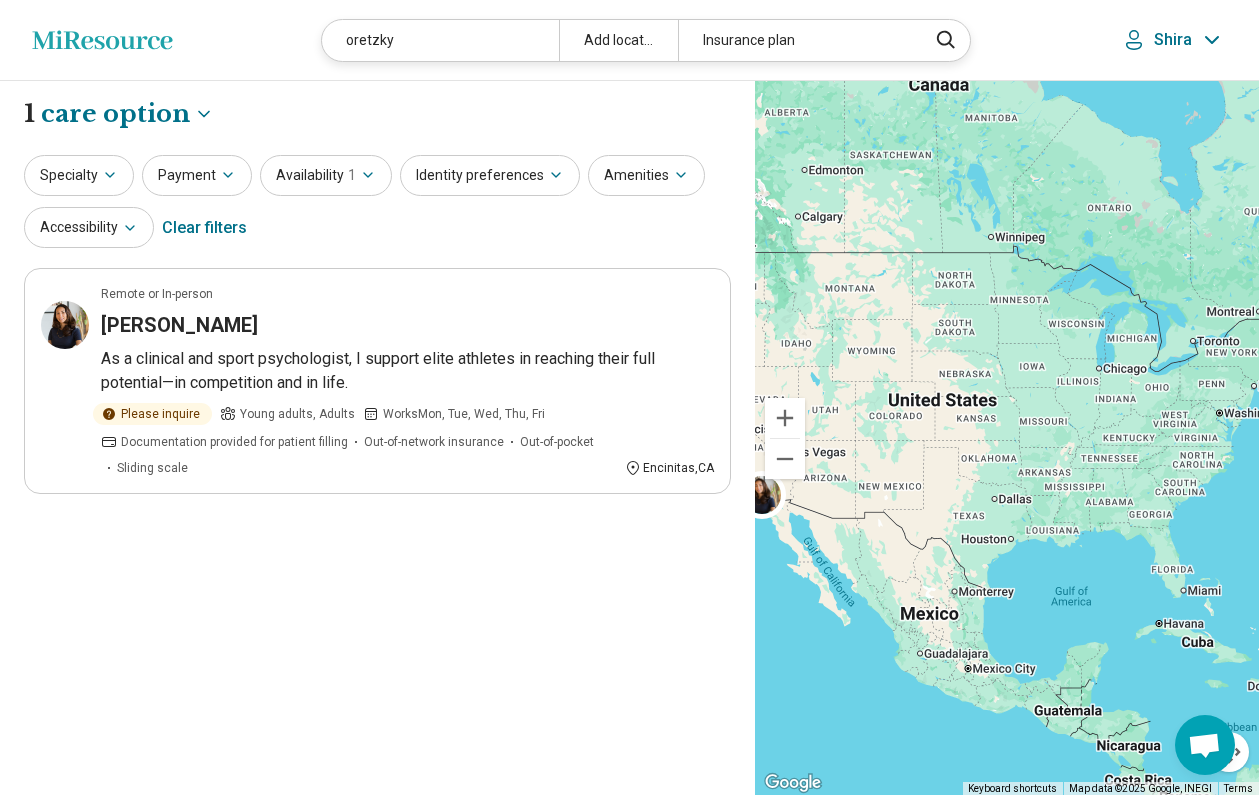 click at bounding box center [1204, 747] 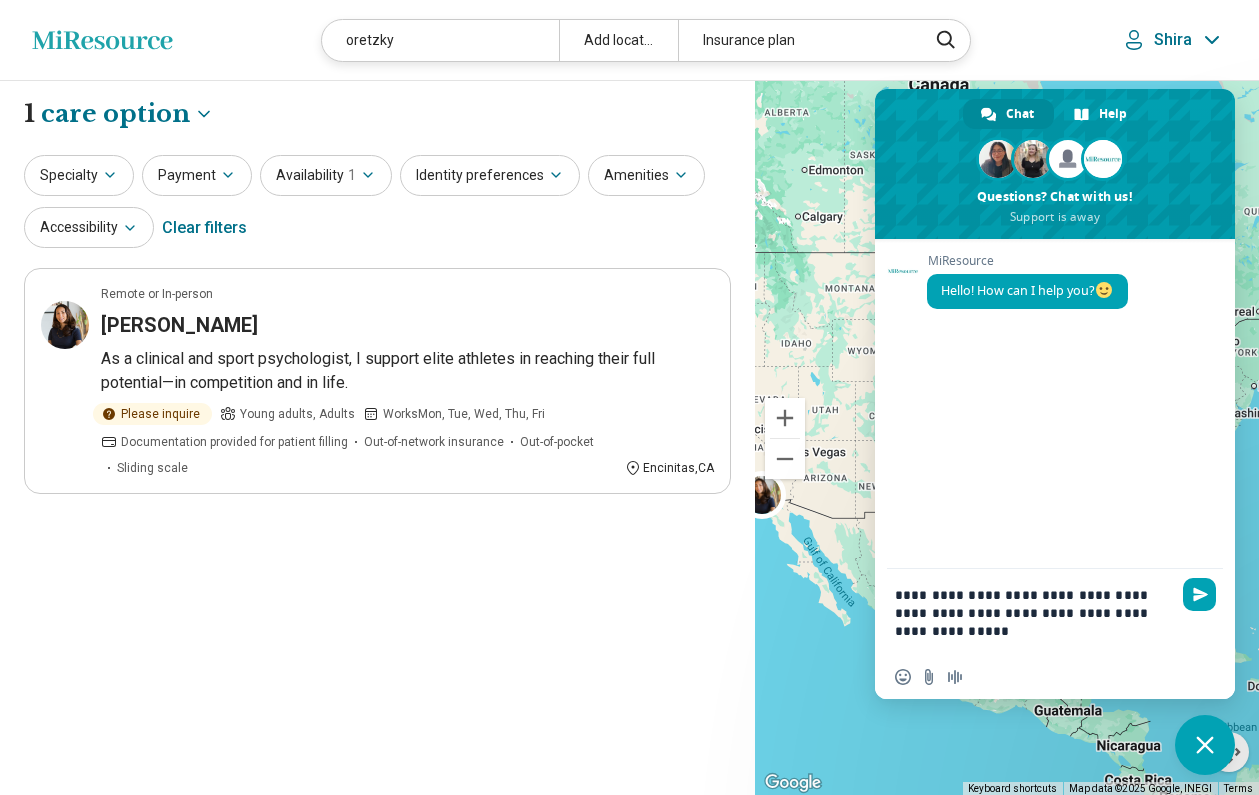 click on "**********" at bounding box center (1035, 612) 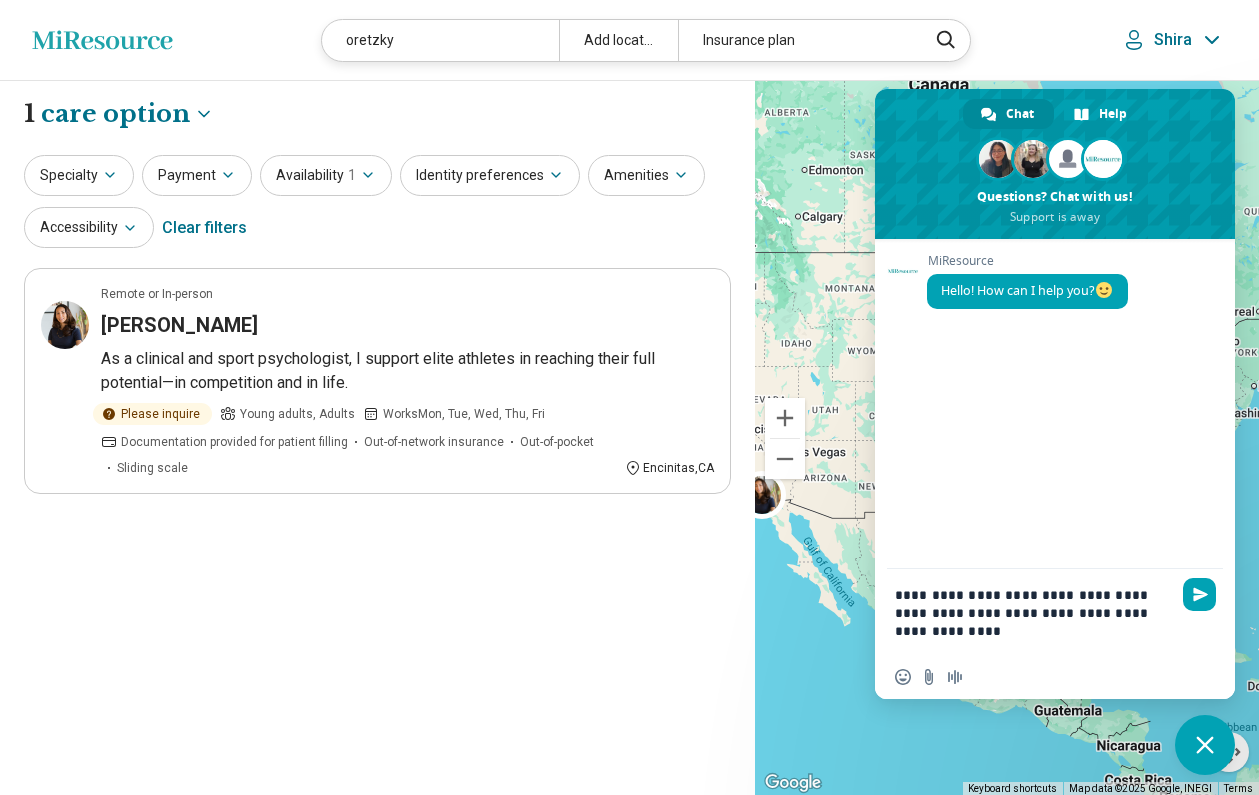 click on "**********" at bounding box center [1035, 612] 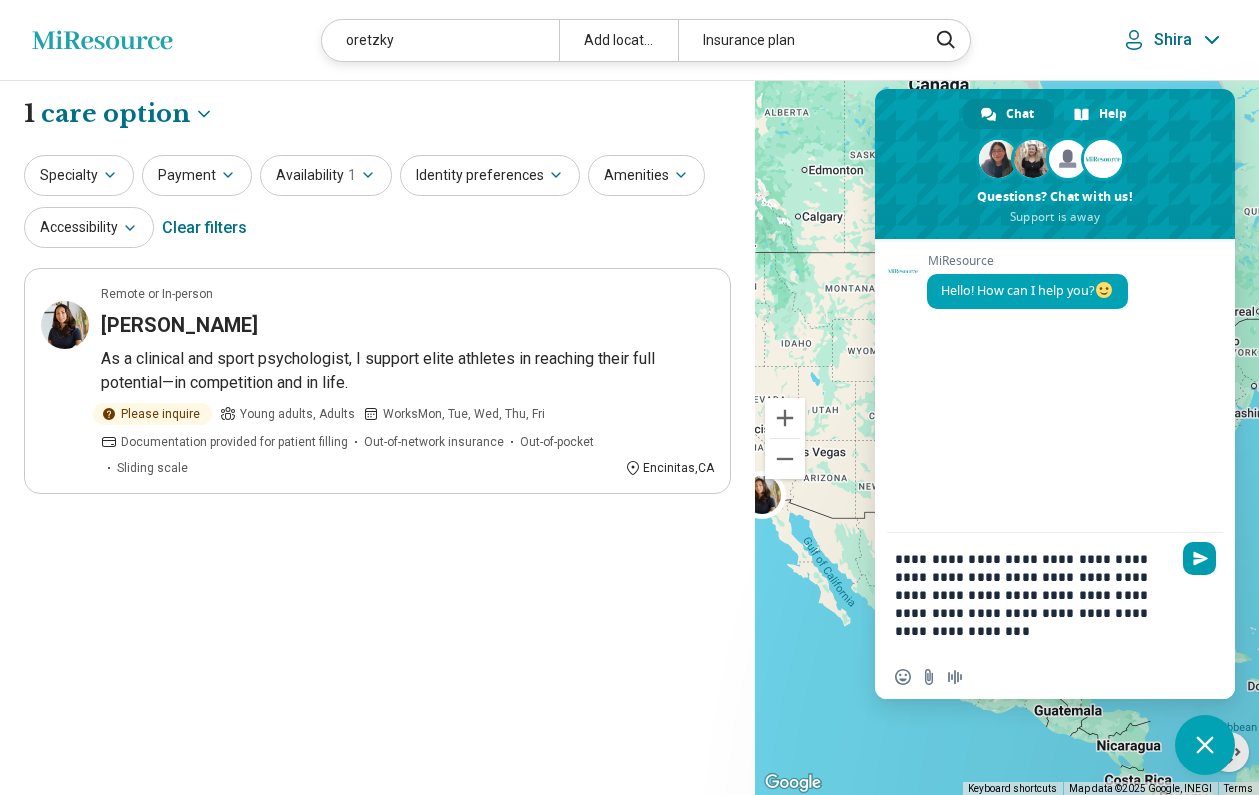 type on "**********" 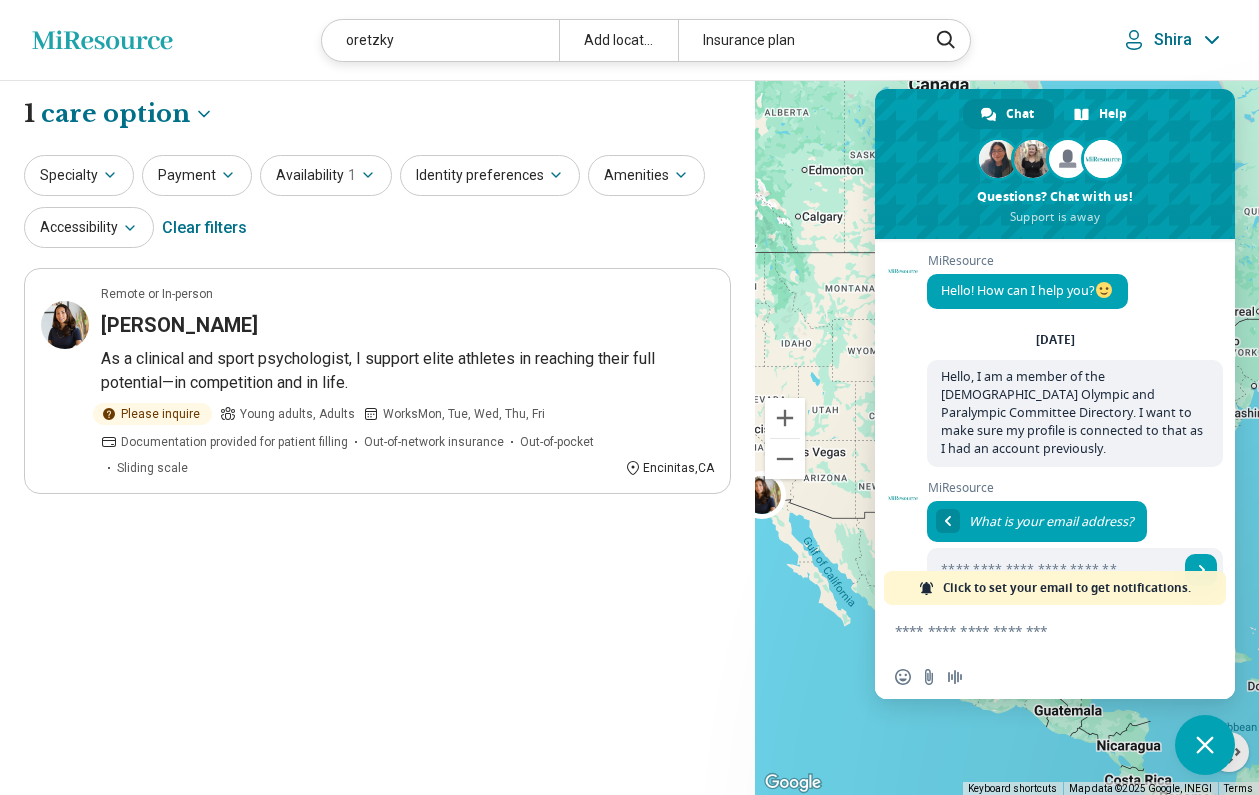 scroll, scrollTop: 32, scrollLeft: 0, axis: vertical 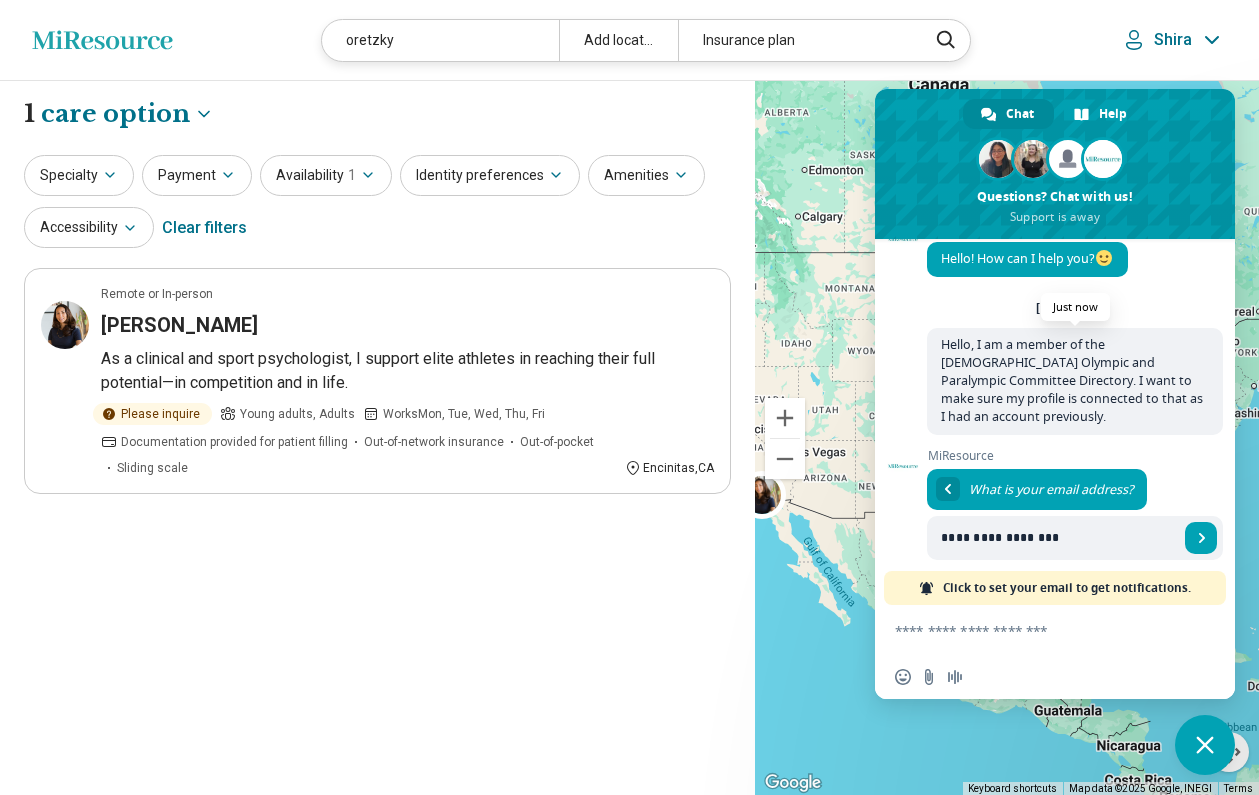type on "**********" 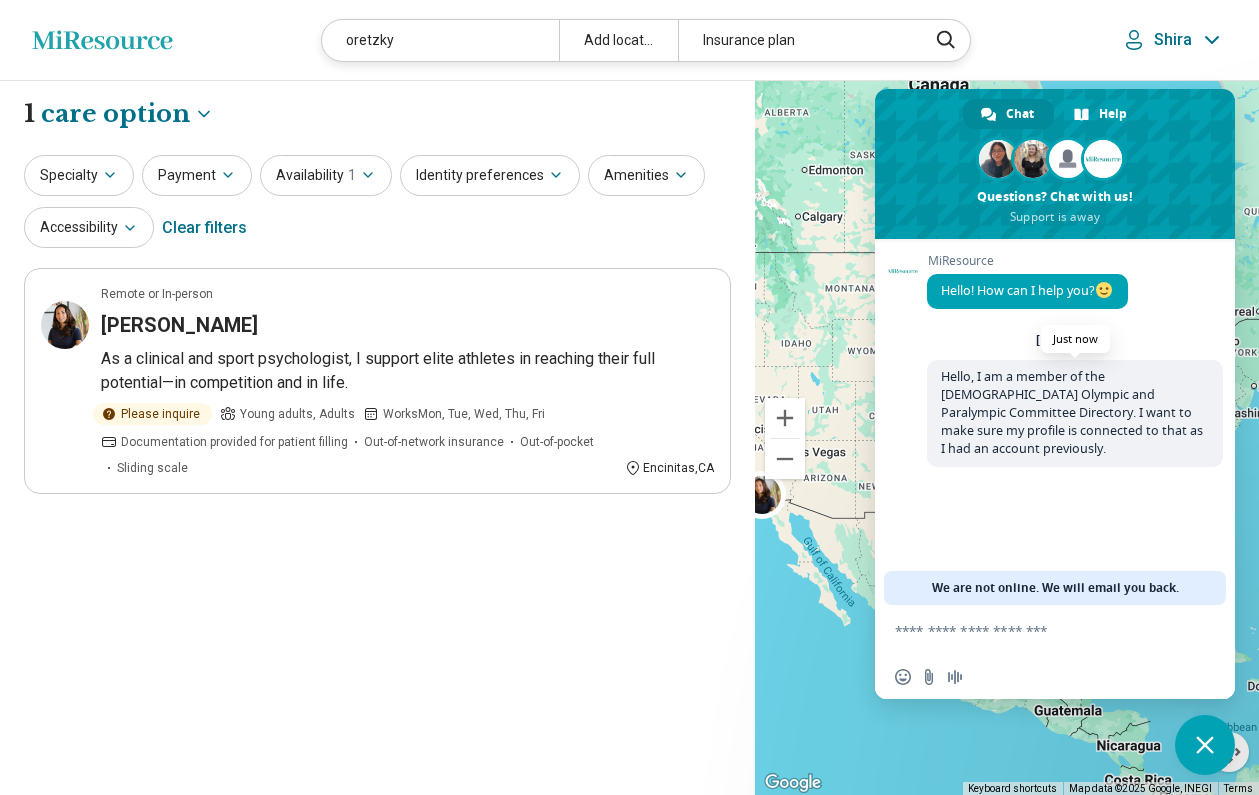 scroll, scrollTop: 0, scrollLeft: 0, axis: both 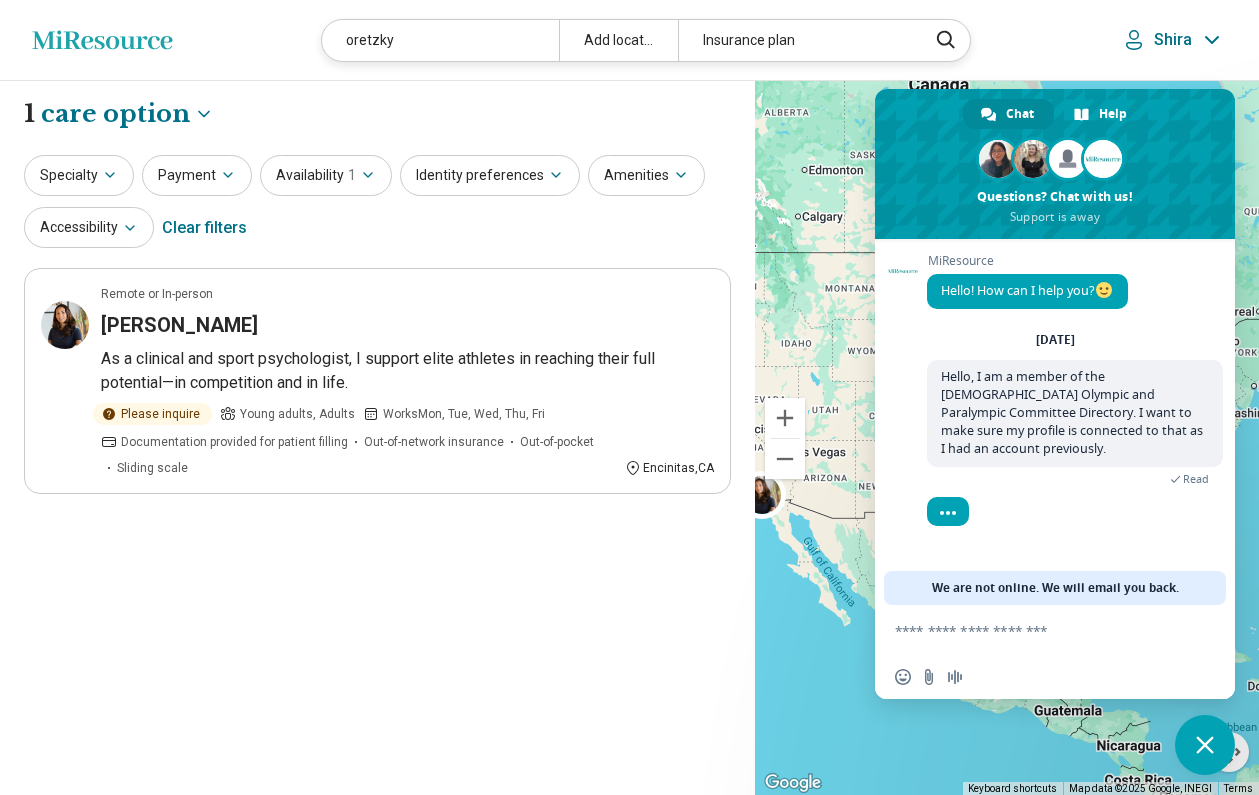 click 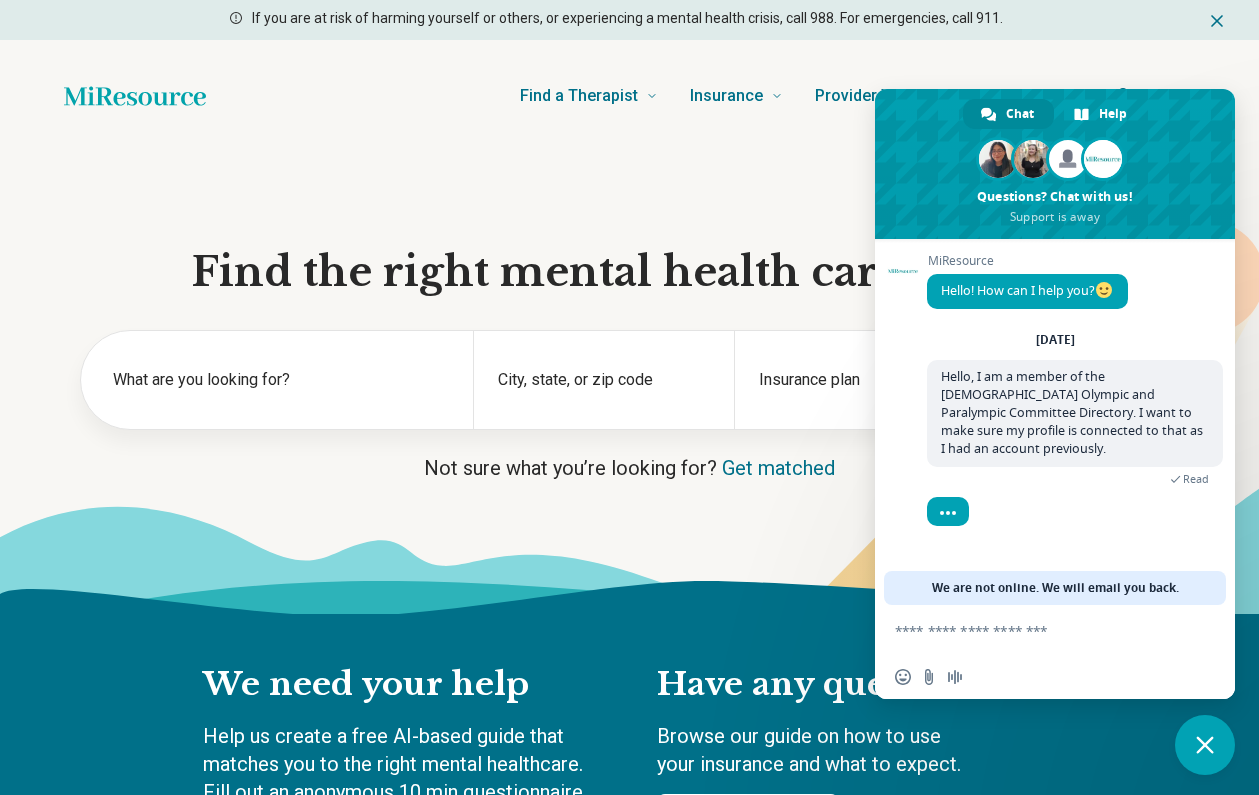 click on "Find the right mental health care for you What are you looking for? City, state, or zip code Insurance plan Search Not sure what you’re looking for?   Get matched" at bounding box center (629, 383) 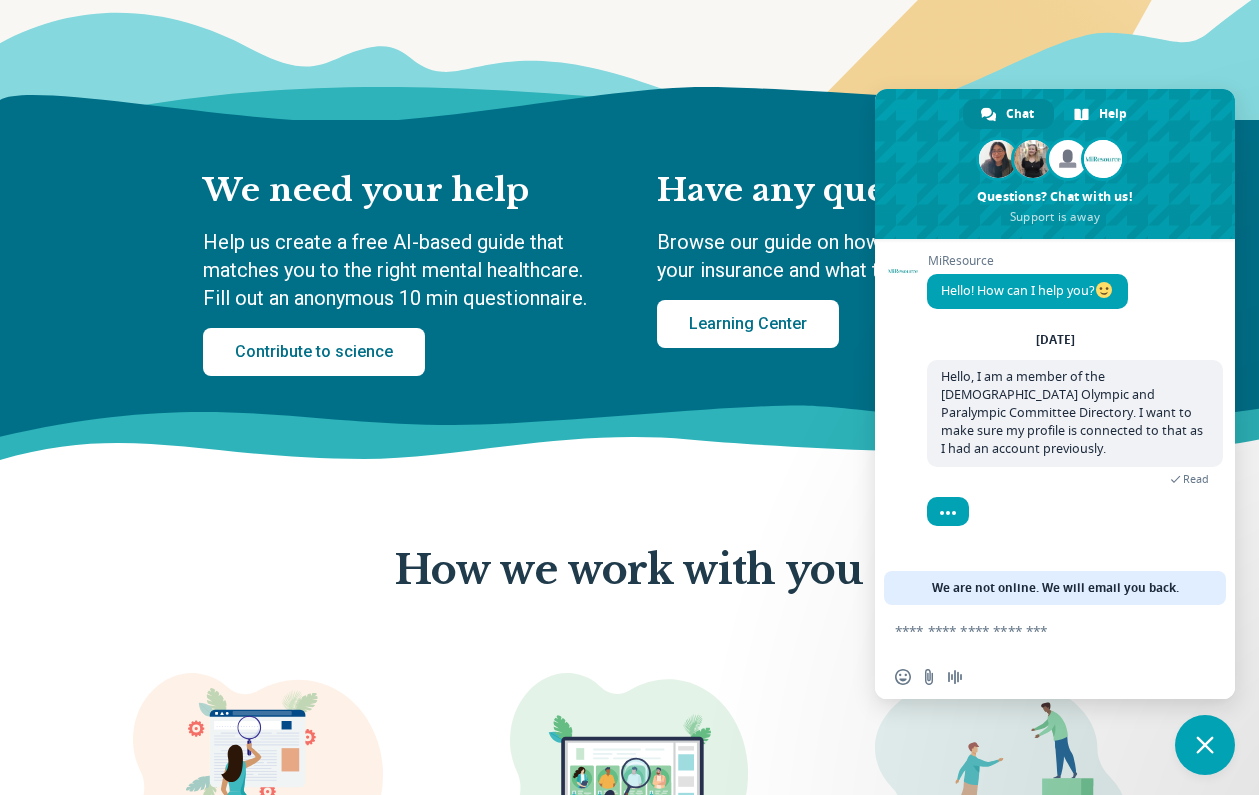 scroll, scrollTop: 546, scrollLeft: 0, axis: vertical 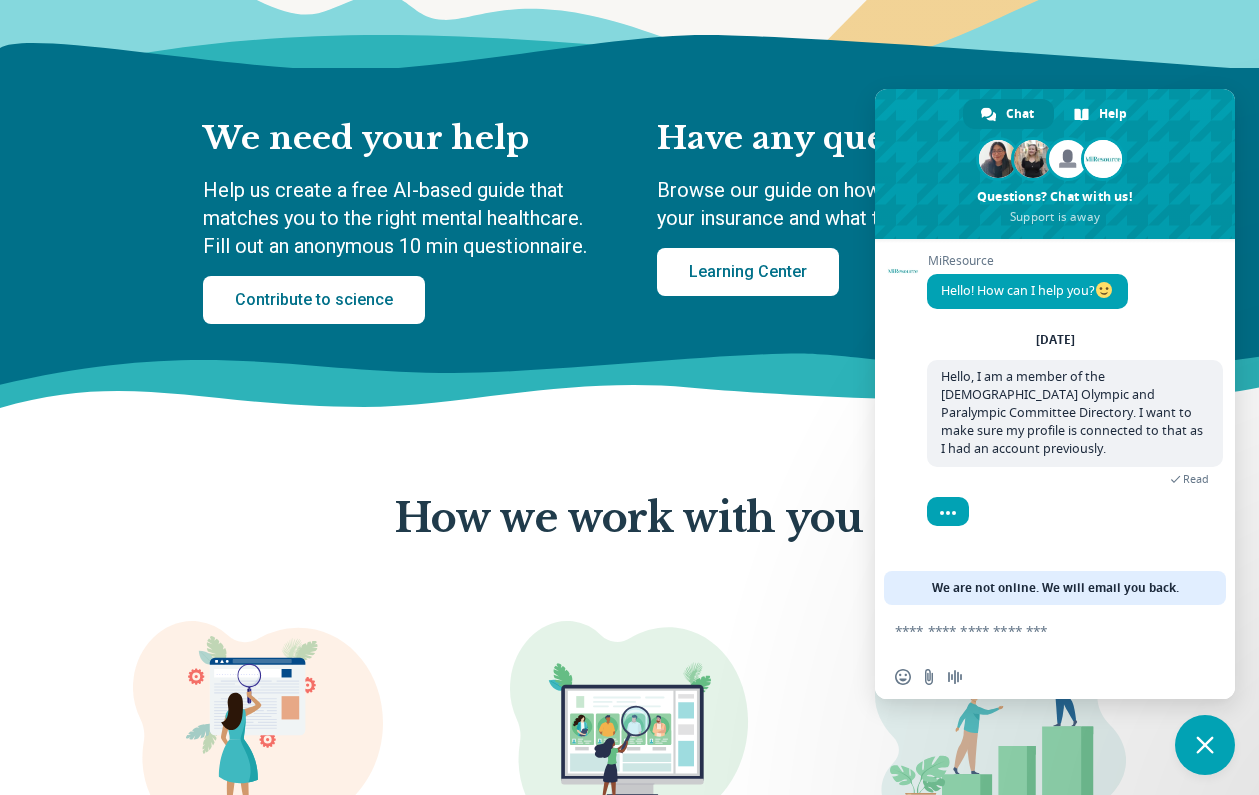 click 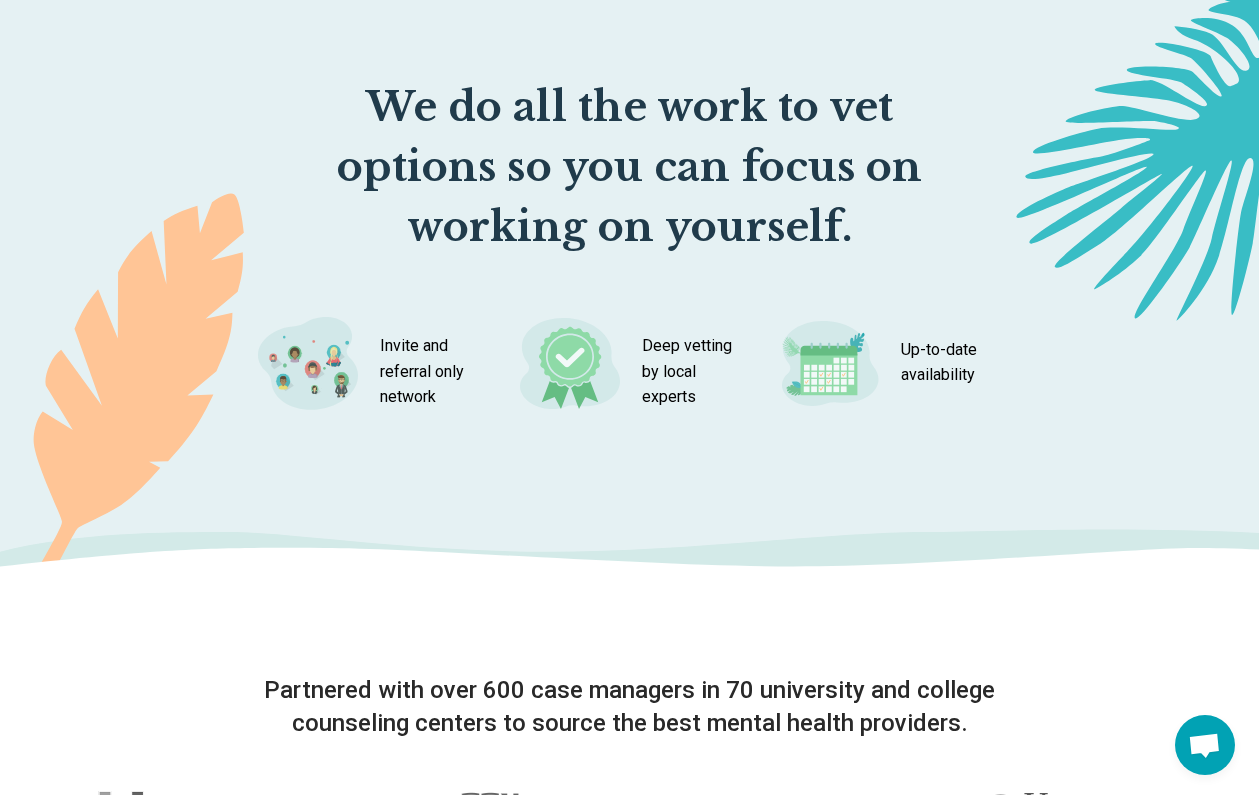 scroll, scrollTop: 2550, scrollLeft: 0, axis: vertical 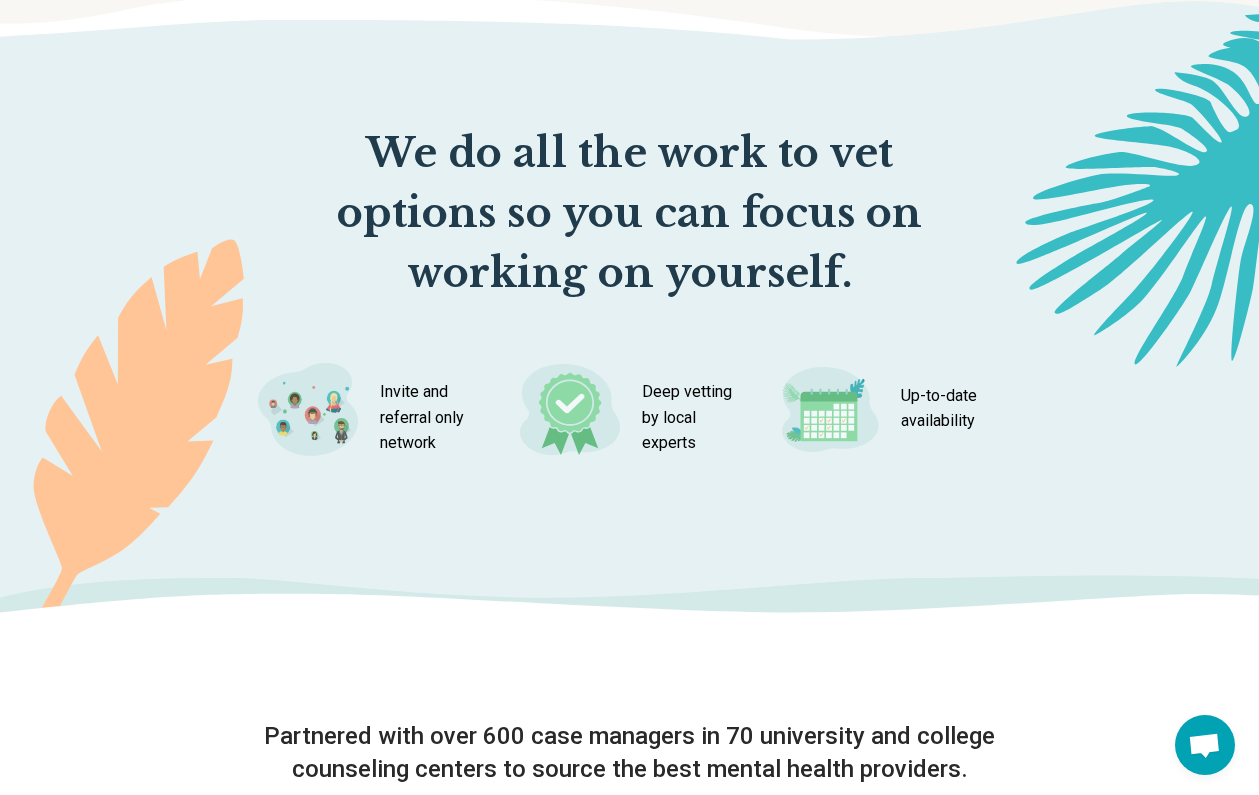 click at bounding box center [308, 409] 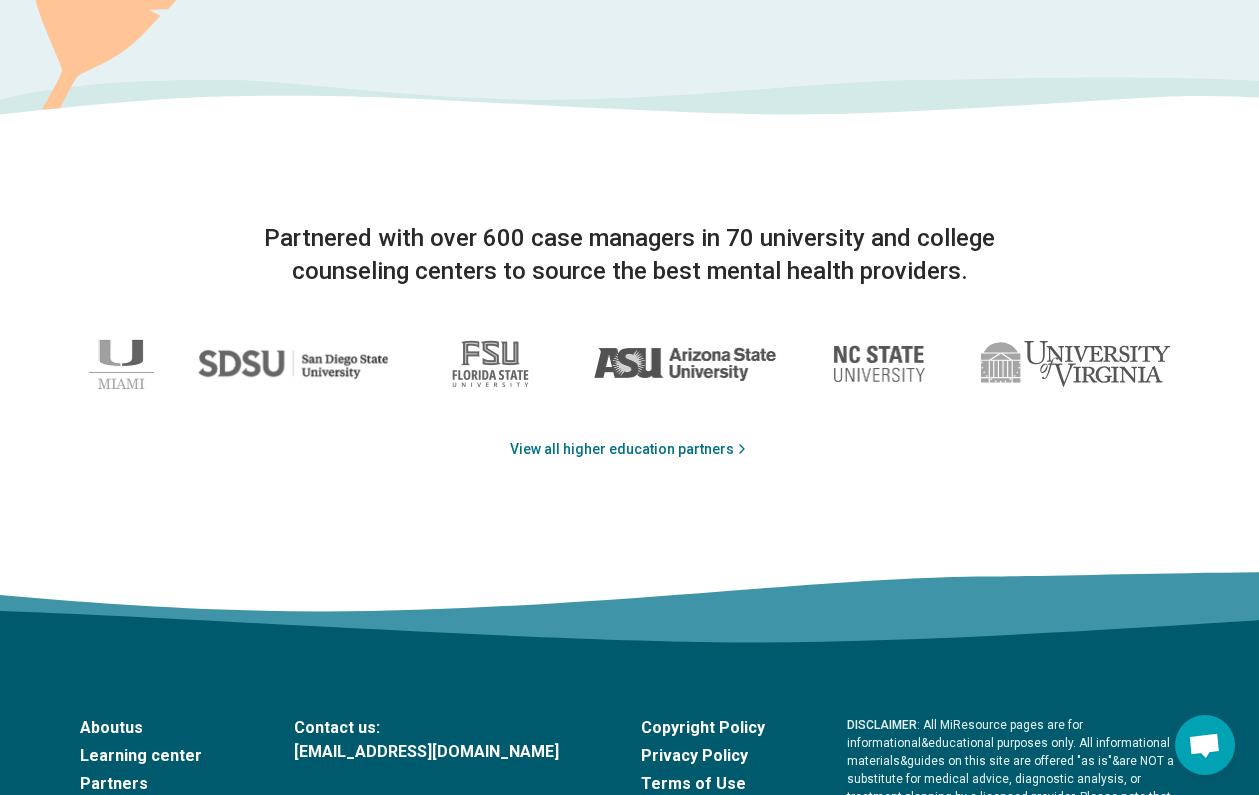 scroll, scrollTop: 3230, scrollLeft: 0, axis: vertical 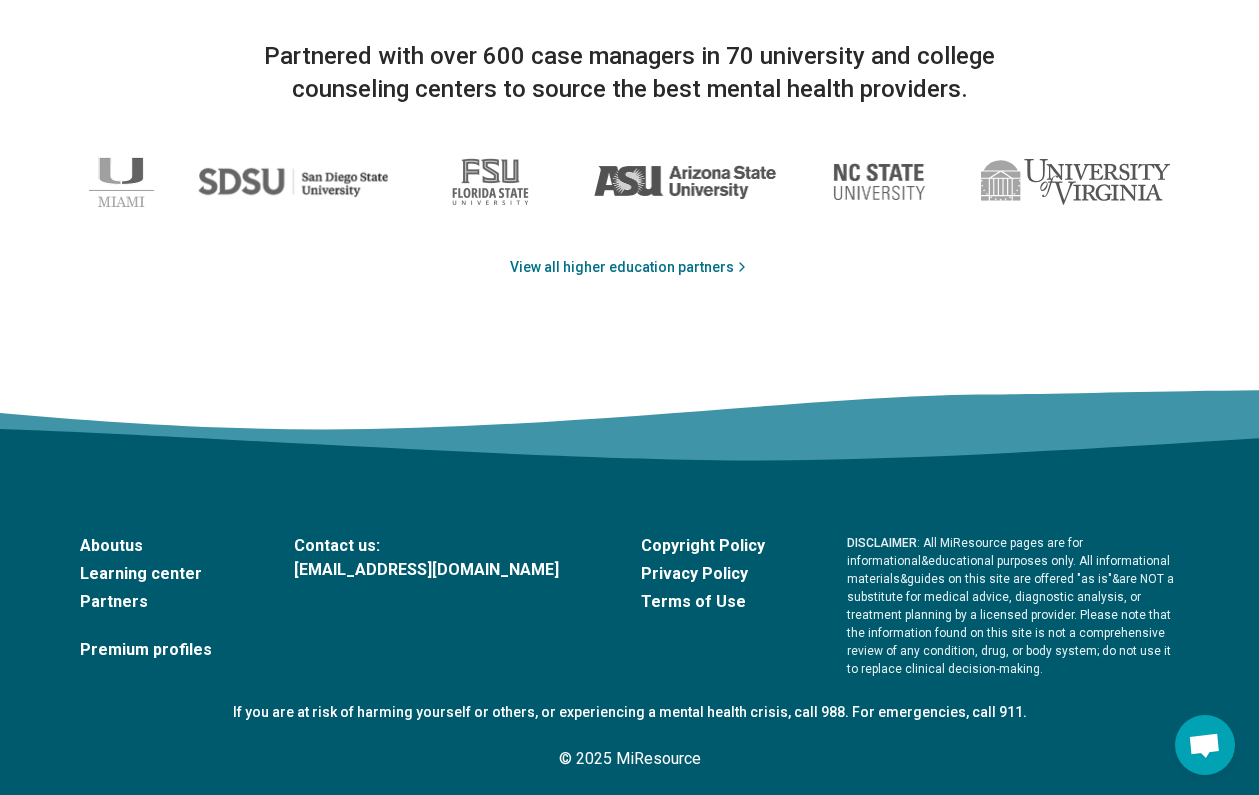 click on "About  us" at bounding box center [146, 546] 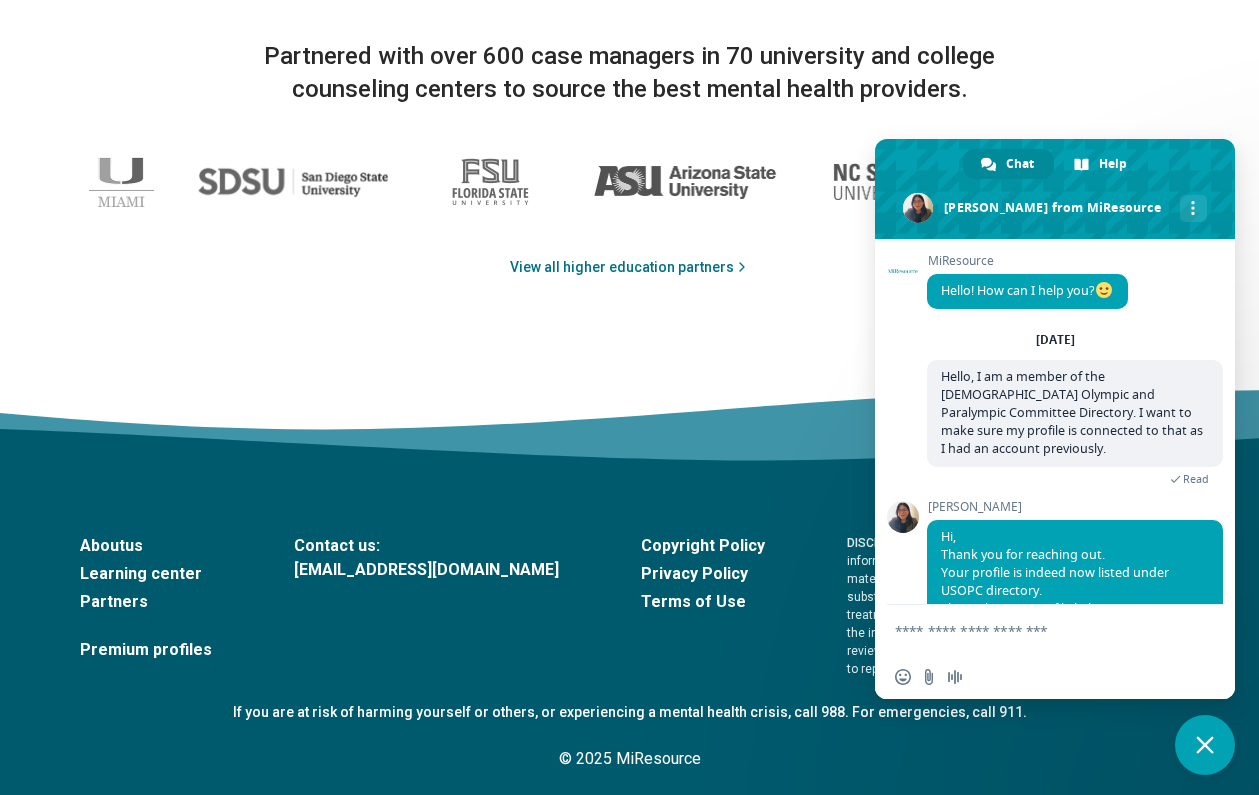 scroll, scrollTop: 230, scrollLeft: 0, axis: vertical 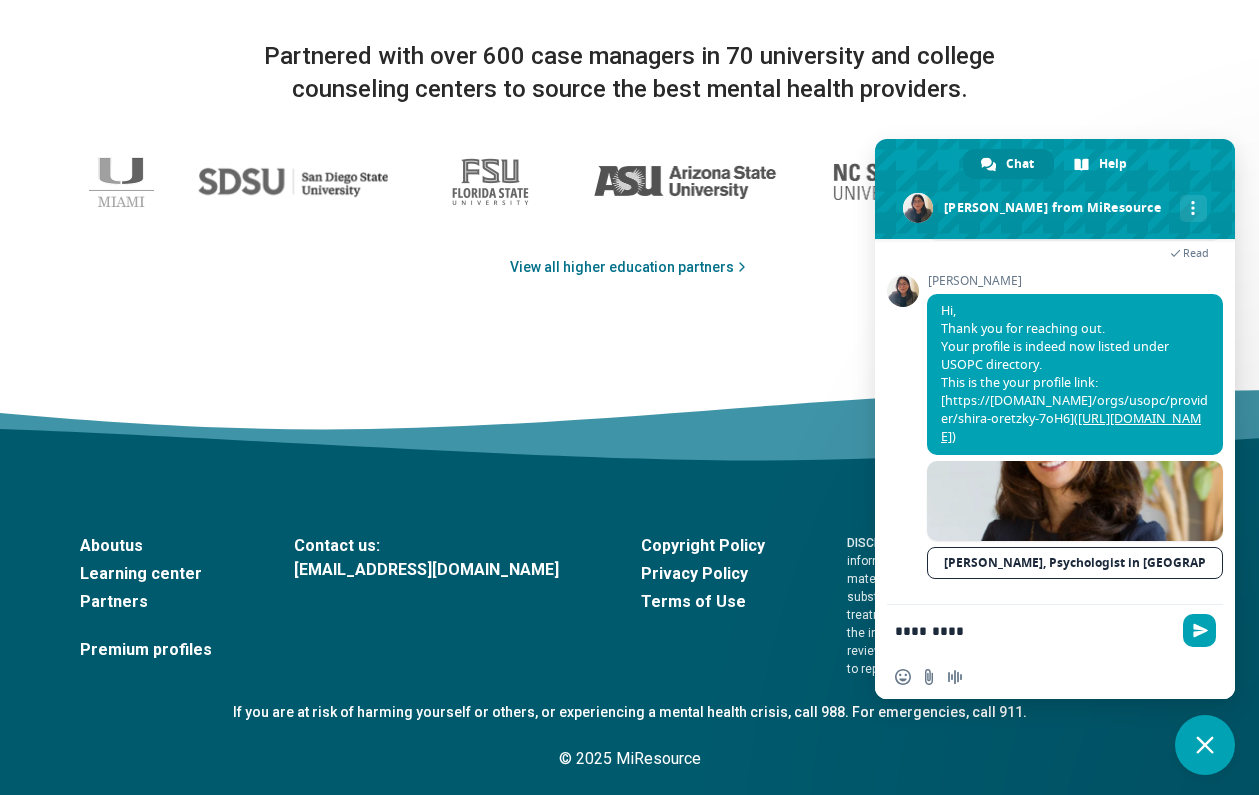 type on "**********" 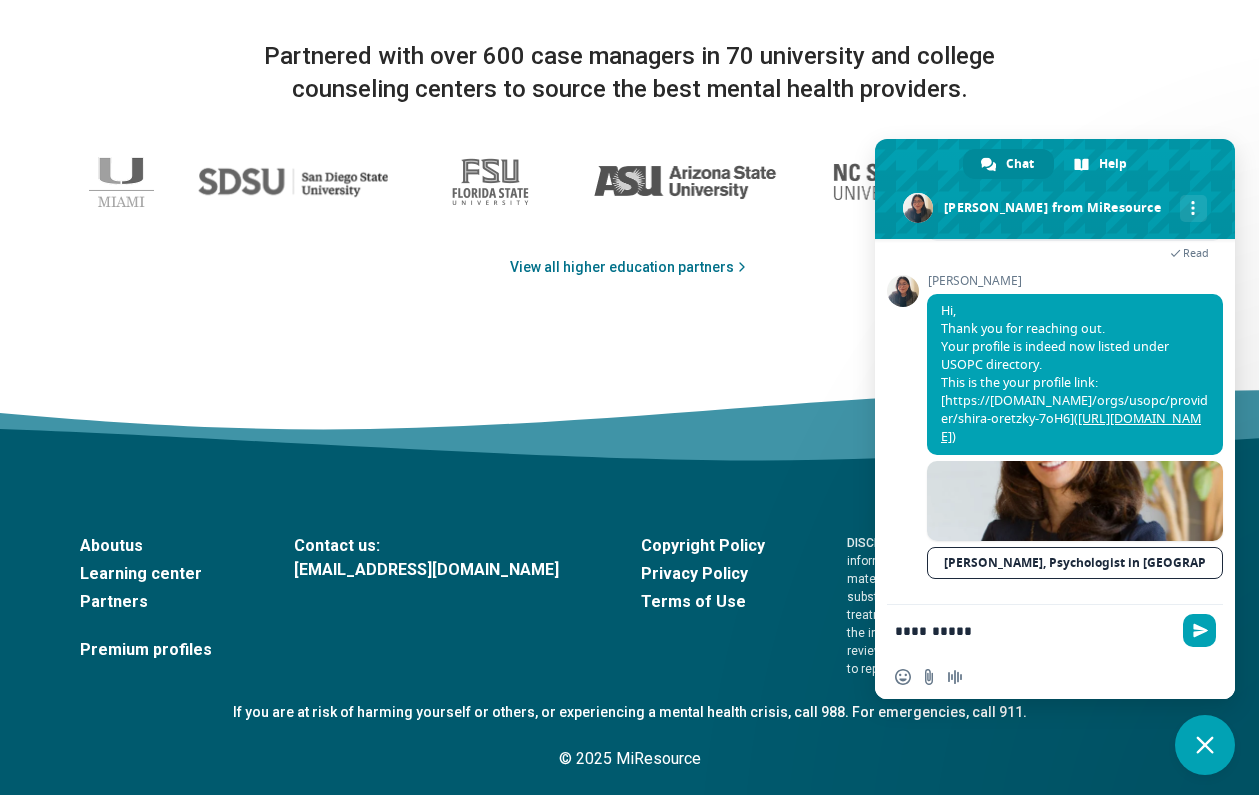 type 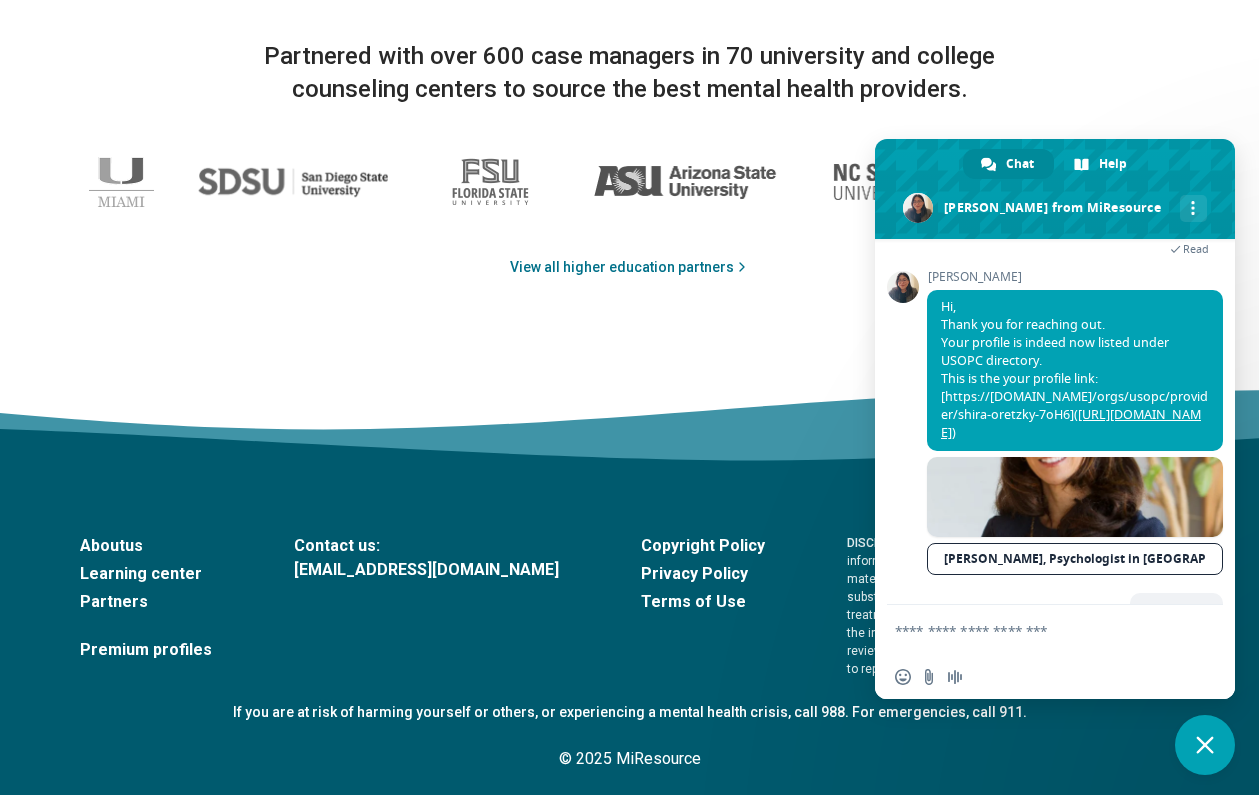 scroll, scrollTop: 283, scrollLeft: 0, axis: vertical 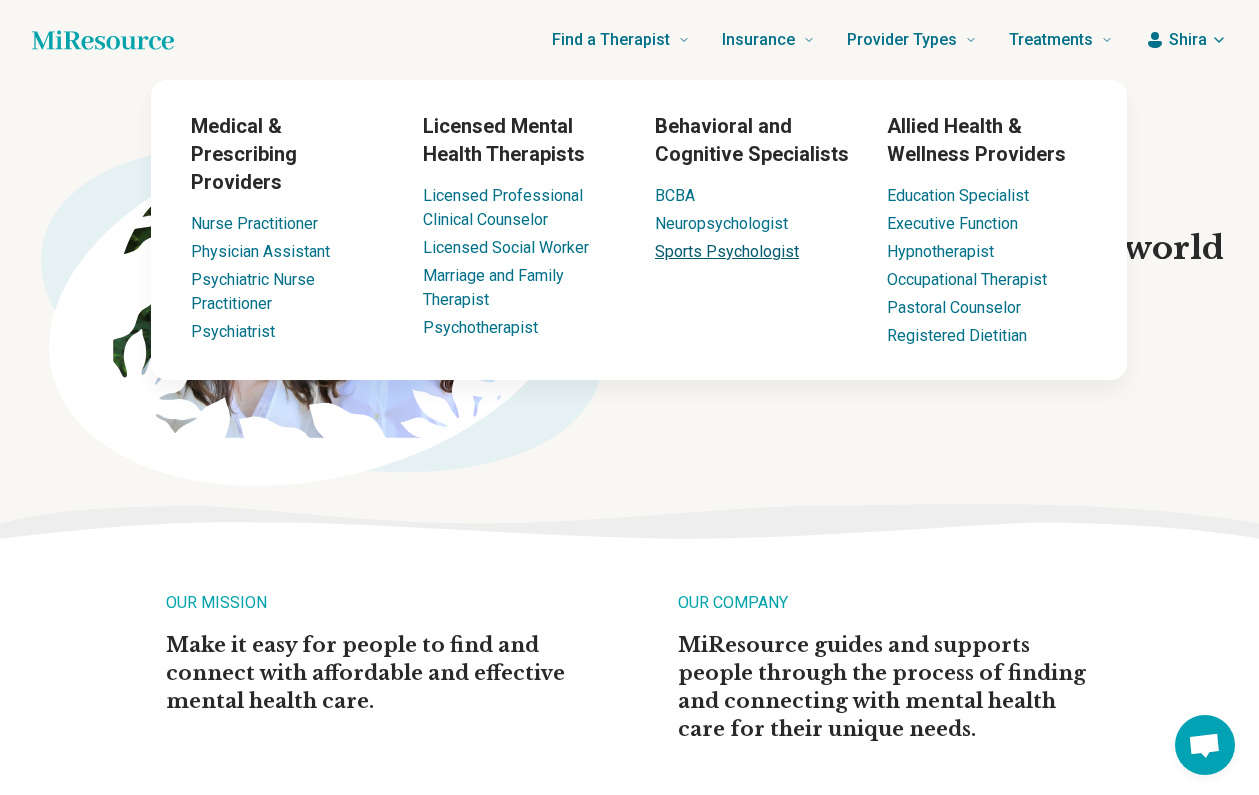 click on "Sports Psychologist" at bounding box center (727, 251) 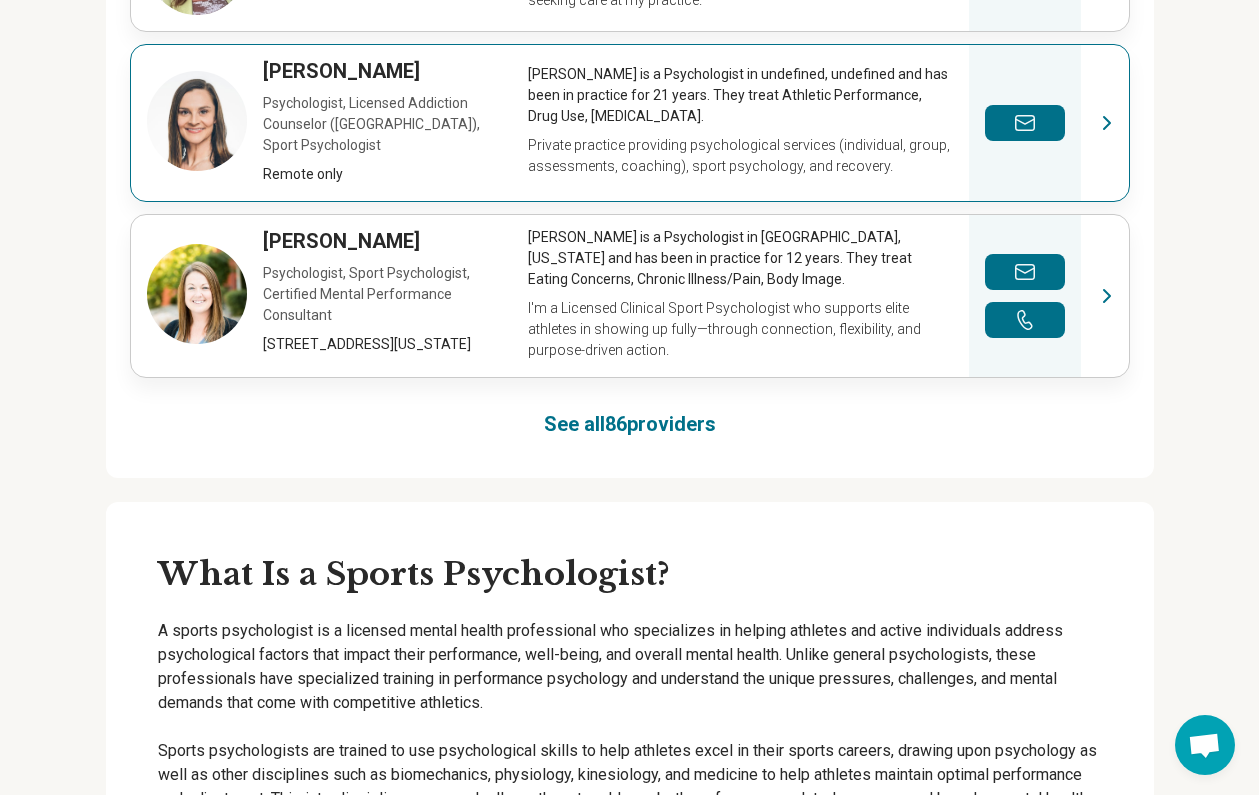 scroll, scrollTop: 1514, scrollLeft: 0, axis: vertical 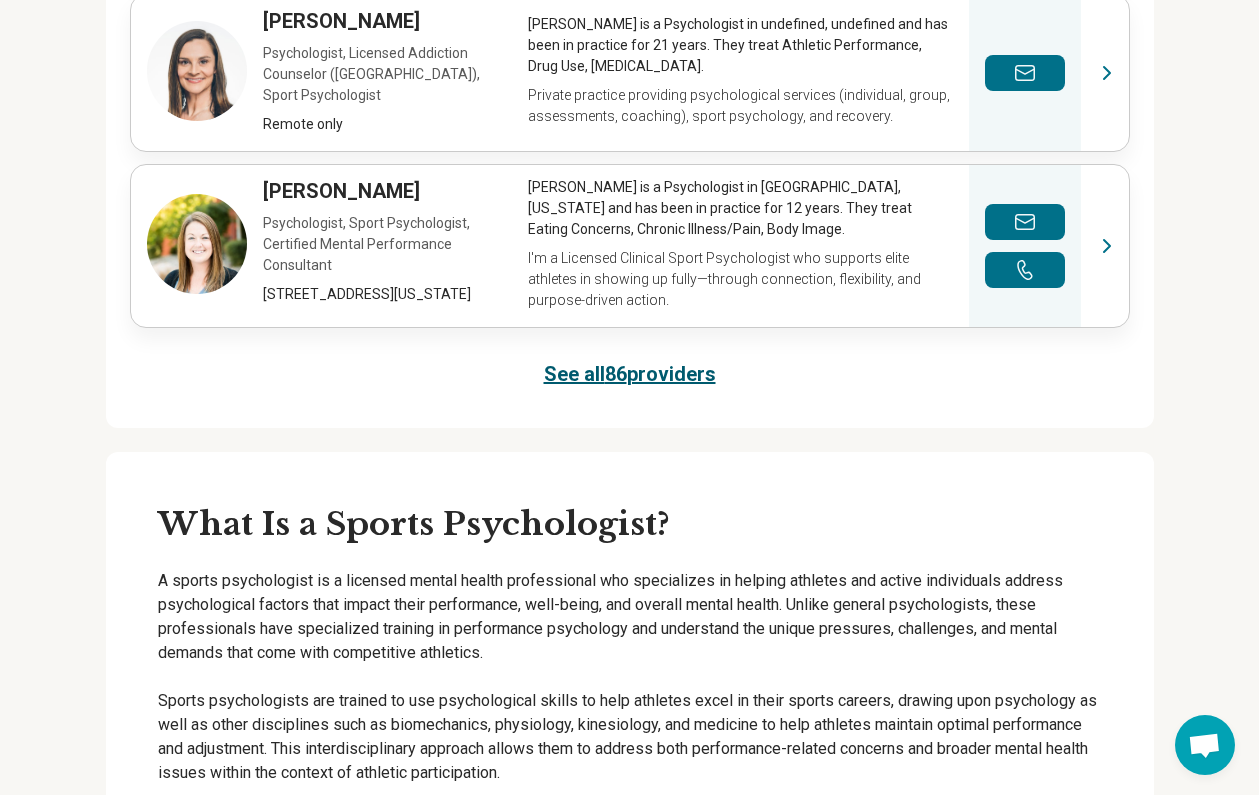 click on "See all  86  providers" at bounding box center (630, 374) 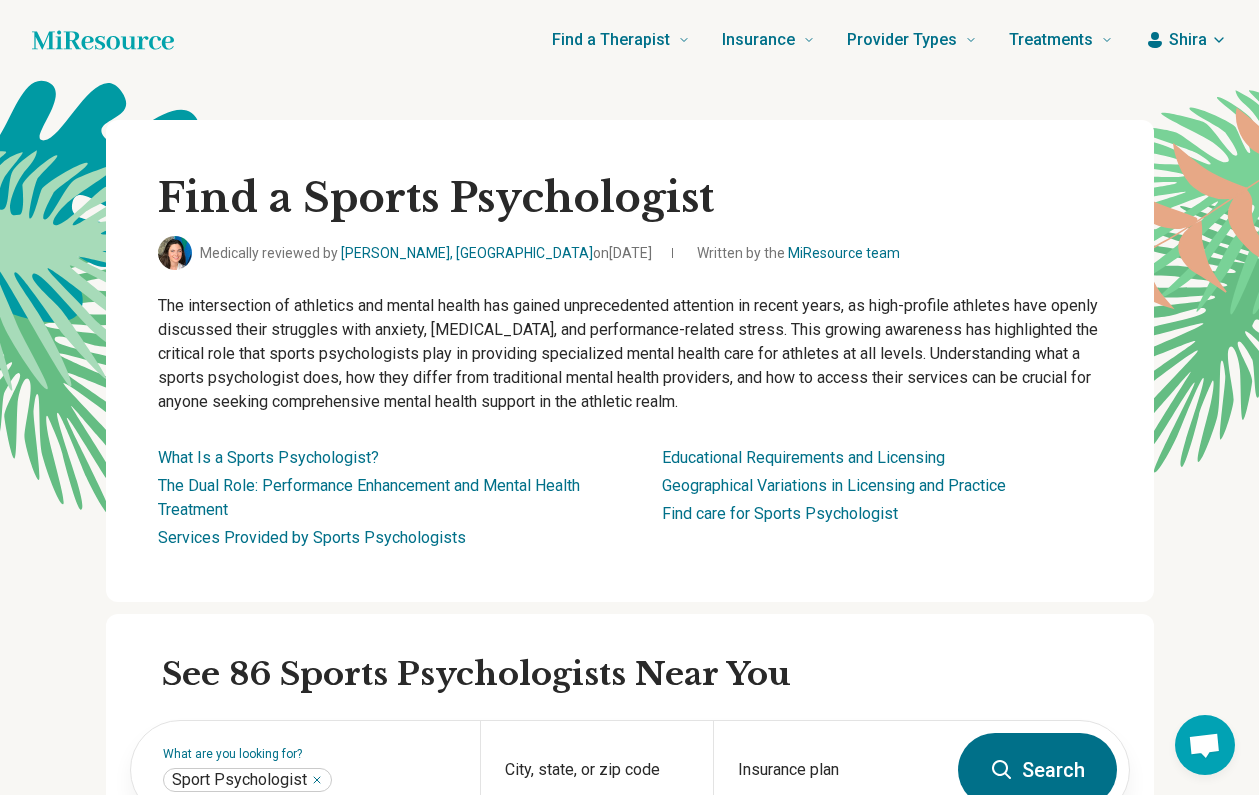 scroll, scrollTop: 476, scrollLeft: 0, axis: vertical 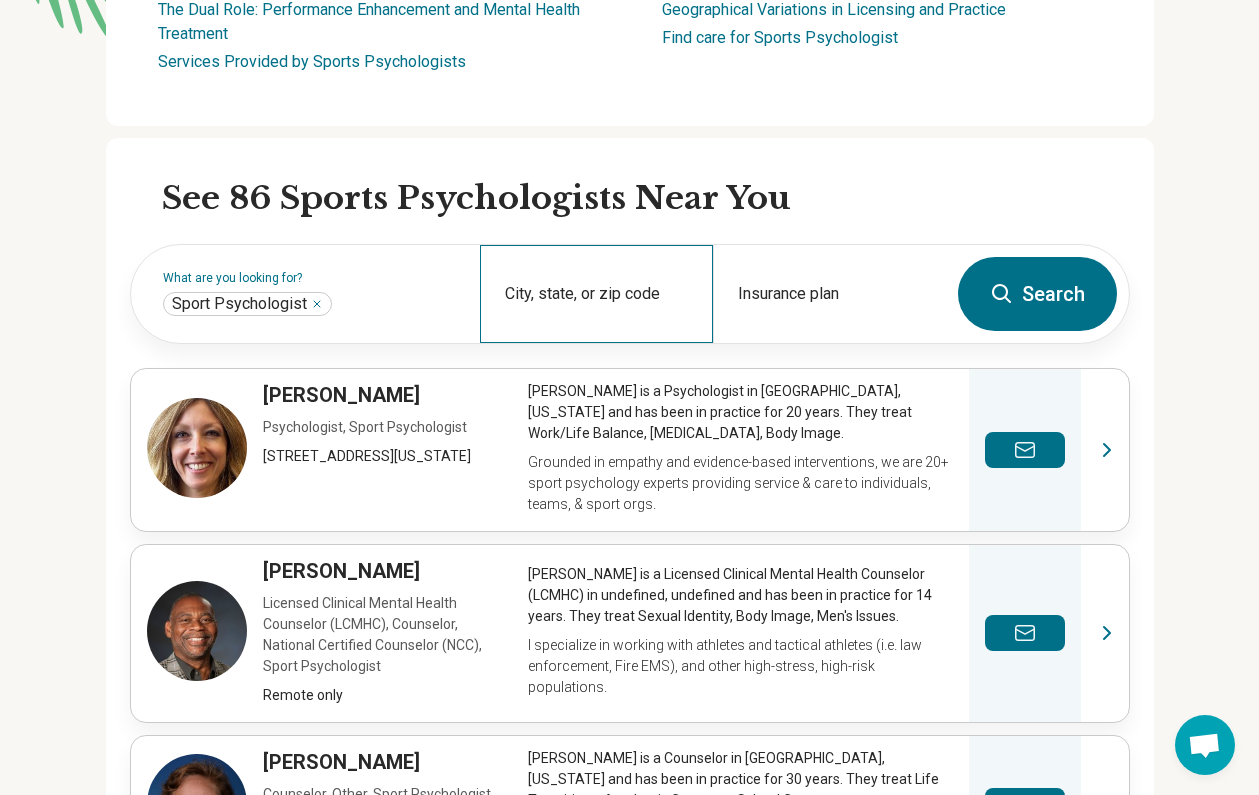 click on "City, state, or zip code" at bounding box center (596, 294) 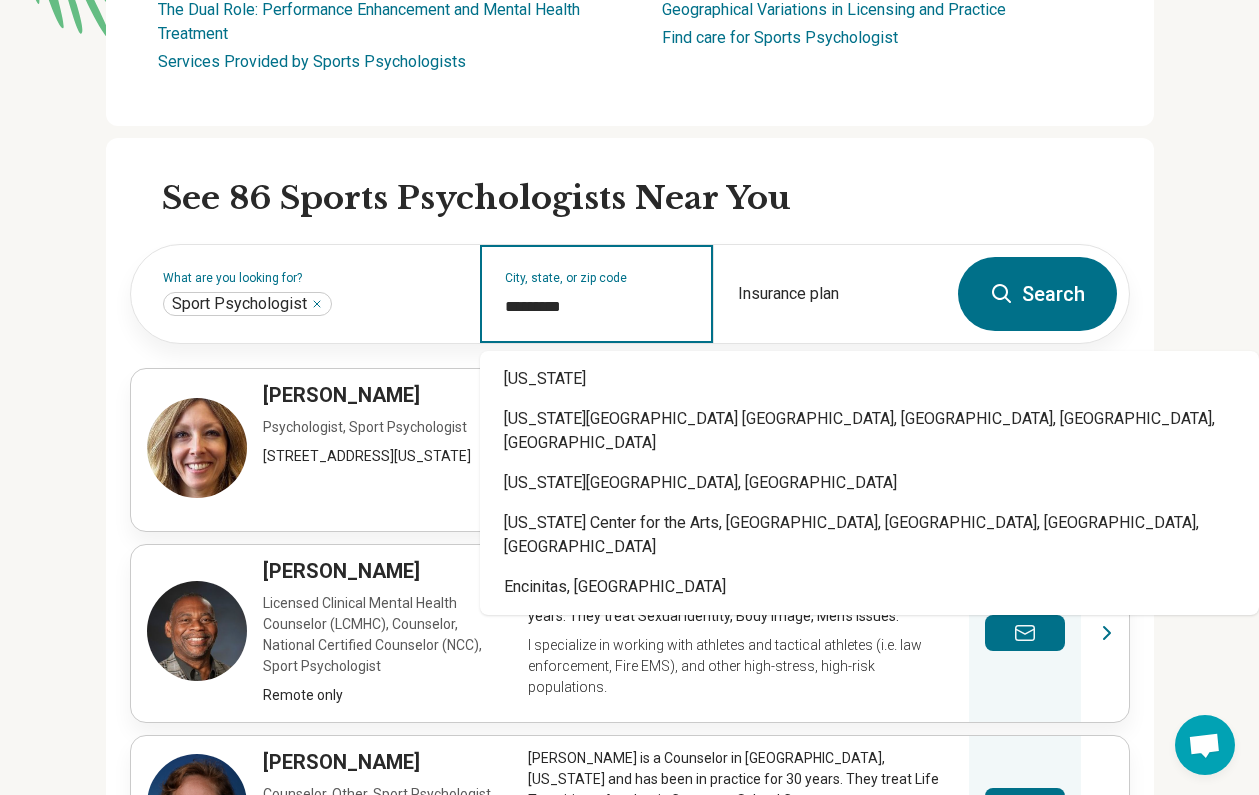 type on "**********" 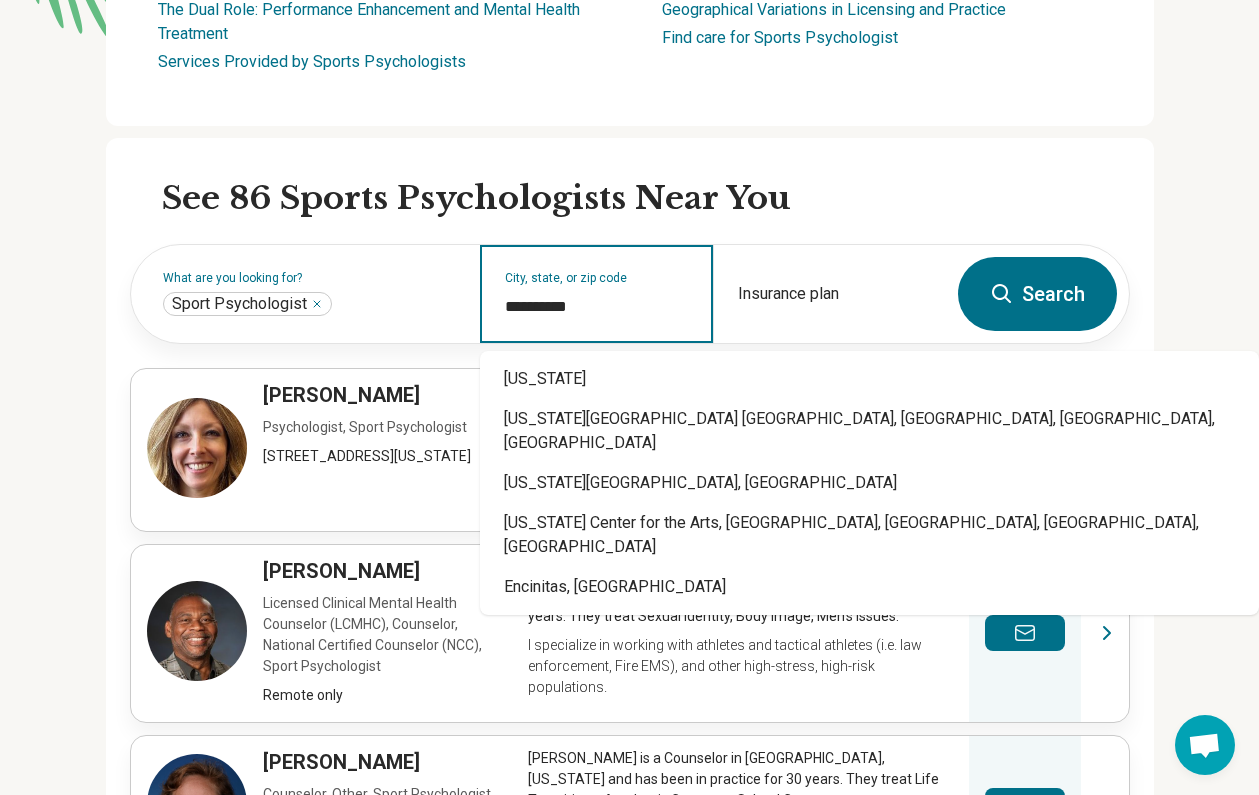 type 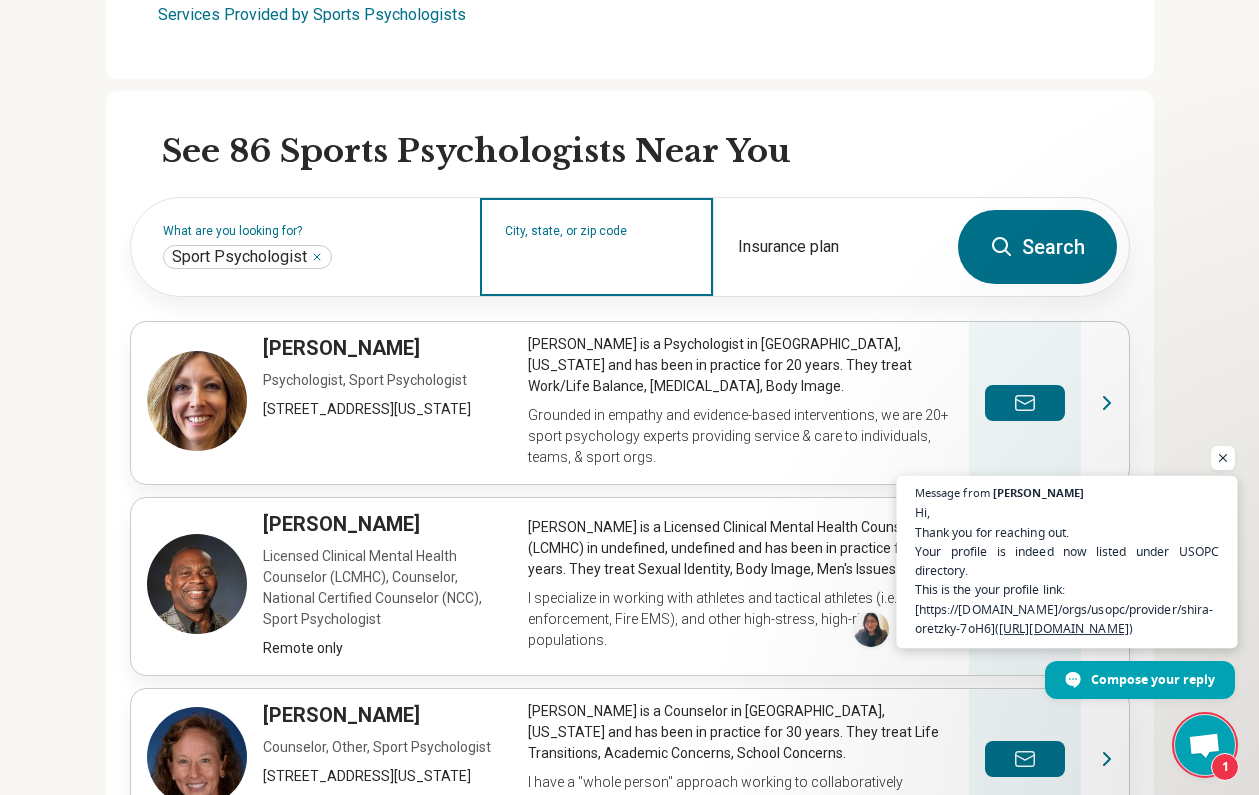 scroll, scrollTop: 524, scrollLeft: 0, axis: vertical 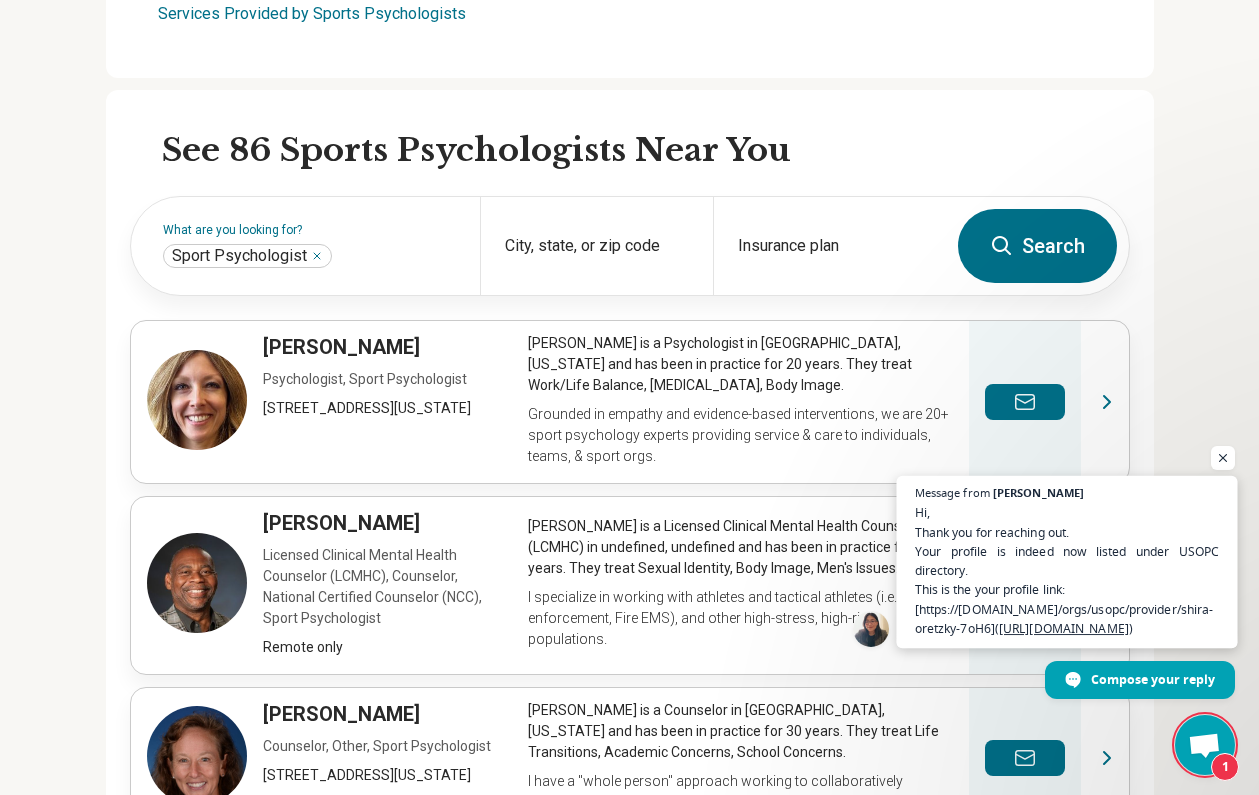 click on "Hi,  Thank you for reaching out. Your profile is indeed now listed under USOPC directory. This is the your profile link:  [https://miresource.com/orgs/usopc/provider/shira-oretzky-7oH6]( https://miresource.com/orgs/usopc/provider/shira-oretzky-7oH6 )" at bounding box center (1067, 570) 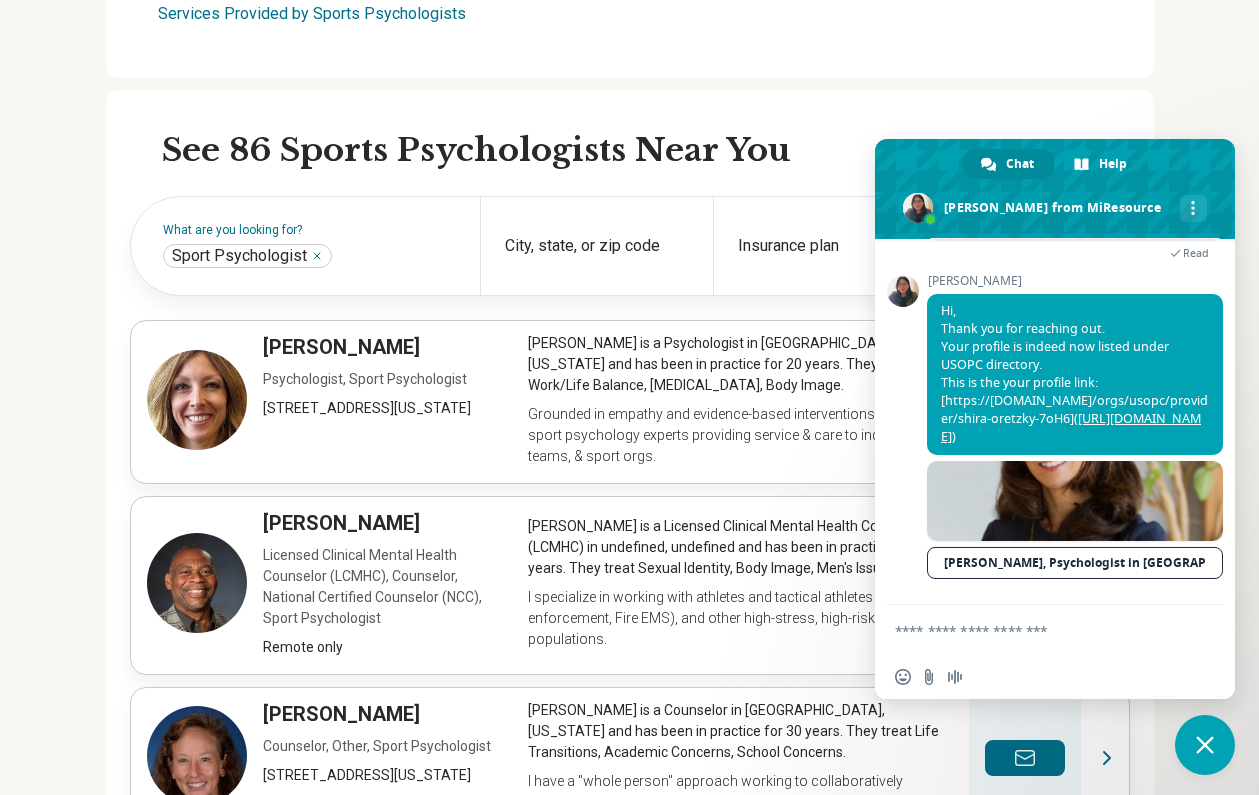scroll, scrollTop: 230, scrollLeft: 0, axis: vertical 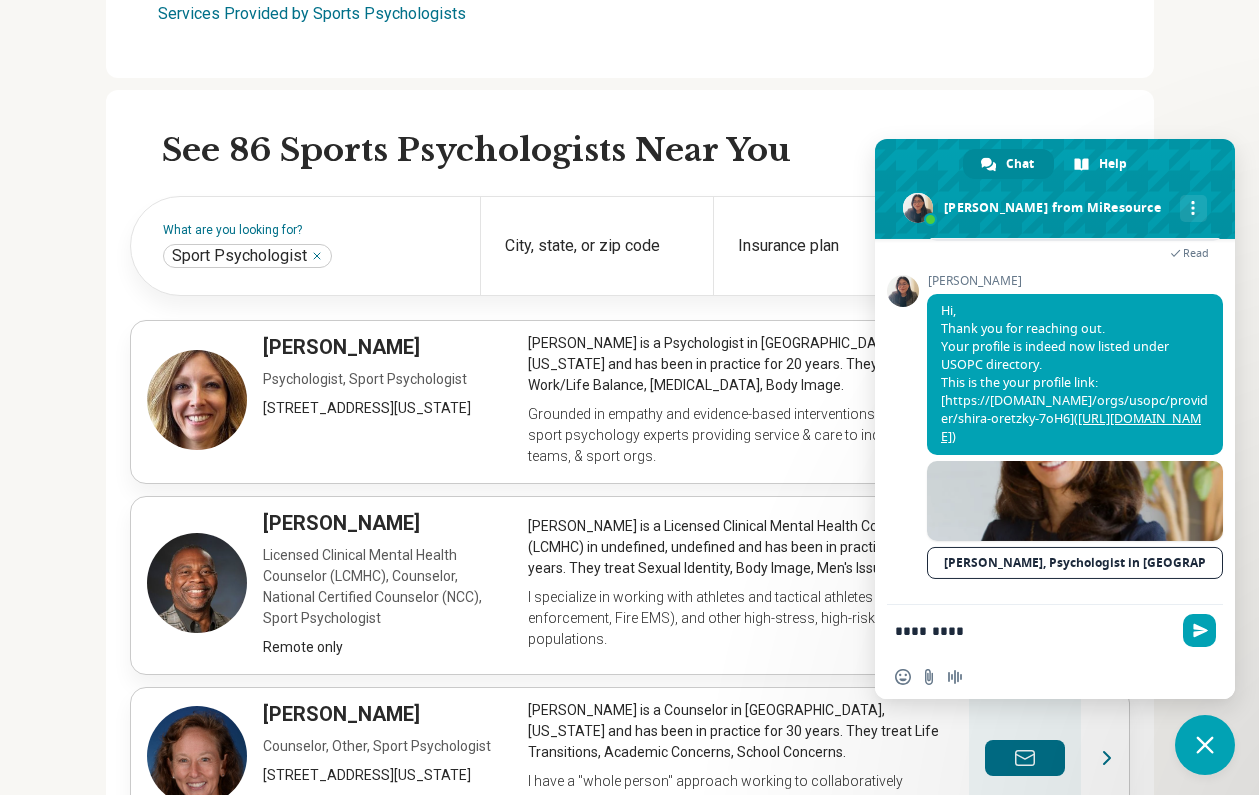 type on "**********" 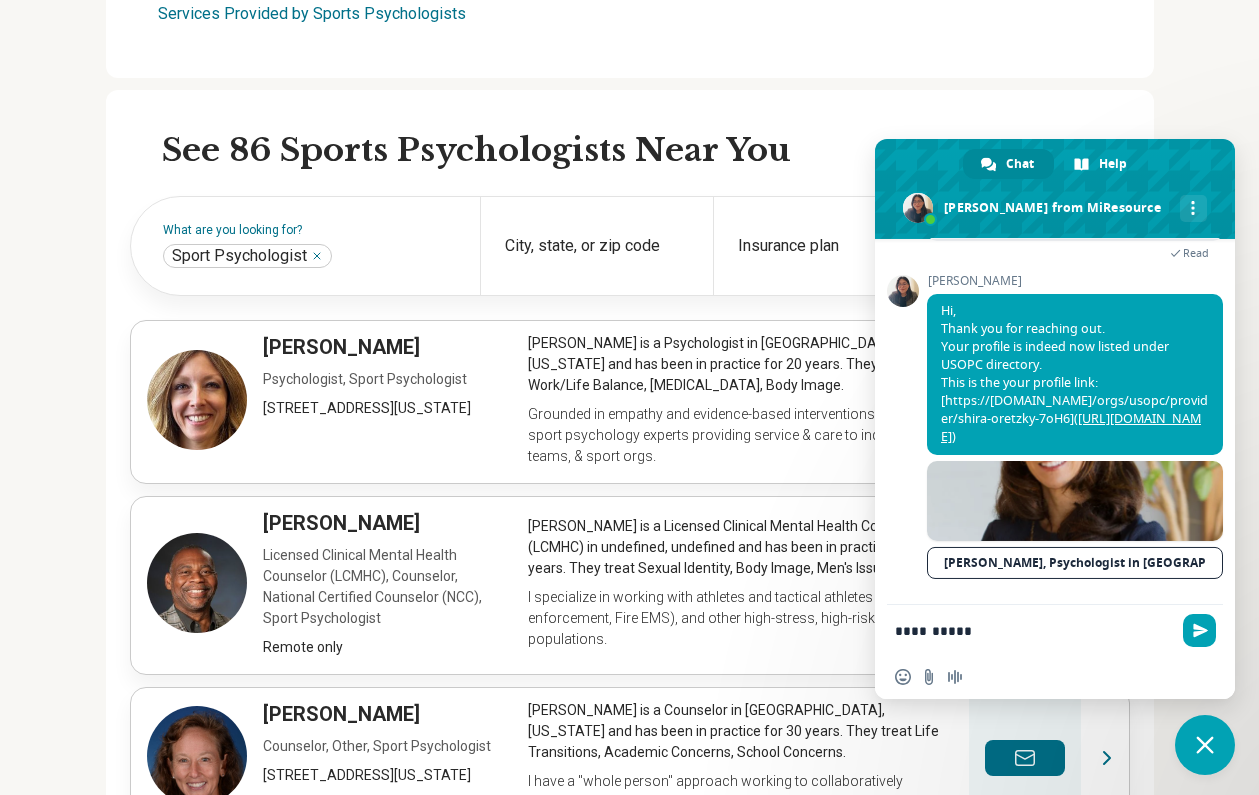 type 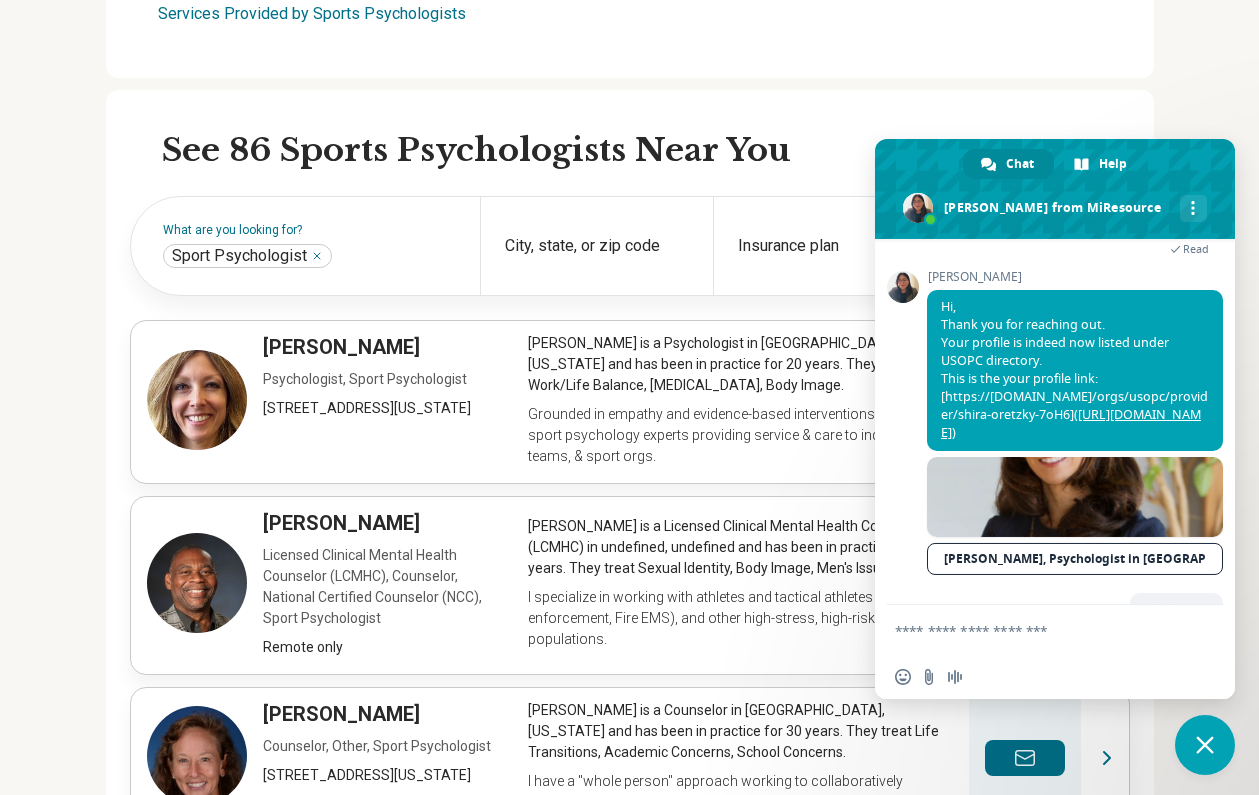 scroll, scrollTop: 283, scrollLeft: 0, axis: vertical 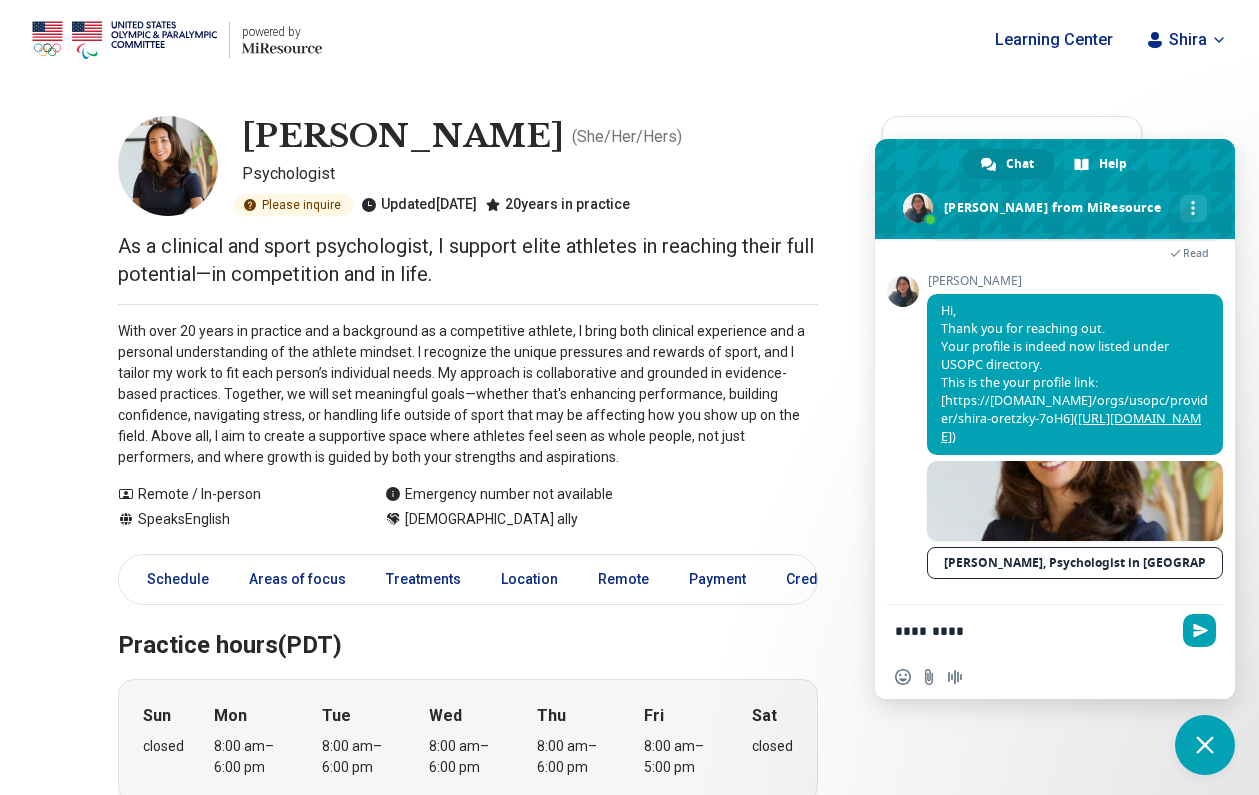 type on "**********" 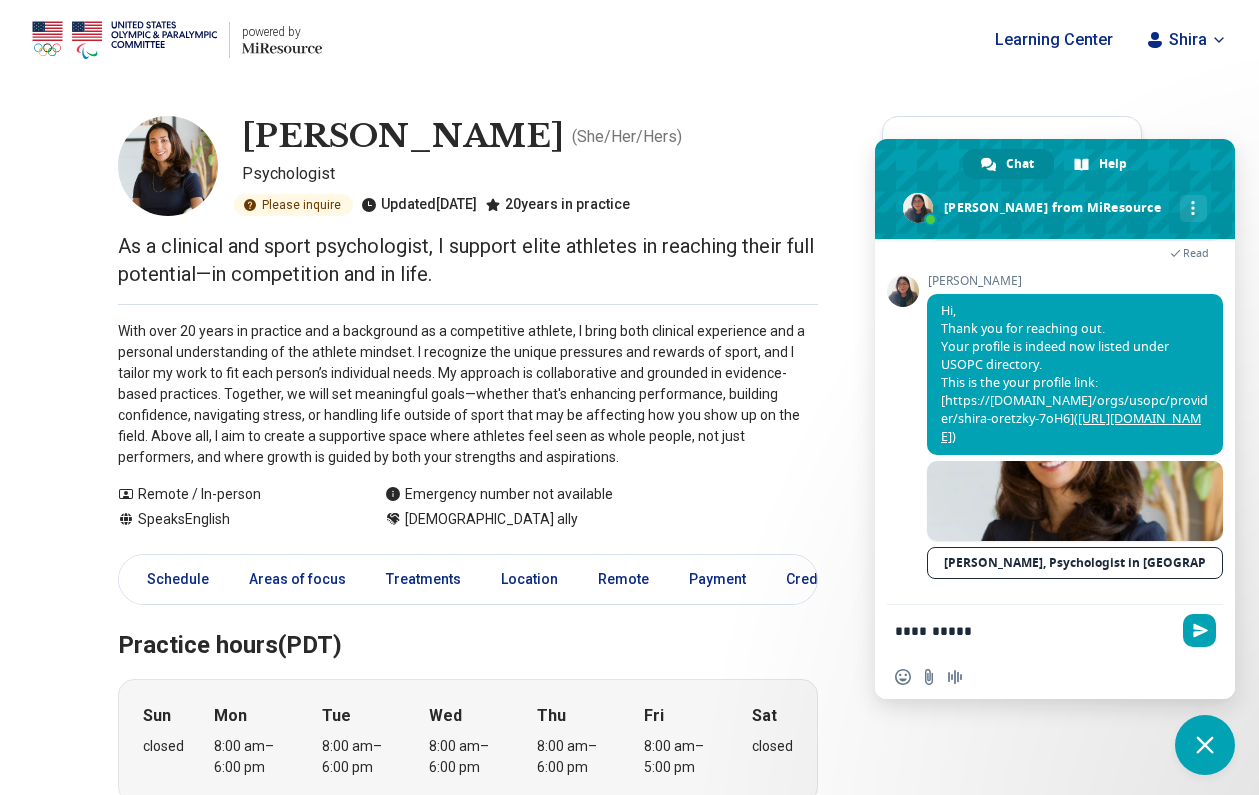 type 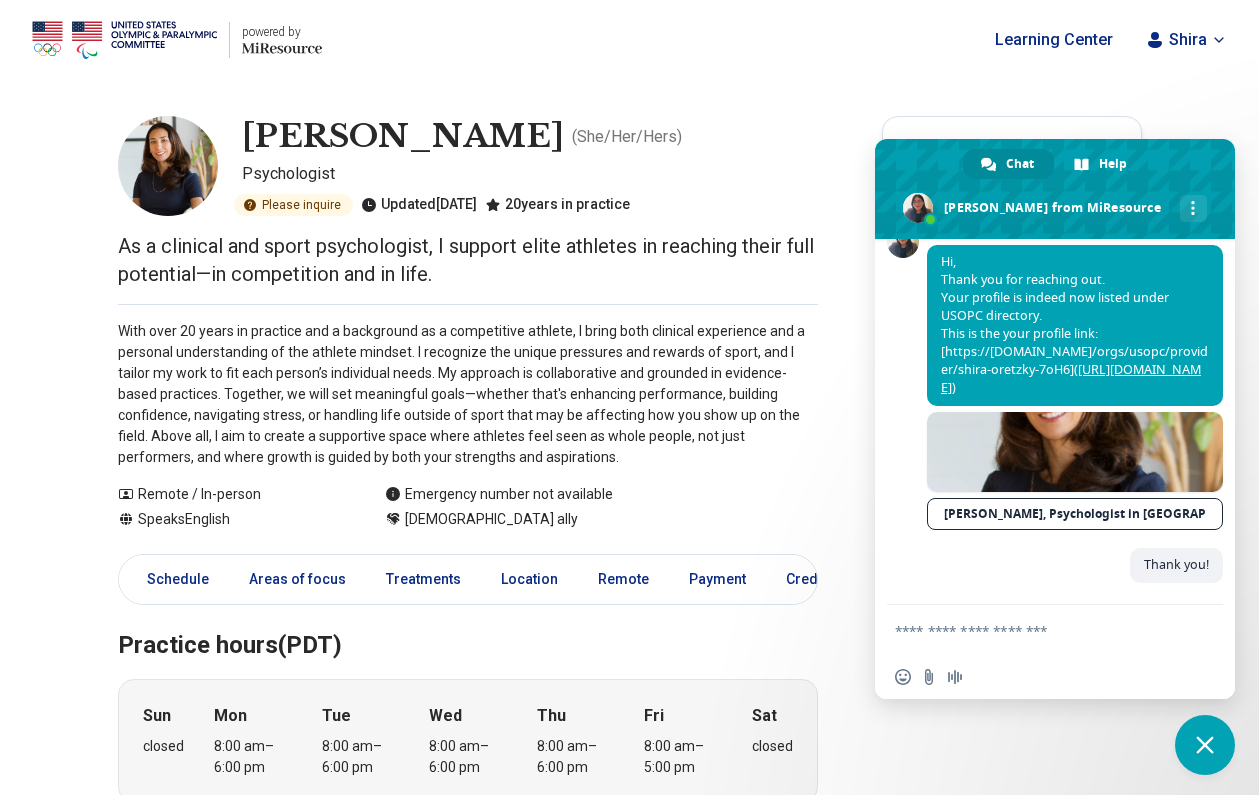scroll, scrollTop: 283, scrollLeft: 0, axis: vertical 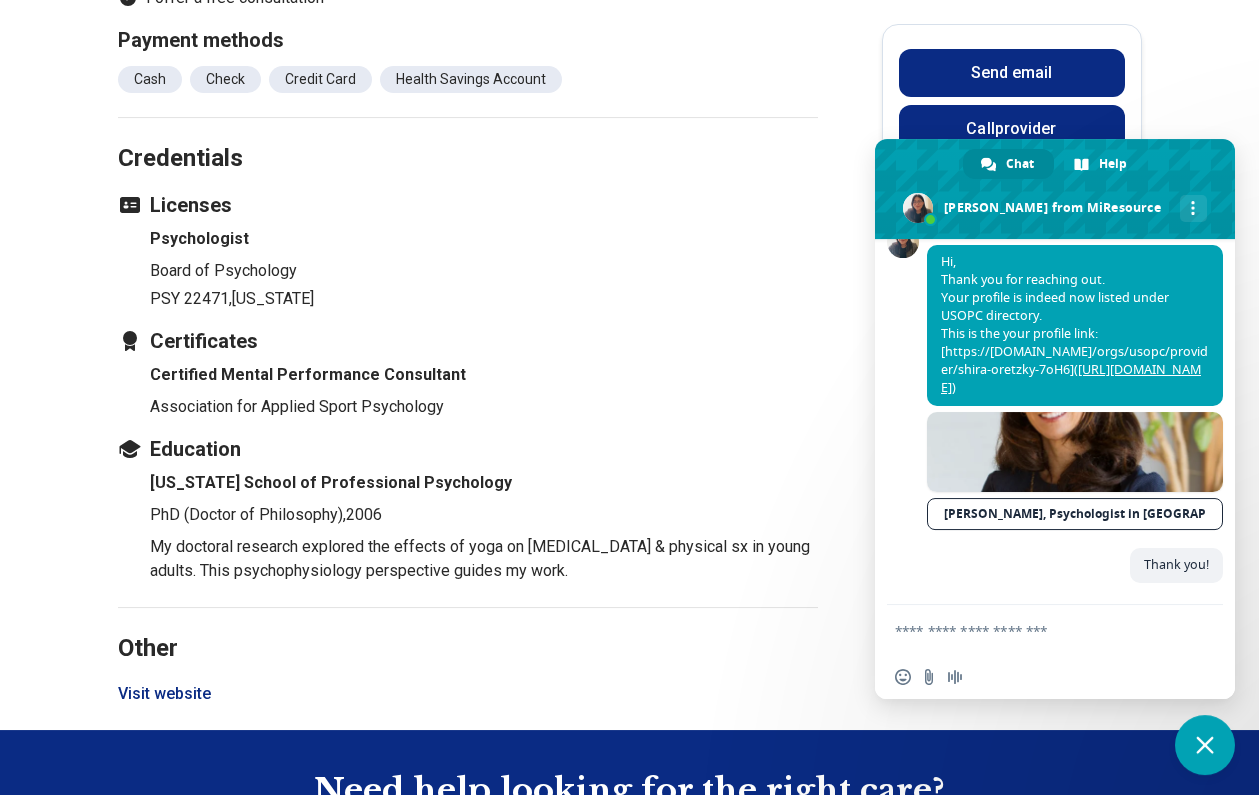 click on "Shira Oretzky ( She/Her/Hers ) Psychologist Please inquire Updated  today 20  years in practice As a clinical and sport psychologist, I support elite athletes in reaching their full potential—in competition and in life. With over 20 years in practice and a background as a competitive athlete, I bring both clinical experience and a personal understanding of the athlete mindset. I recognize the unique pressures and rewards of sport, and I tailor my work to fit each person’s individual needs. My approach is collaborative and grounded in evidence-based practices. Together, we will set meaningful goals—whether that's enhancing performance, building confidence, navigating stress, or handling life outside of sport that may be affecting how you show up on the field. Above all, I aim to create a supportive space where athletes feel seen as whole people, not just performers, and where growth is guided by both your strengths and aspirations. Show all Remote / In-person Speaks  English LGBTQIA+ ally Send email Sun" at bounding box center (629, -584) 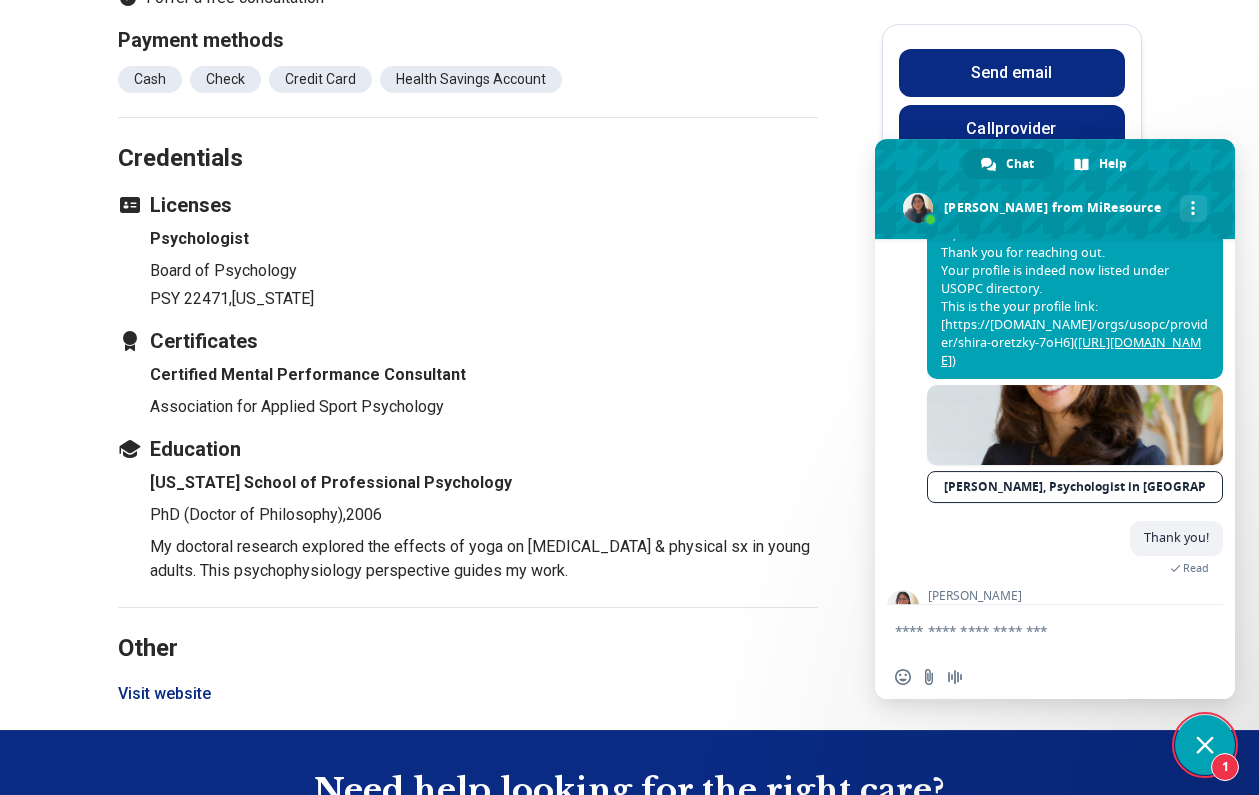 scroll, scrollTop: 426, scrollLeft: 0, axis: vertical 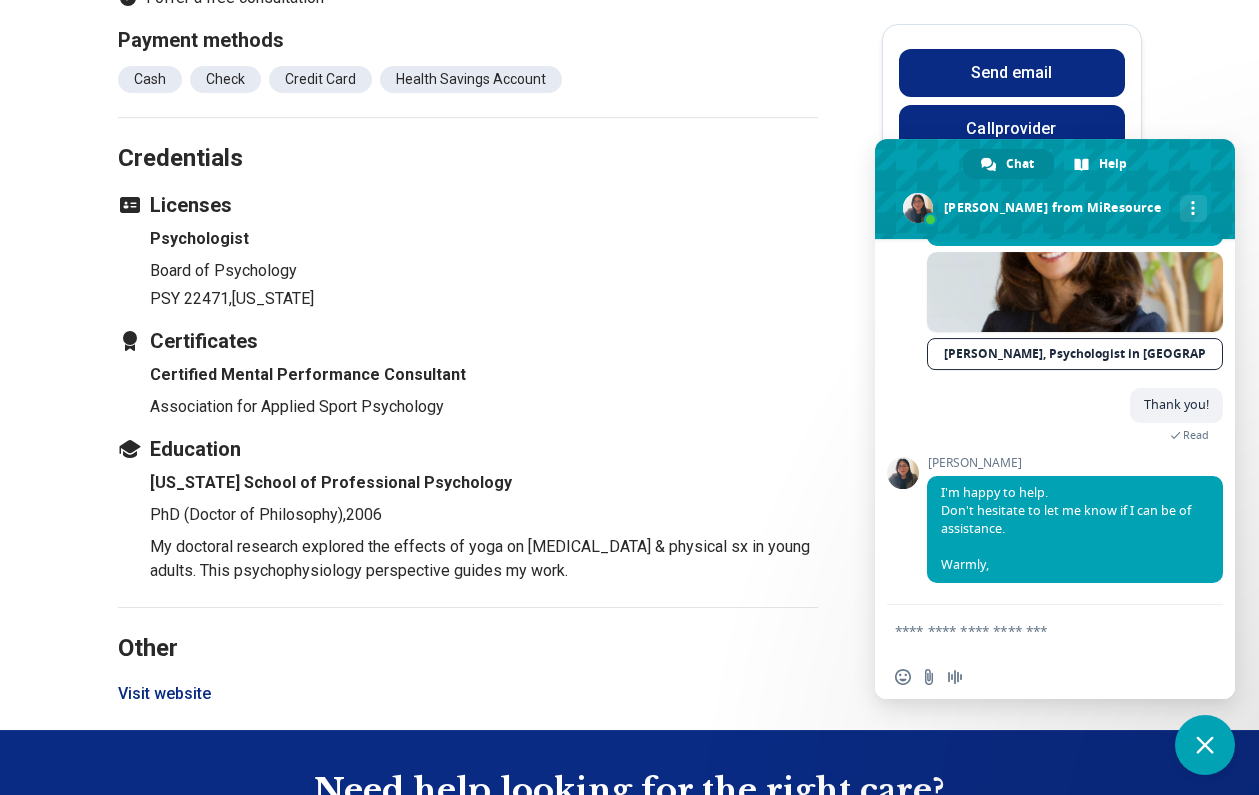 click at bounding box center (1205, 745) 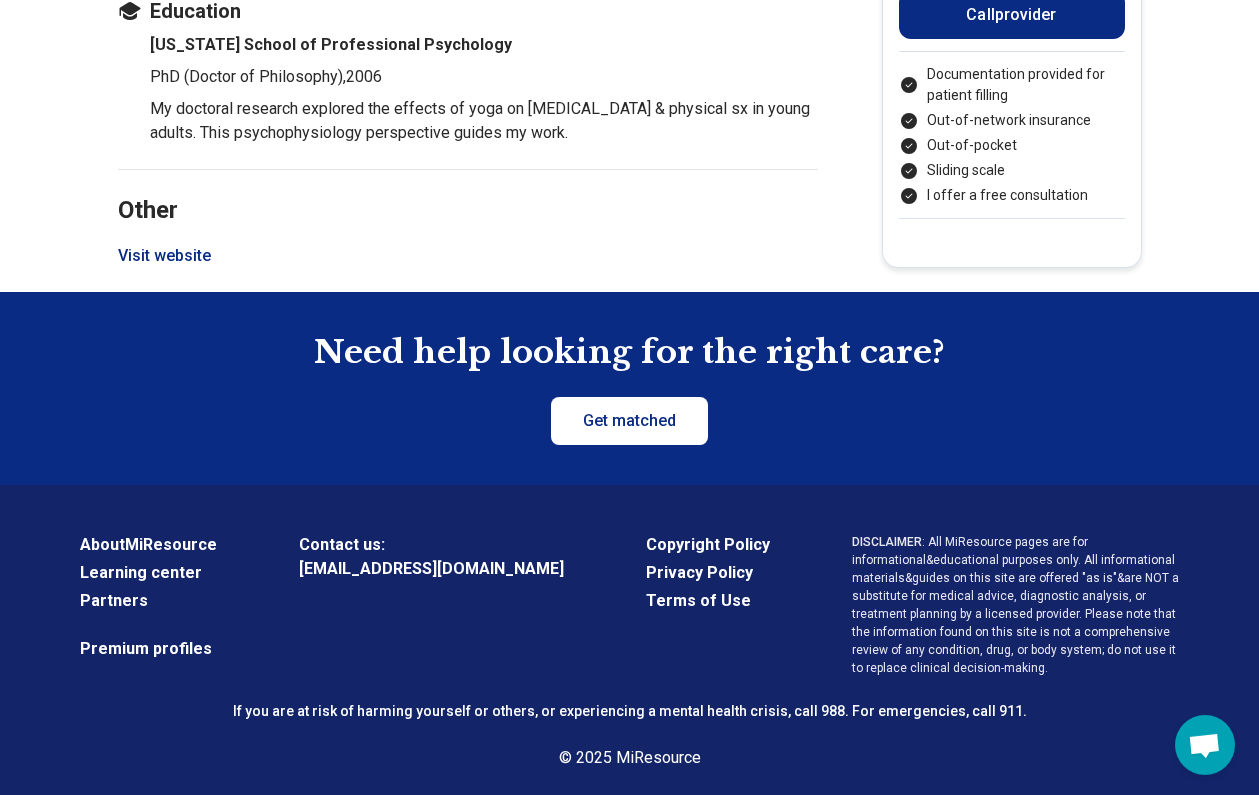 scroll, scrollTop: 0, scrollLeft: 0, axis: both 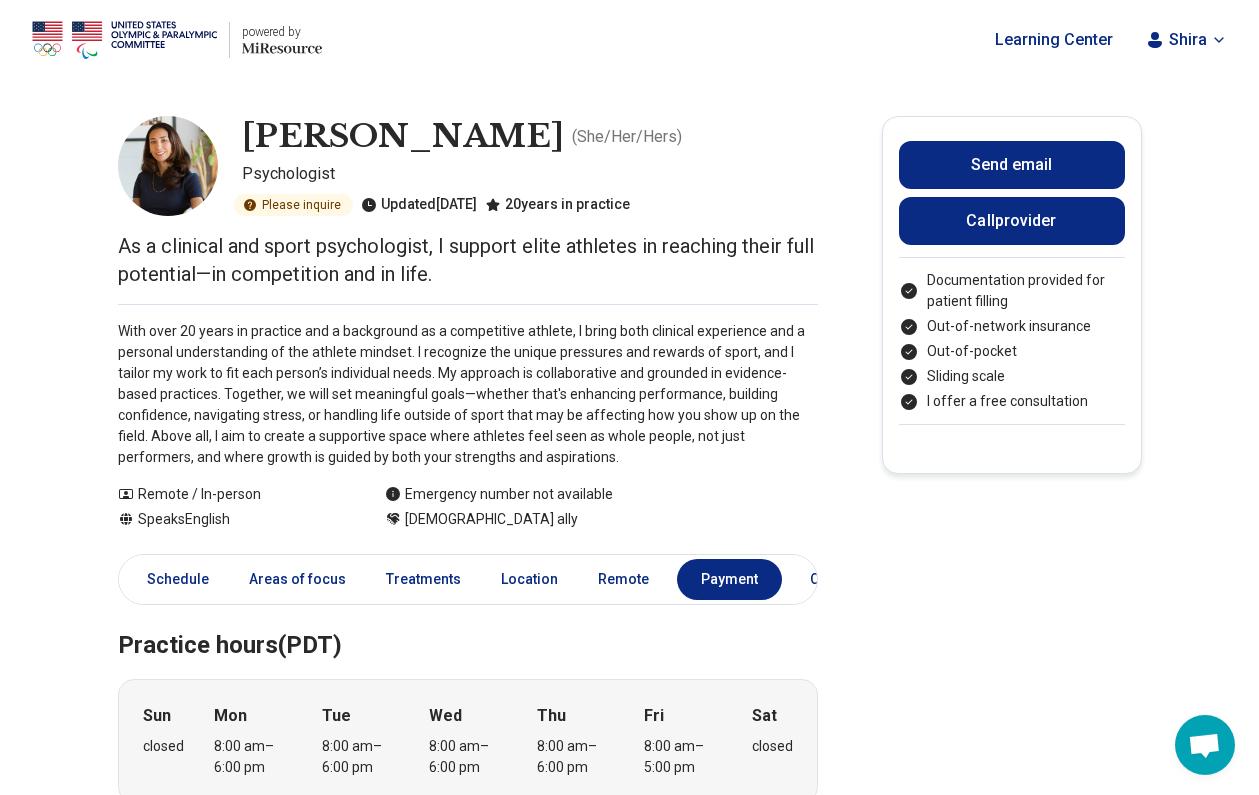 click at bounding box center [124, 39] 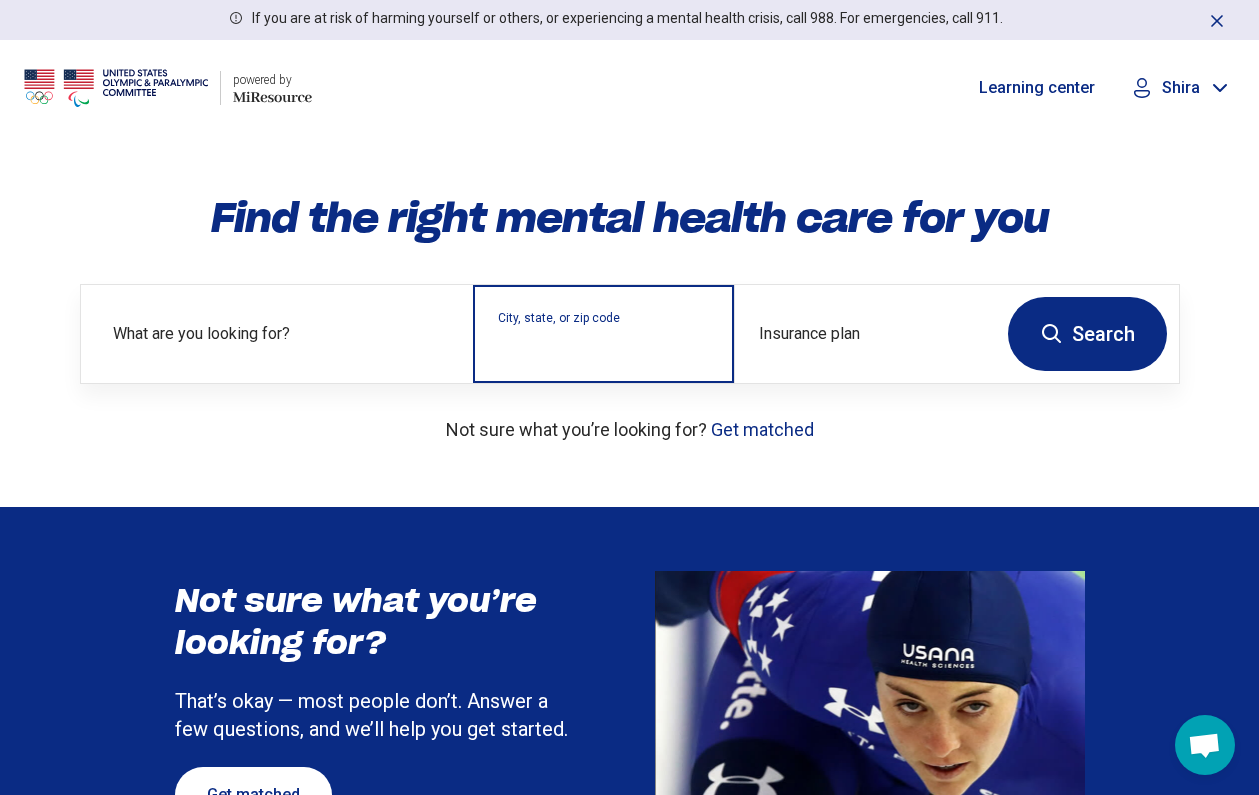 click on "City, state, or zip code" at bounding box center (604, 347) 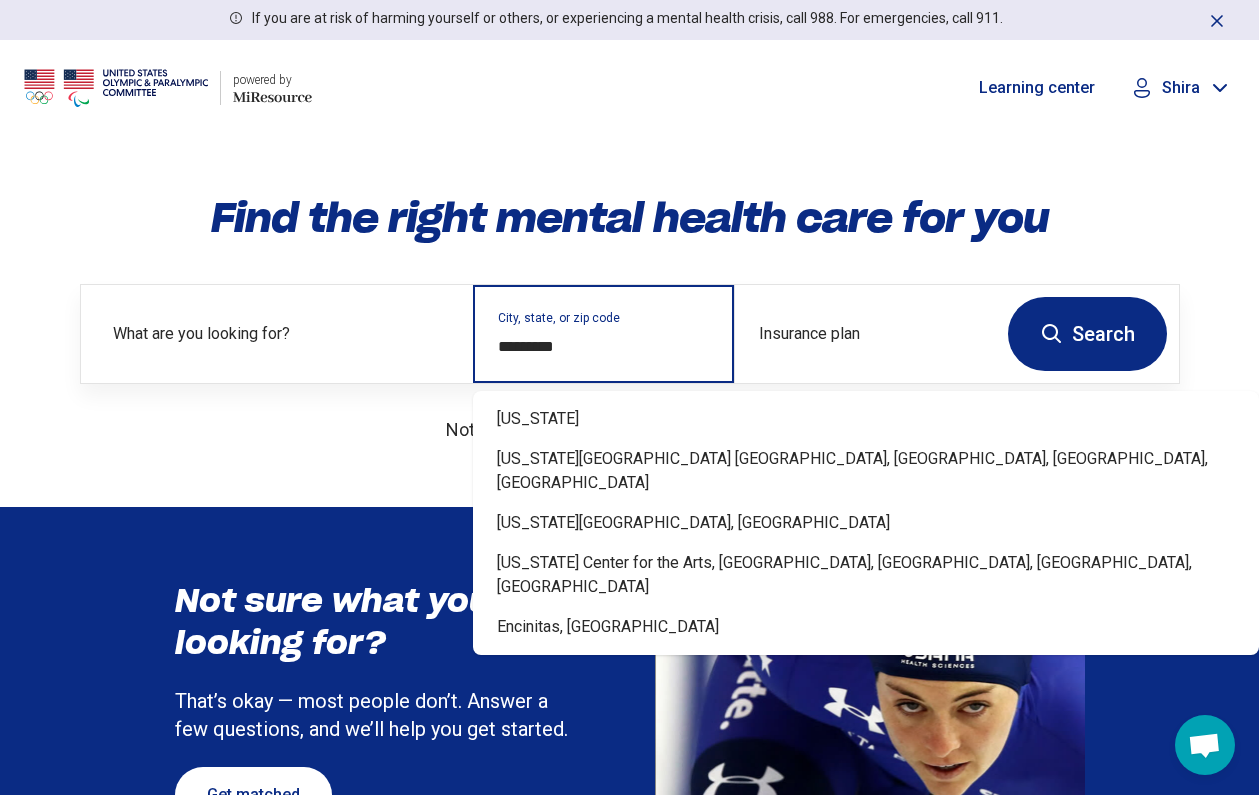 type on "**********" 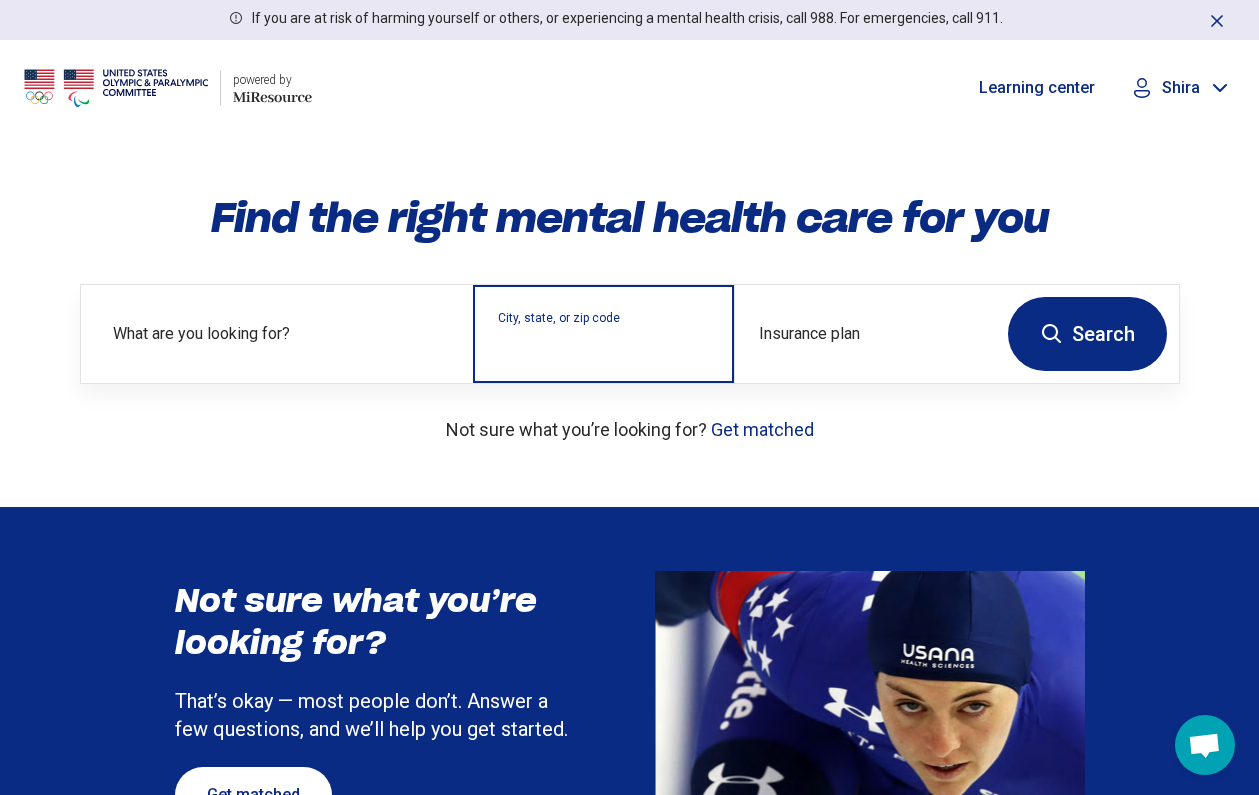 click on "City, state, or zip code" at bounding box center (604, 347) 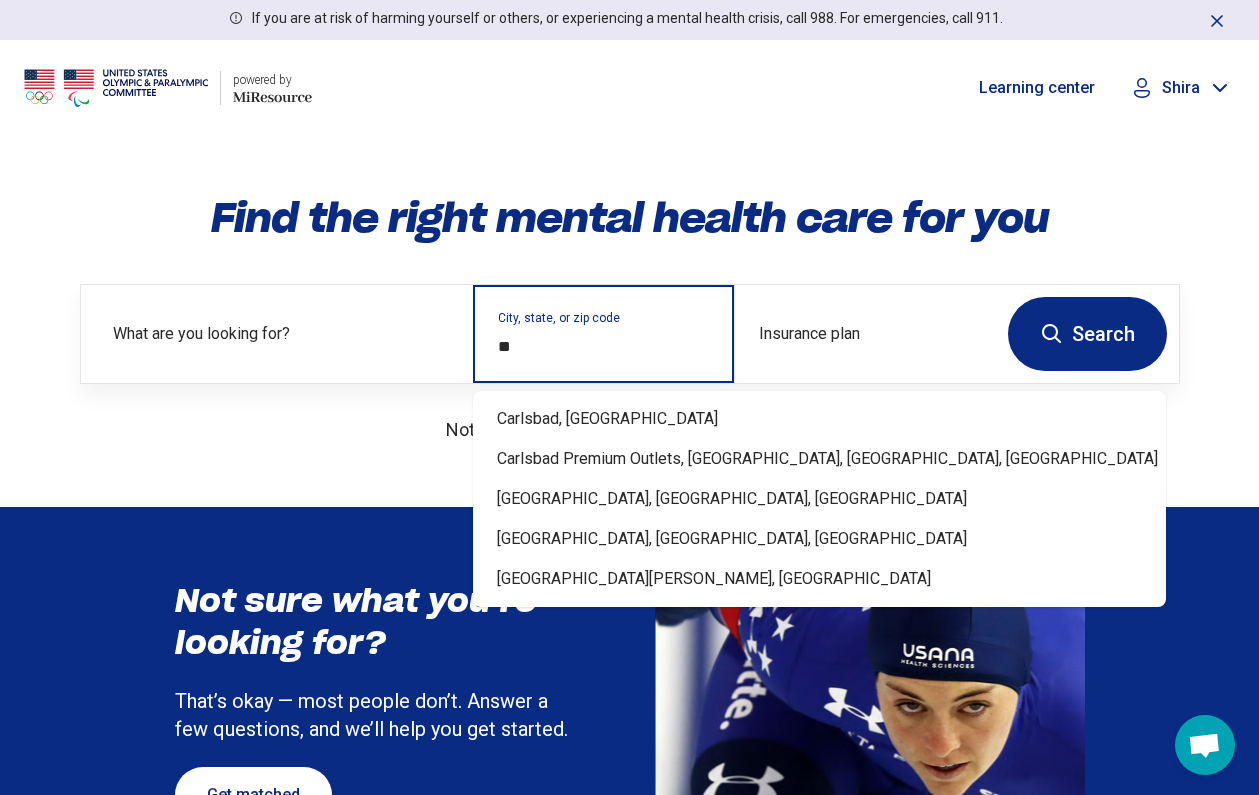type on "*" 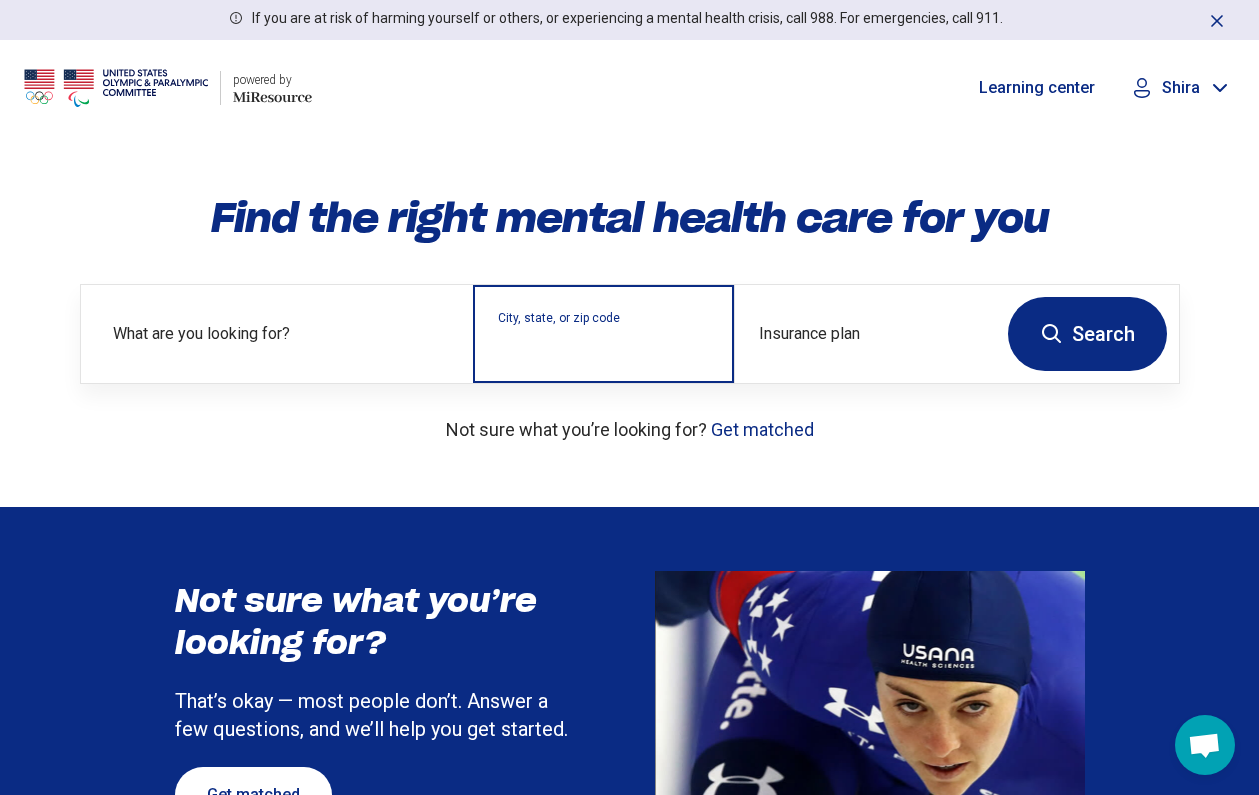 type on "*" 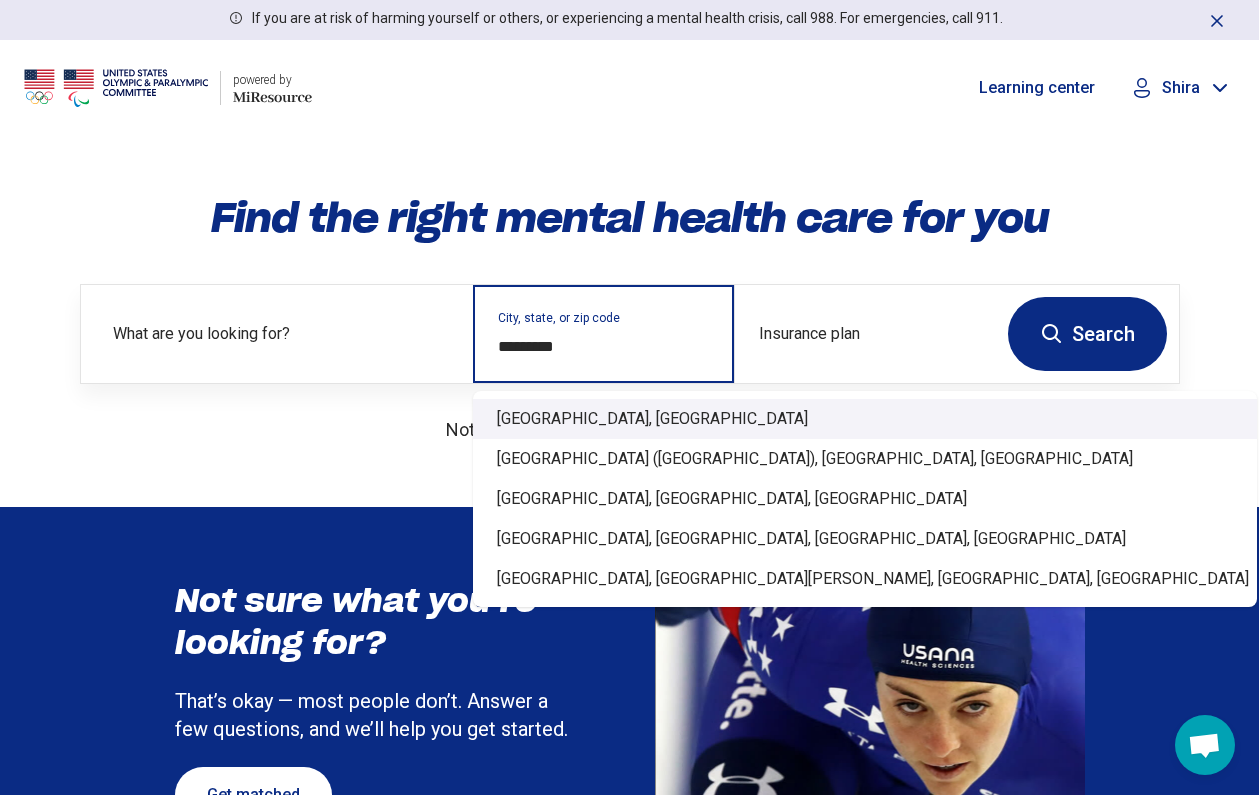 click on "San Diego, CA" at bounding box center (865, 419) 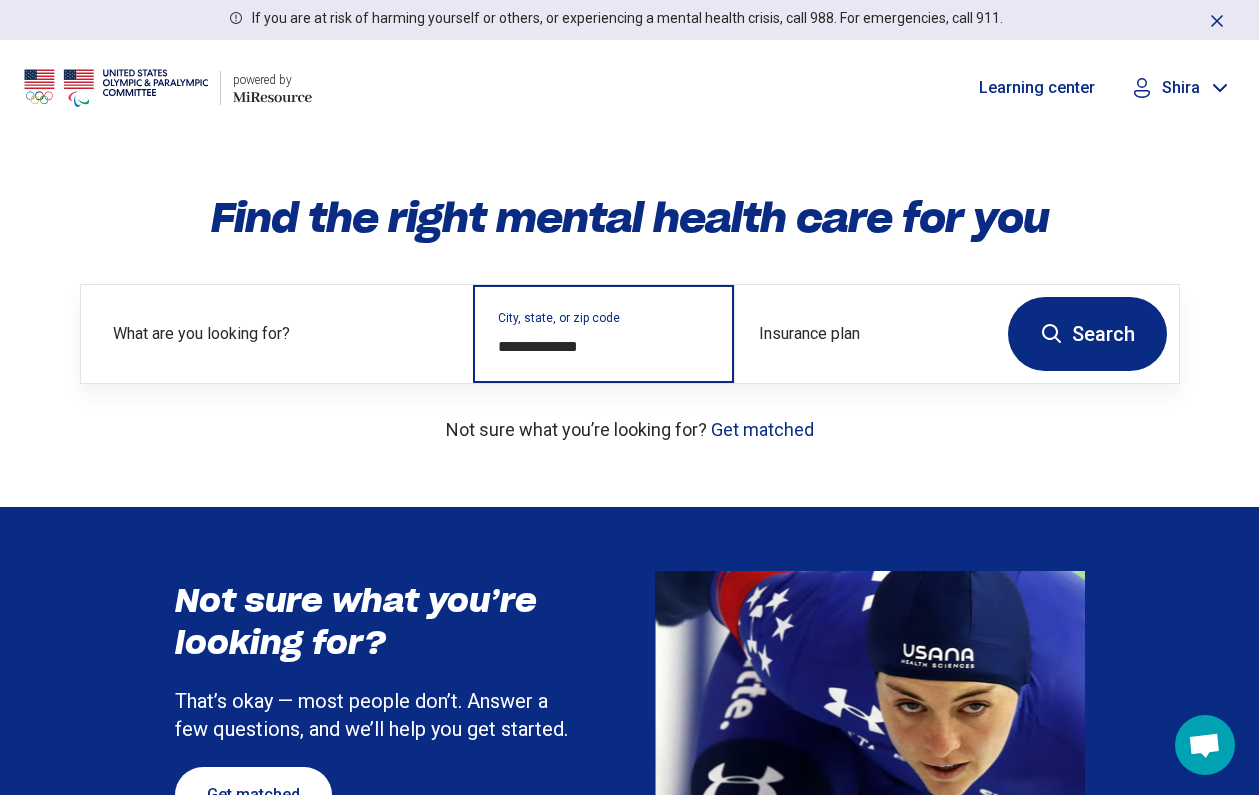 type on "**********" 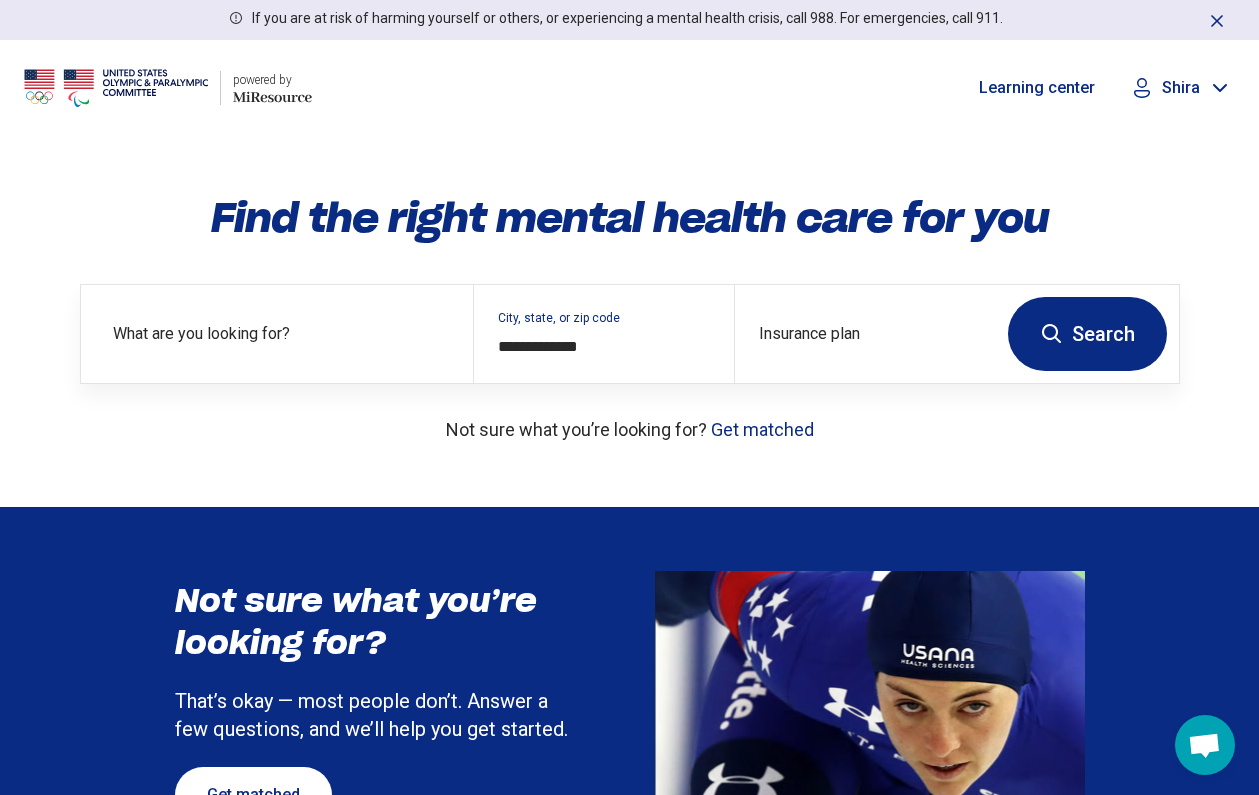 click on "Search" at bounding box center [1087, 334] 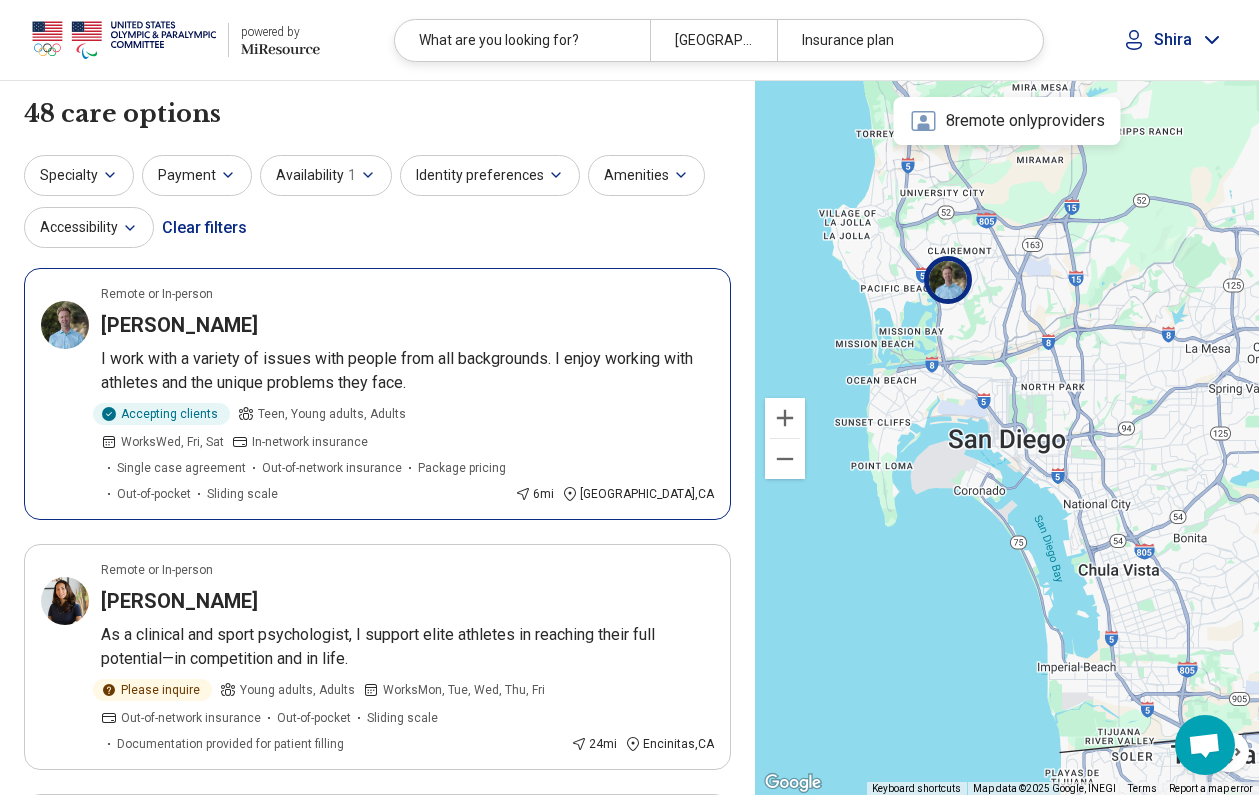 click on "Dr. Austin Slade" at bounding box center [179, 325] 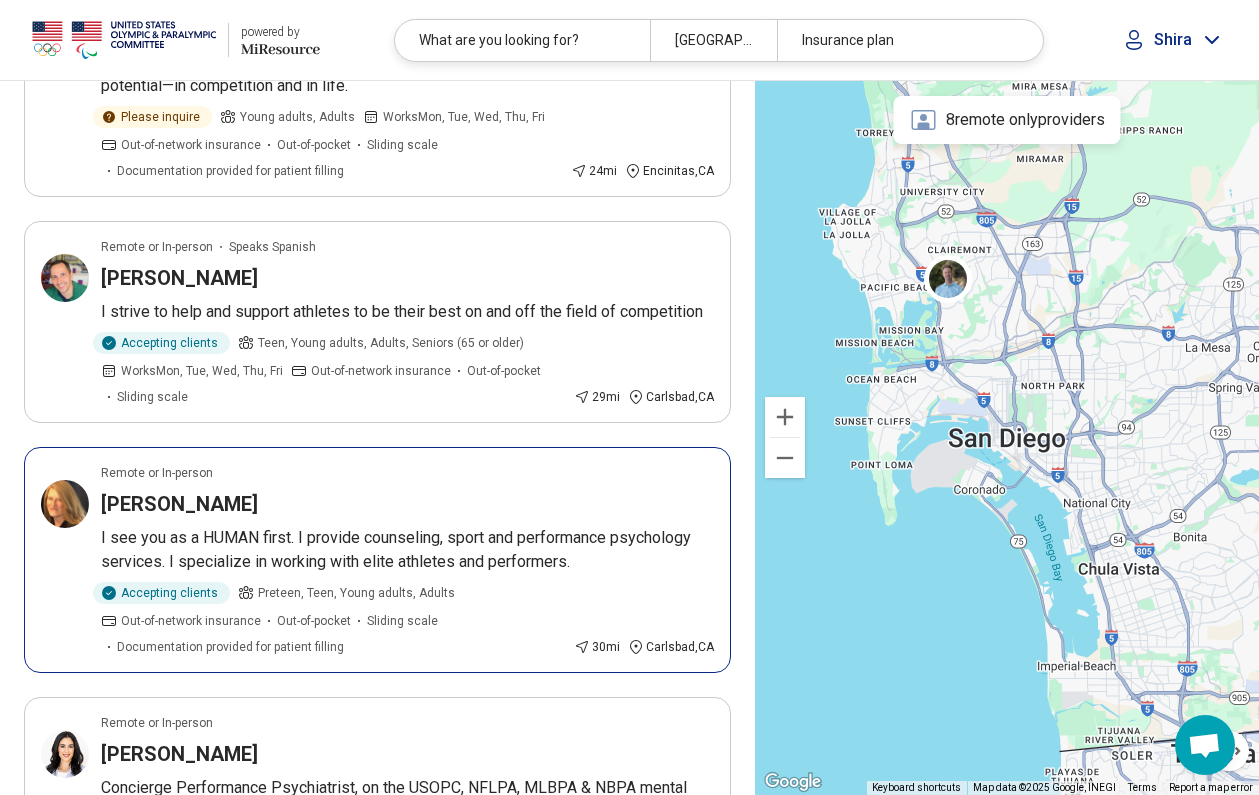 scroll, scrollTop: 574, scrollLeft: 0, axis: vertical 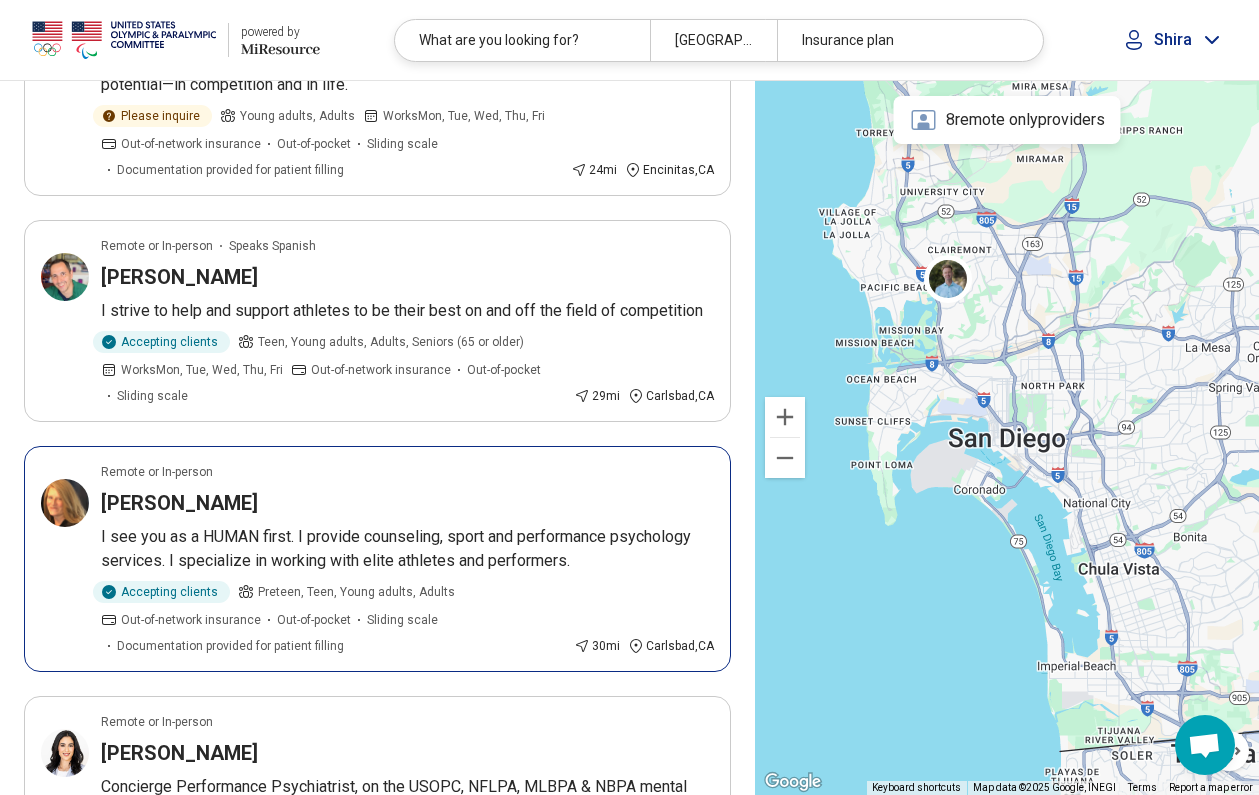click on "Cassandra Pasquariello Wallace" at bounding box center (179, 503) 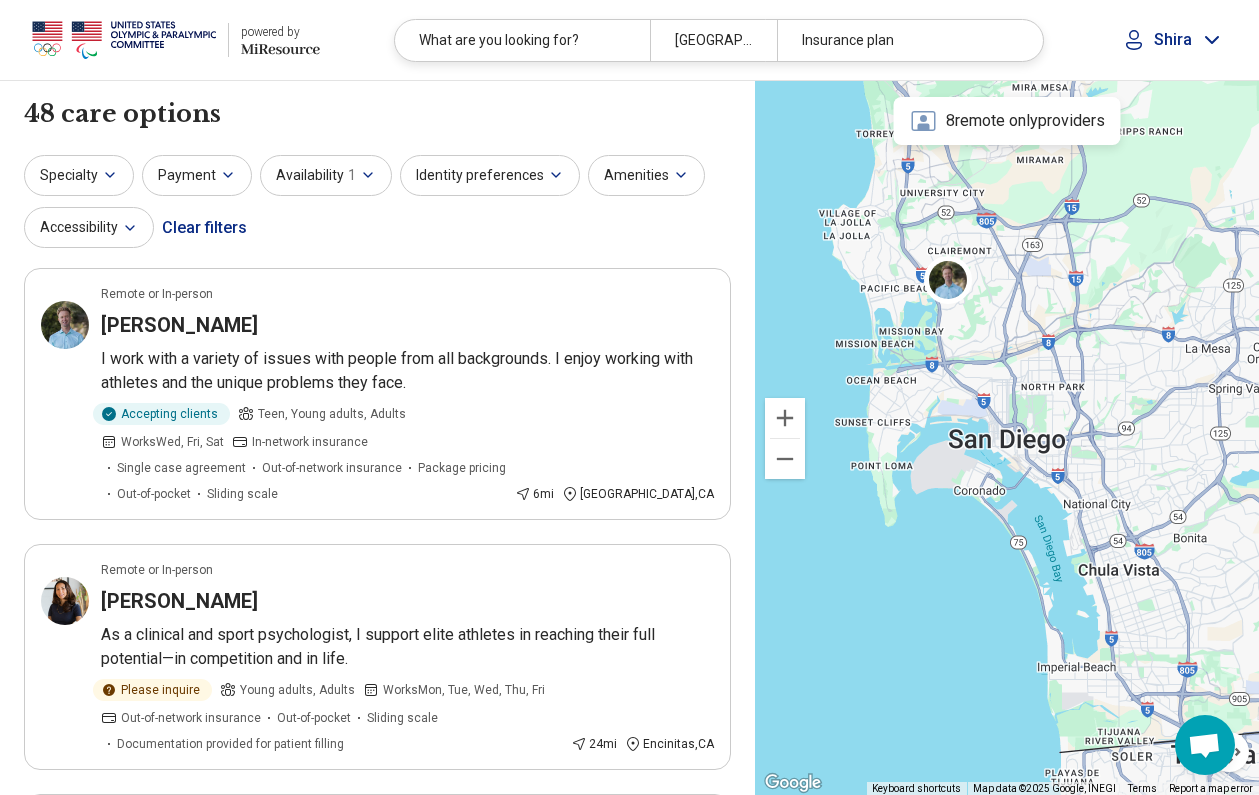 click on "Shira" at bounding box center (1173, 40) 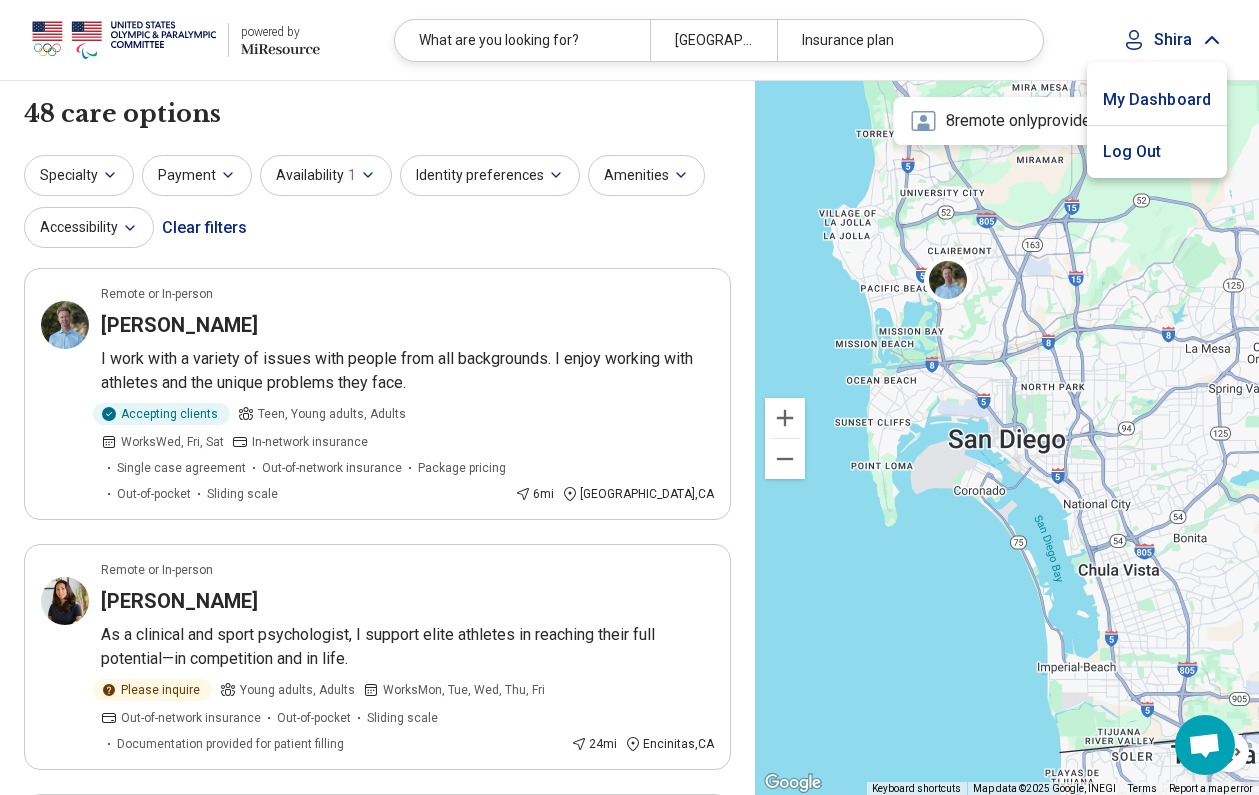 click on "My Dashboard" at bounding box center [1157, 100] 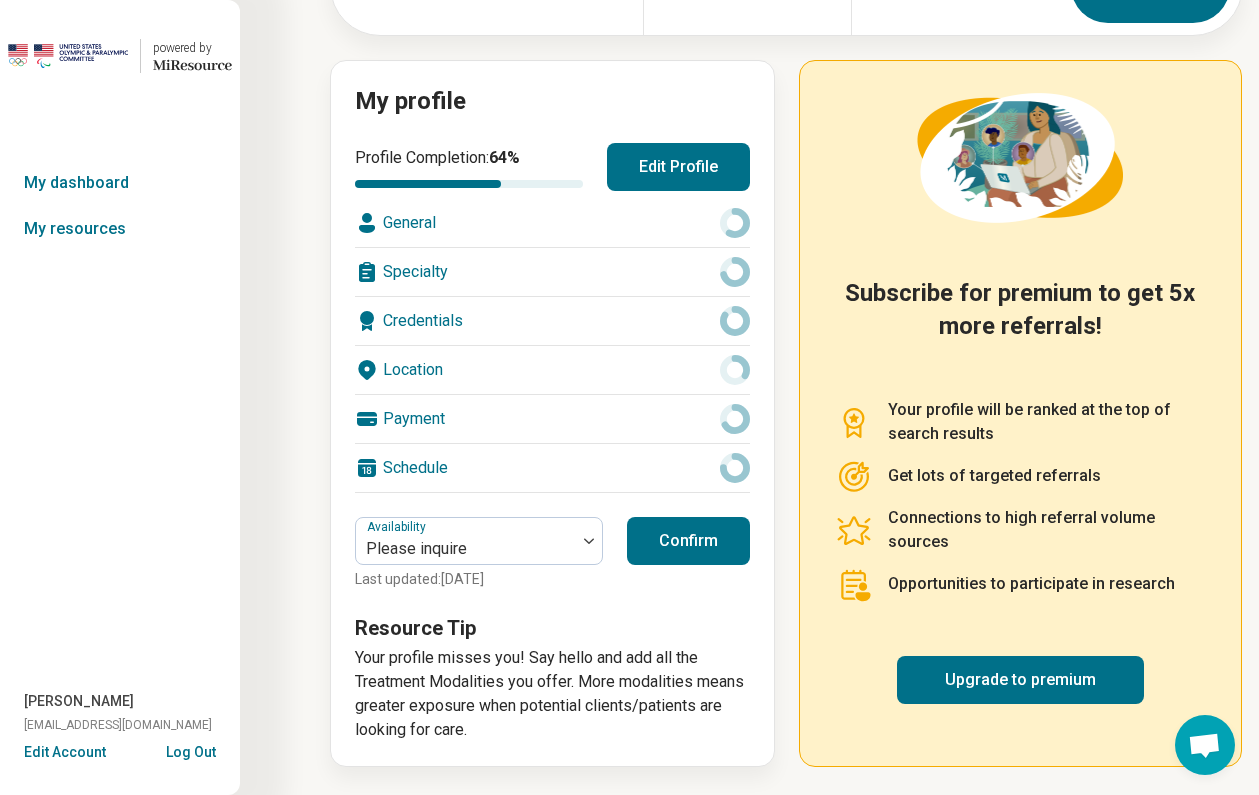 scroll, scrollTop: 0, scrollLeft: 0, axis: both 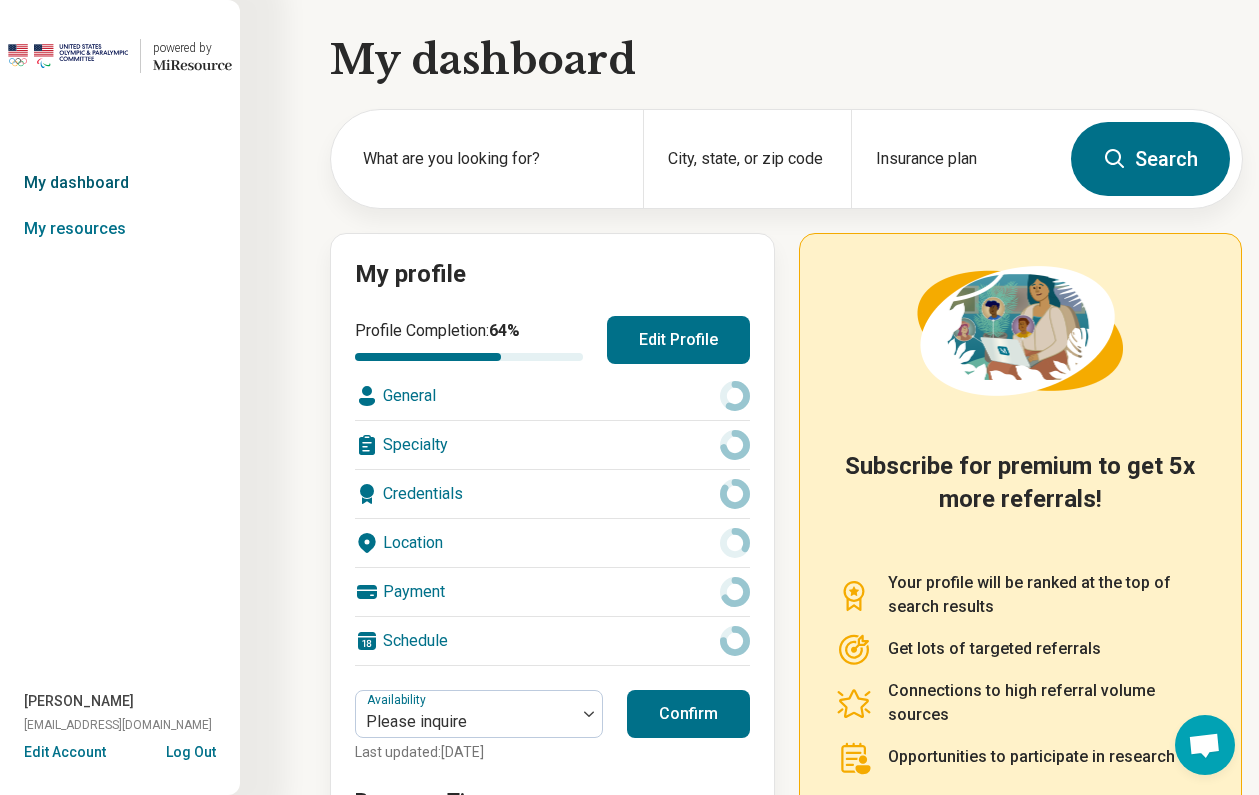 click on "My dashboard" at bounding box center [120, 183] 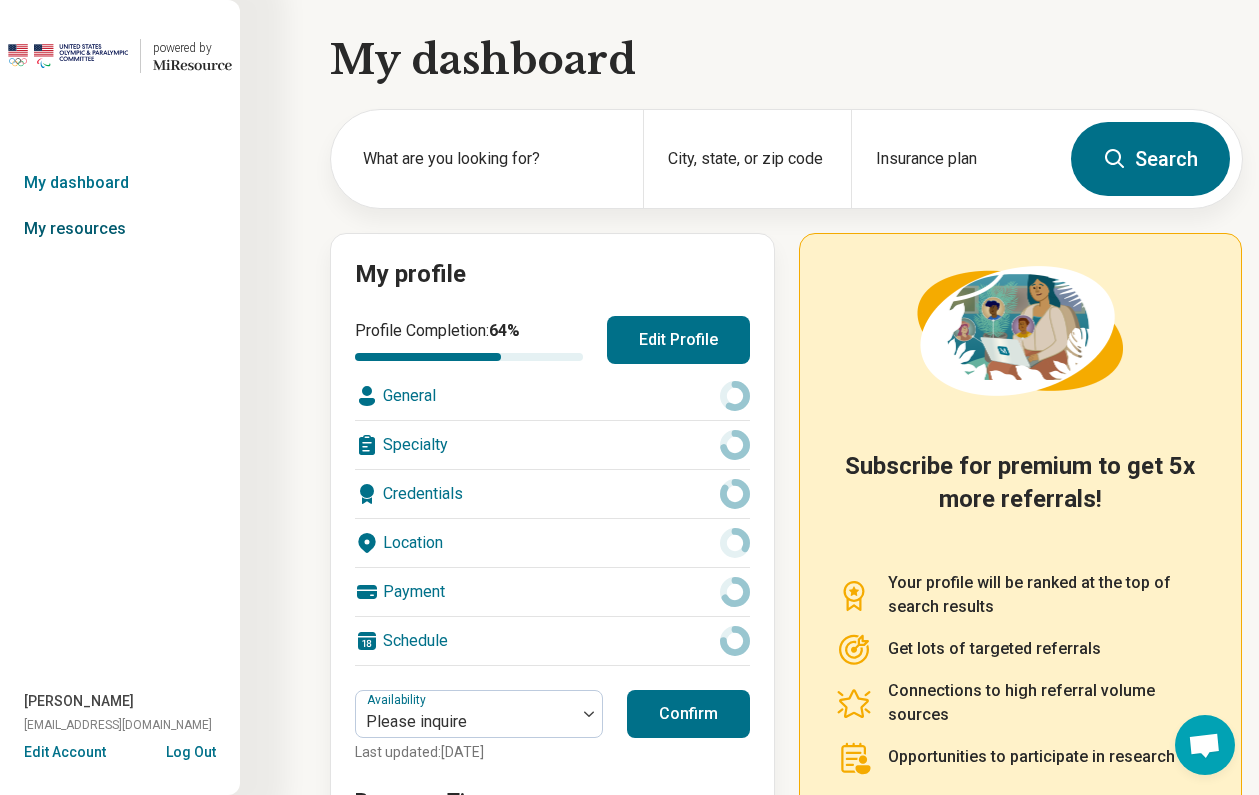 click on "My resources" at bounding box center [120, 229] 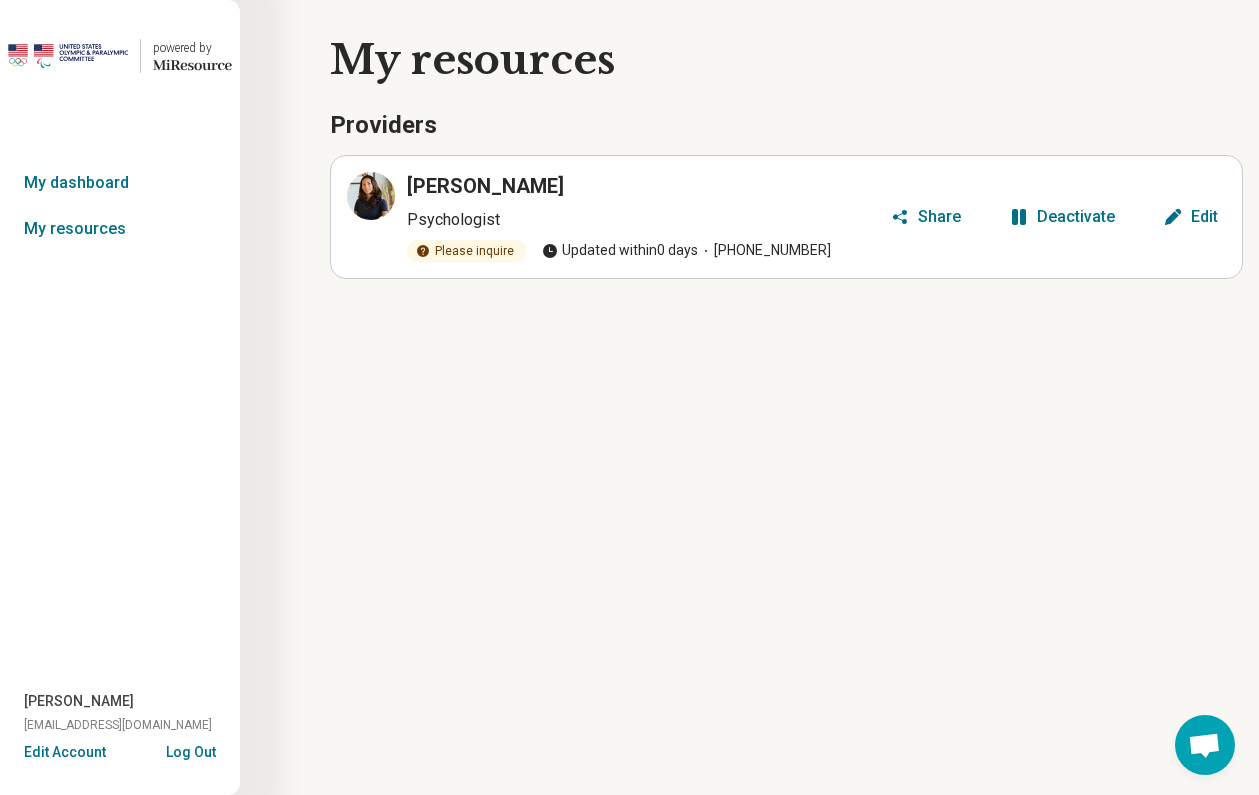 click on "Edit" at bounding box center (1190, 217) 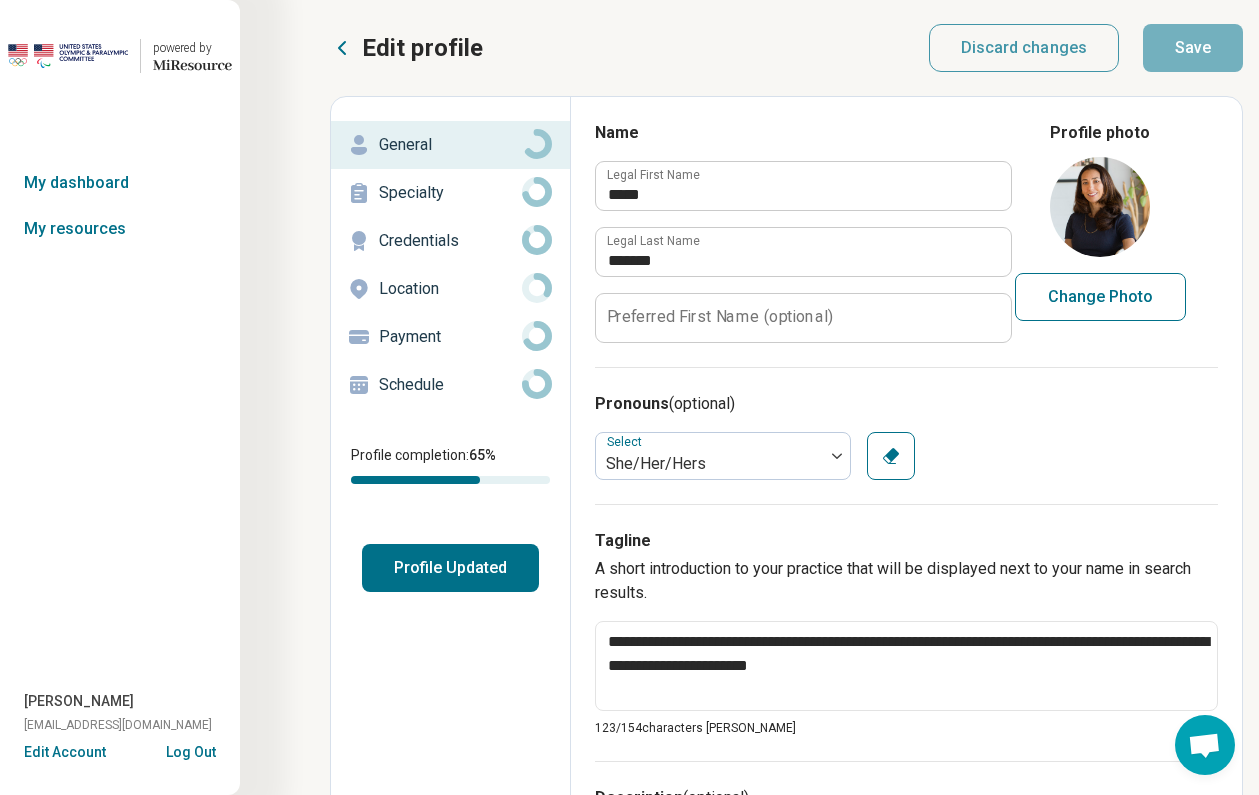 click on "Credentials" at bounding box center [450, 241] 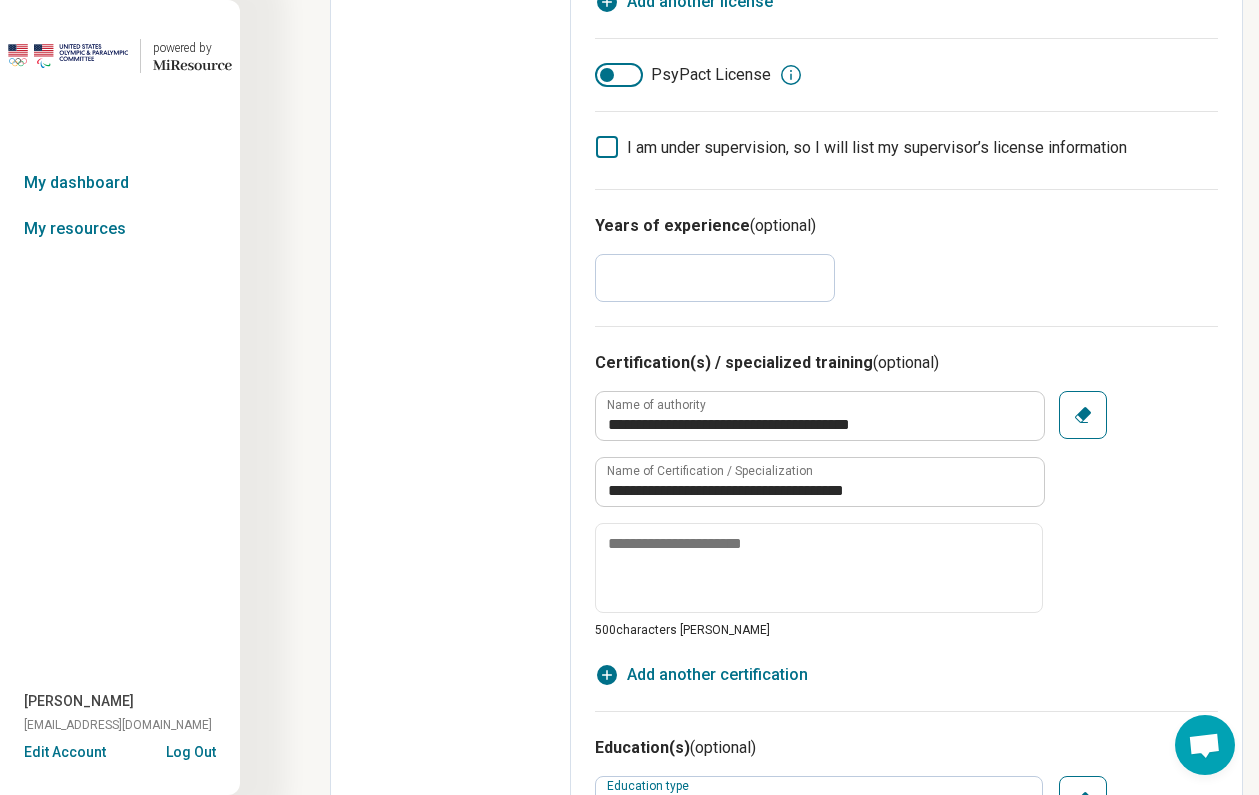 scroll, scrollTop: 636, scrollLeft: 0, axis: vertical 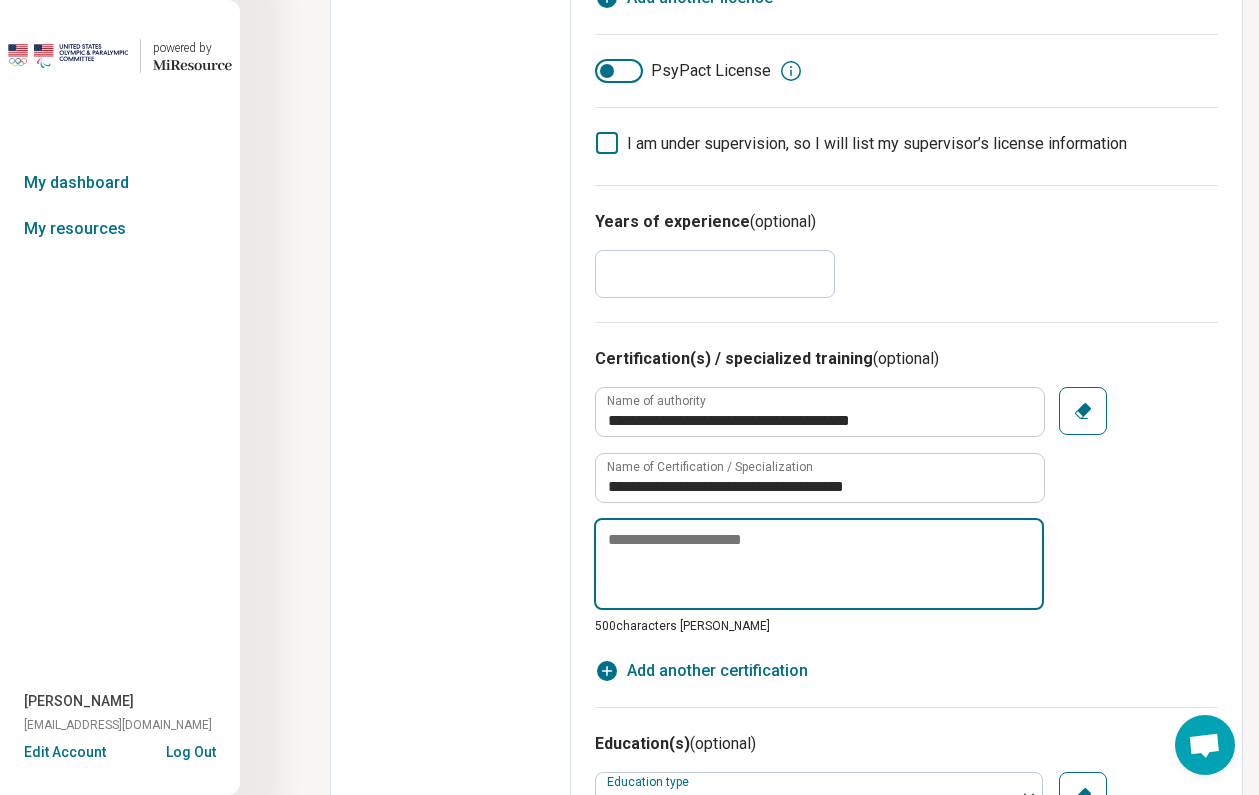 click at bounding box center [819, 564] 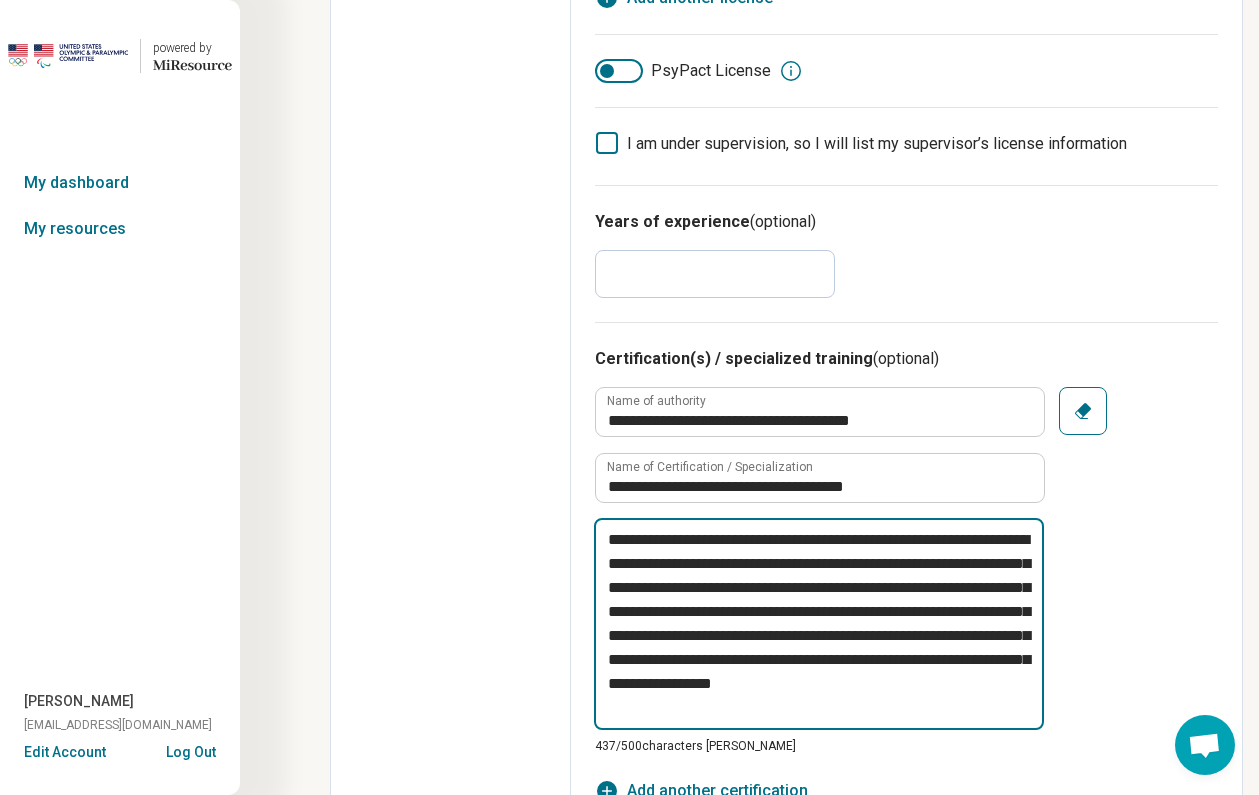scroll, scrollTop: 24, scrollLeft: 0, axis: vertical 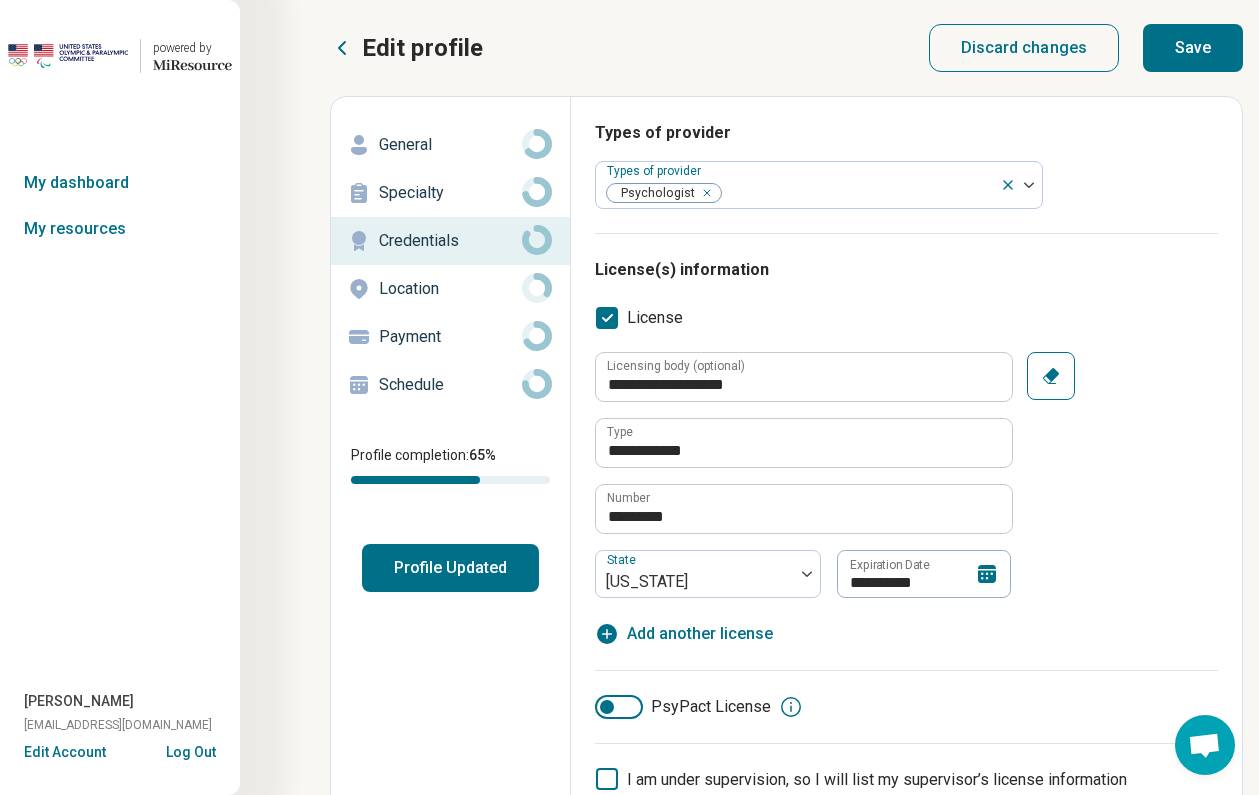 type on "**********" 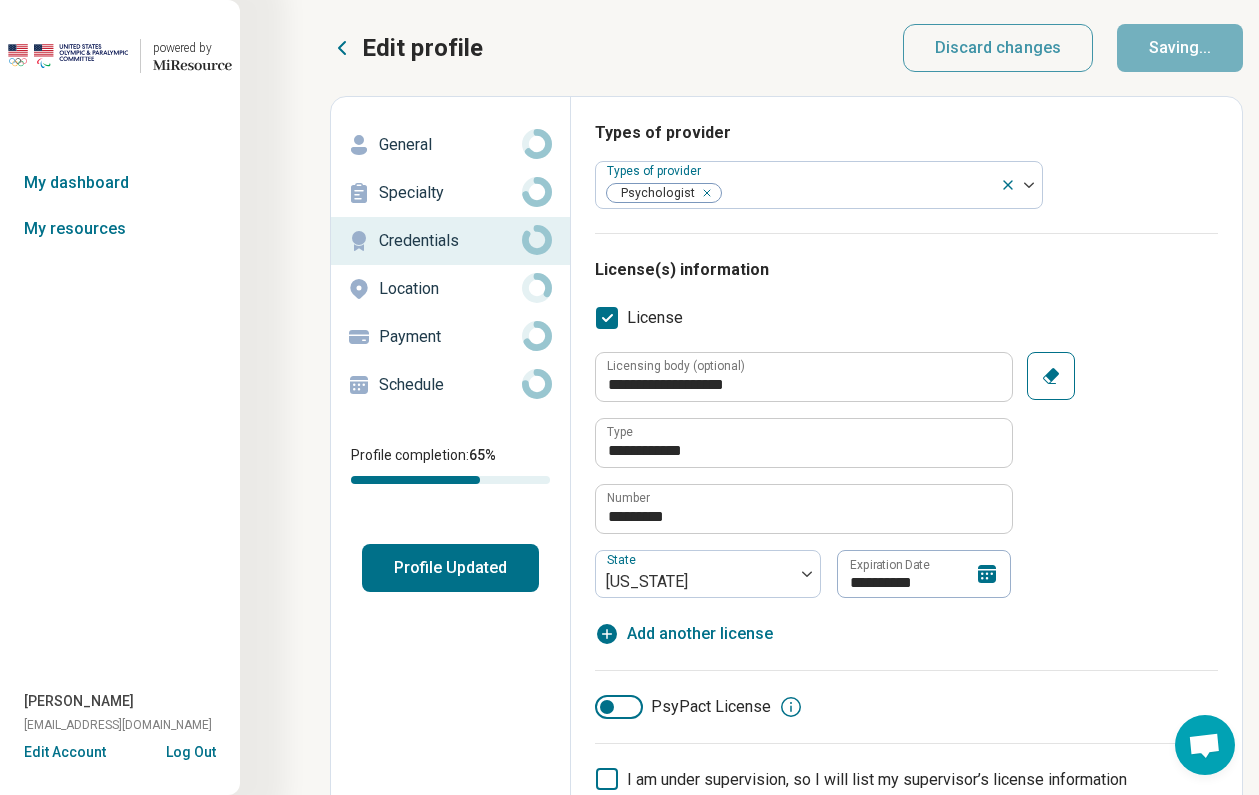 type on "*" 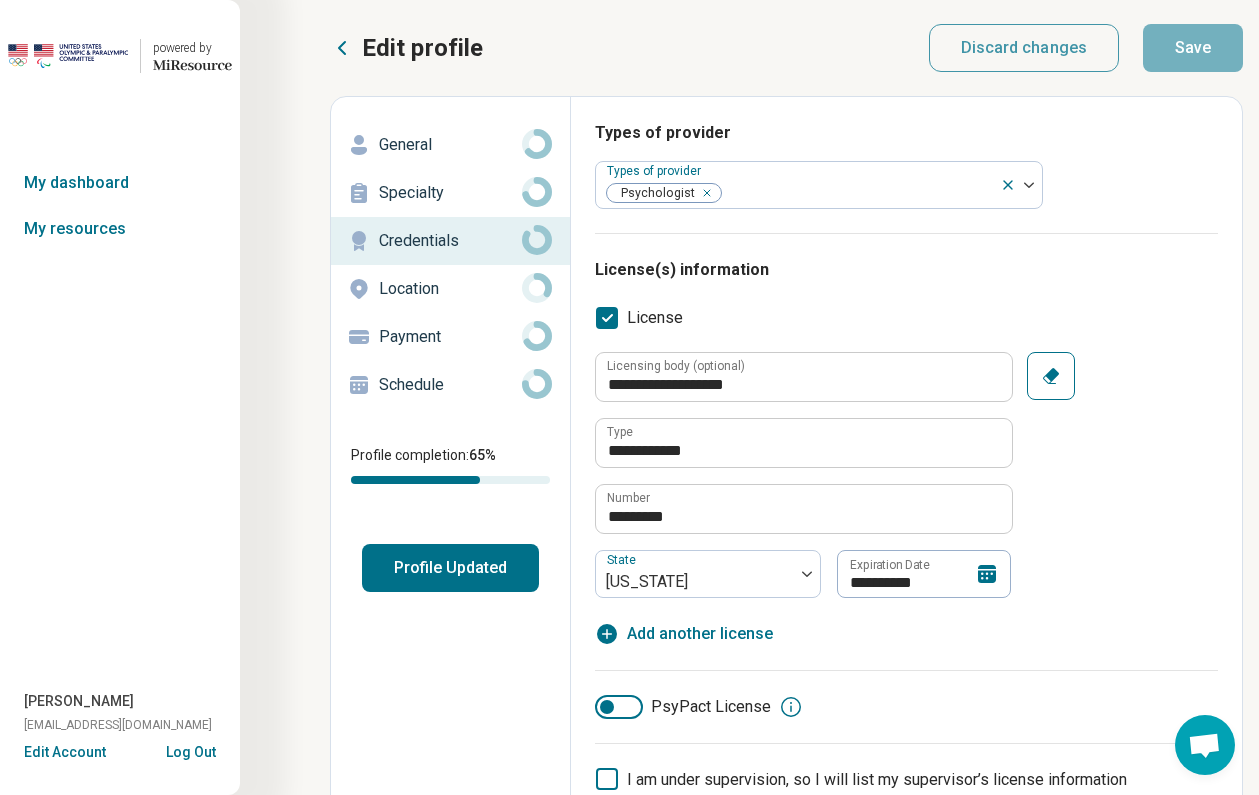 click on "Profile Updated" at bounding box center (450, 568) 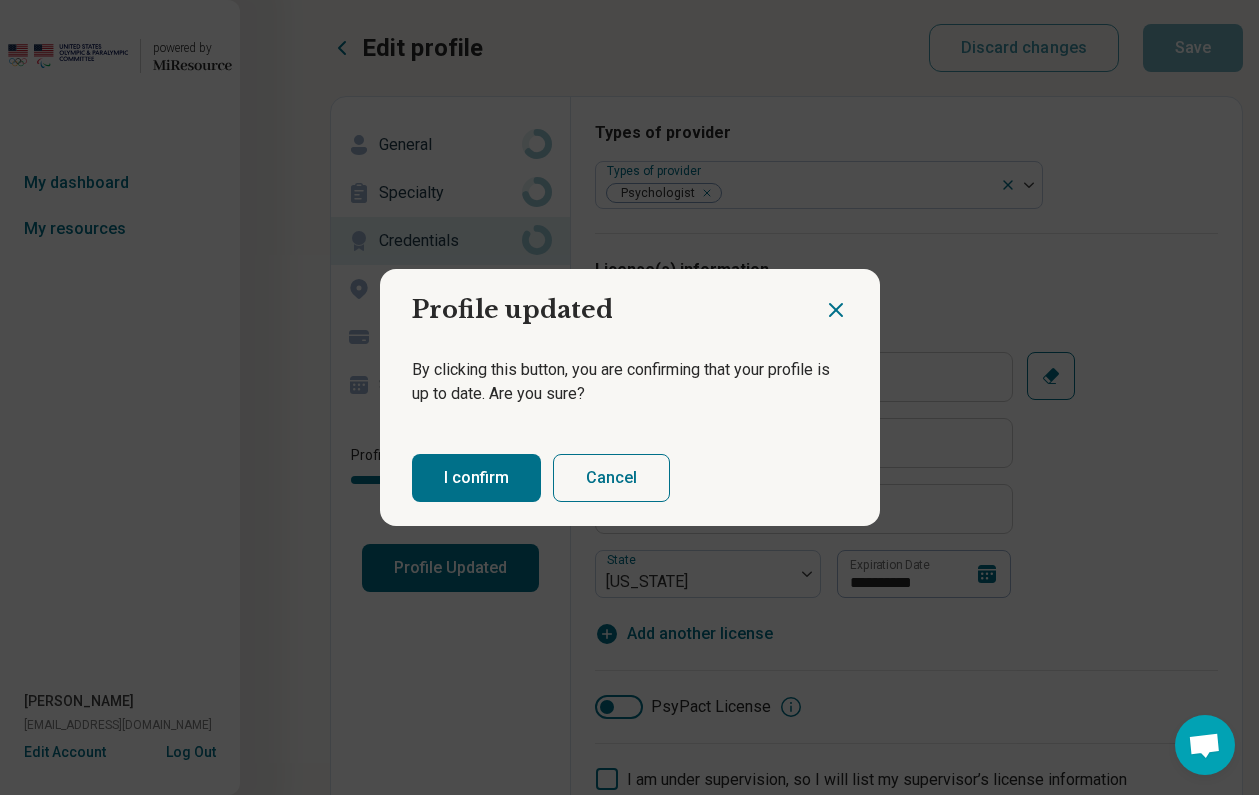 click on "I confirm" at bounding box center [476, 478] 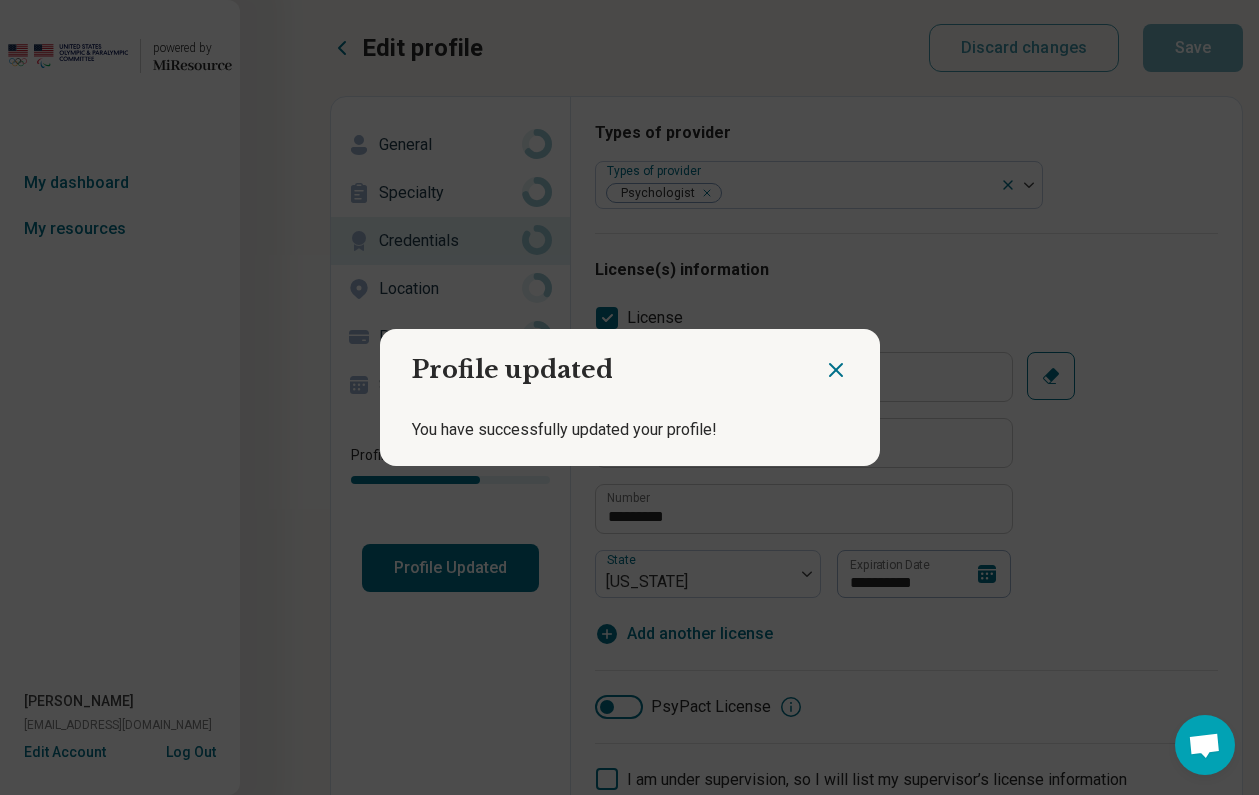 click 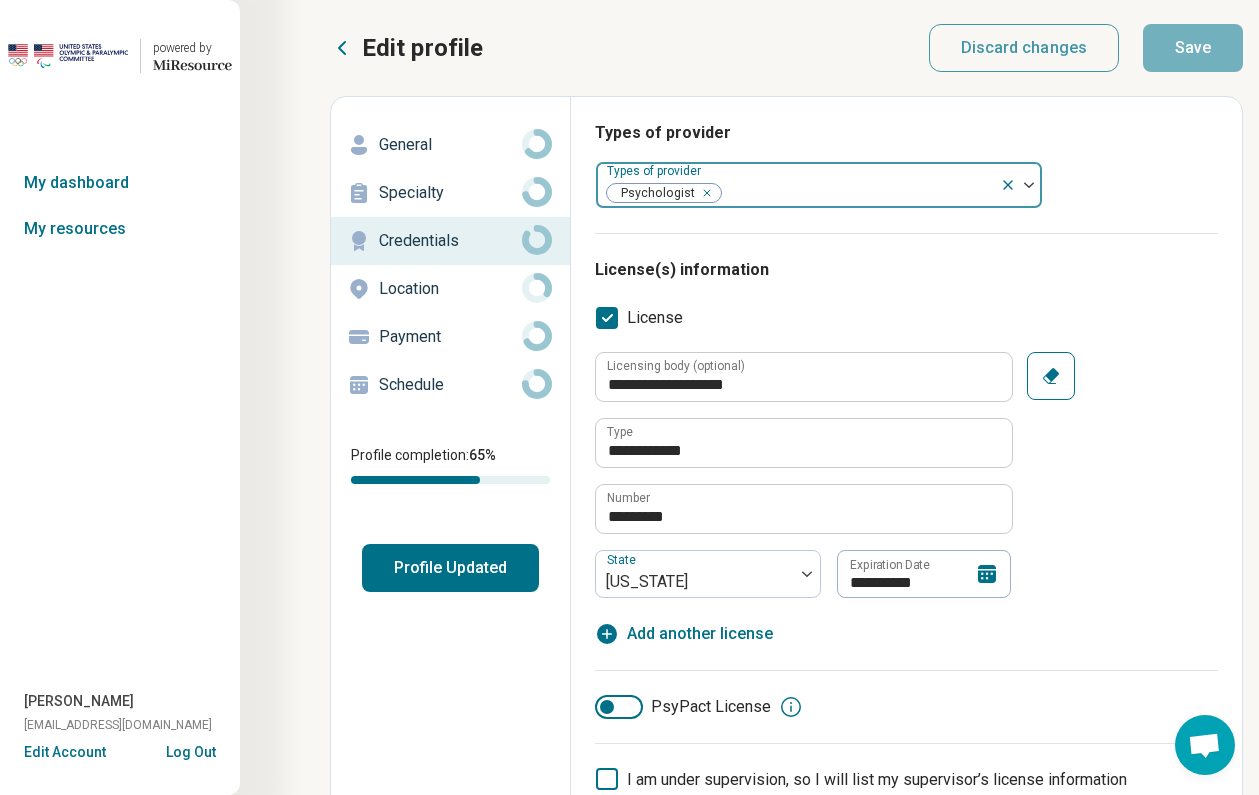 scroll, scrollTop: 426, scrollLeft: 0, axis: vertical 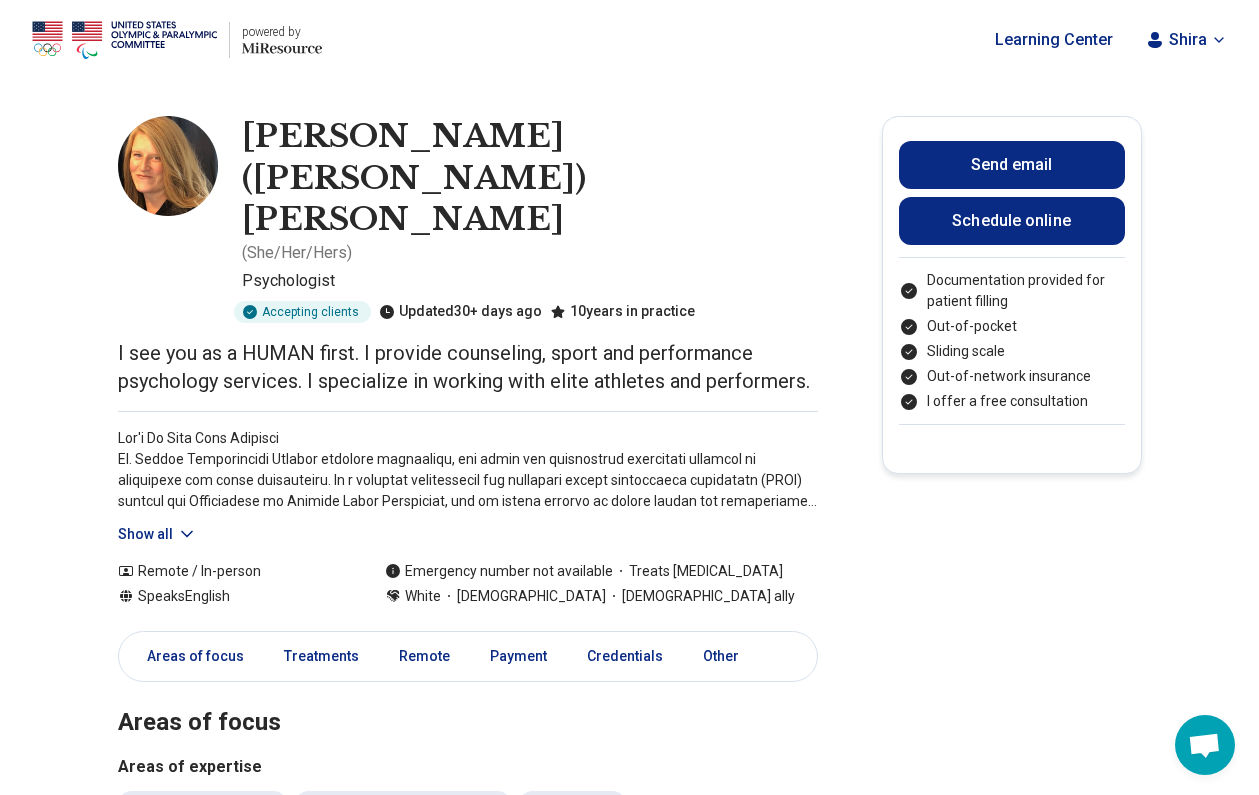 click on "Show all" at bounding box center (157, 534) 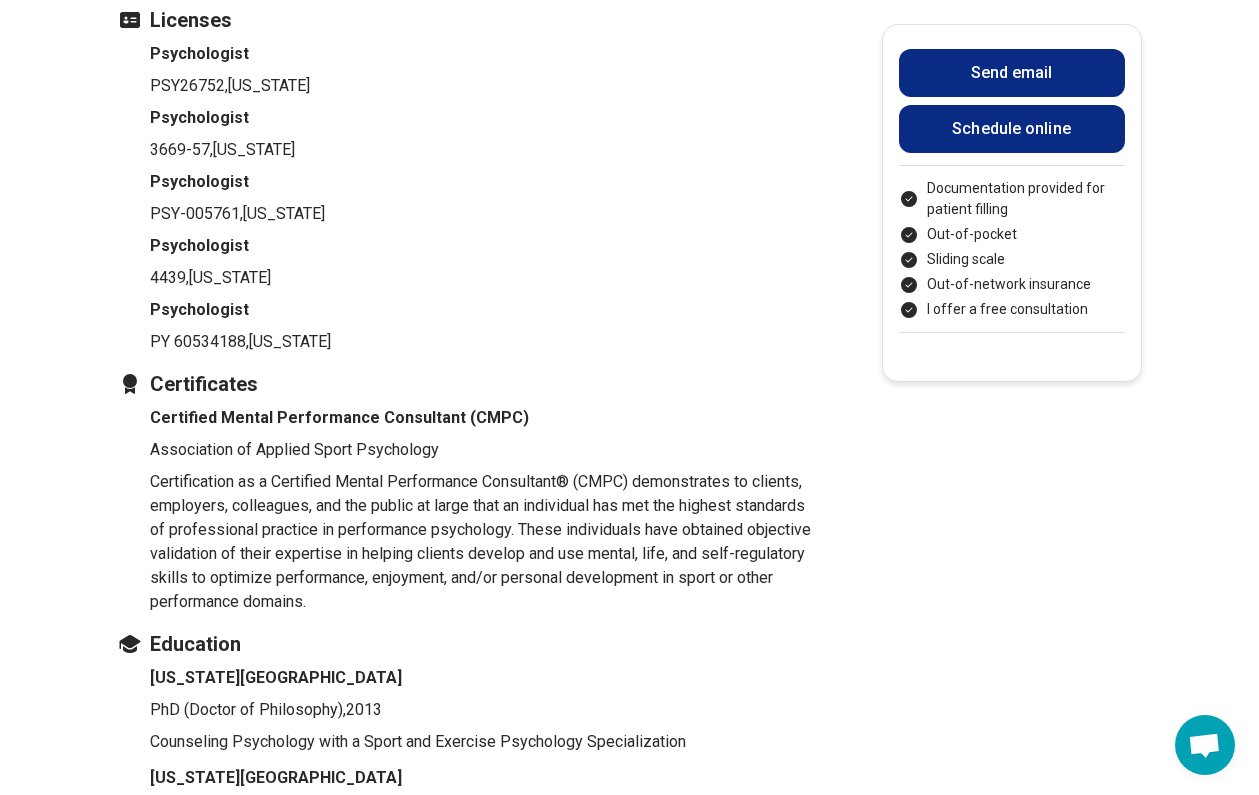 scroll, scrollTop: 1952, scrollLeft: 0, axis: vertical 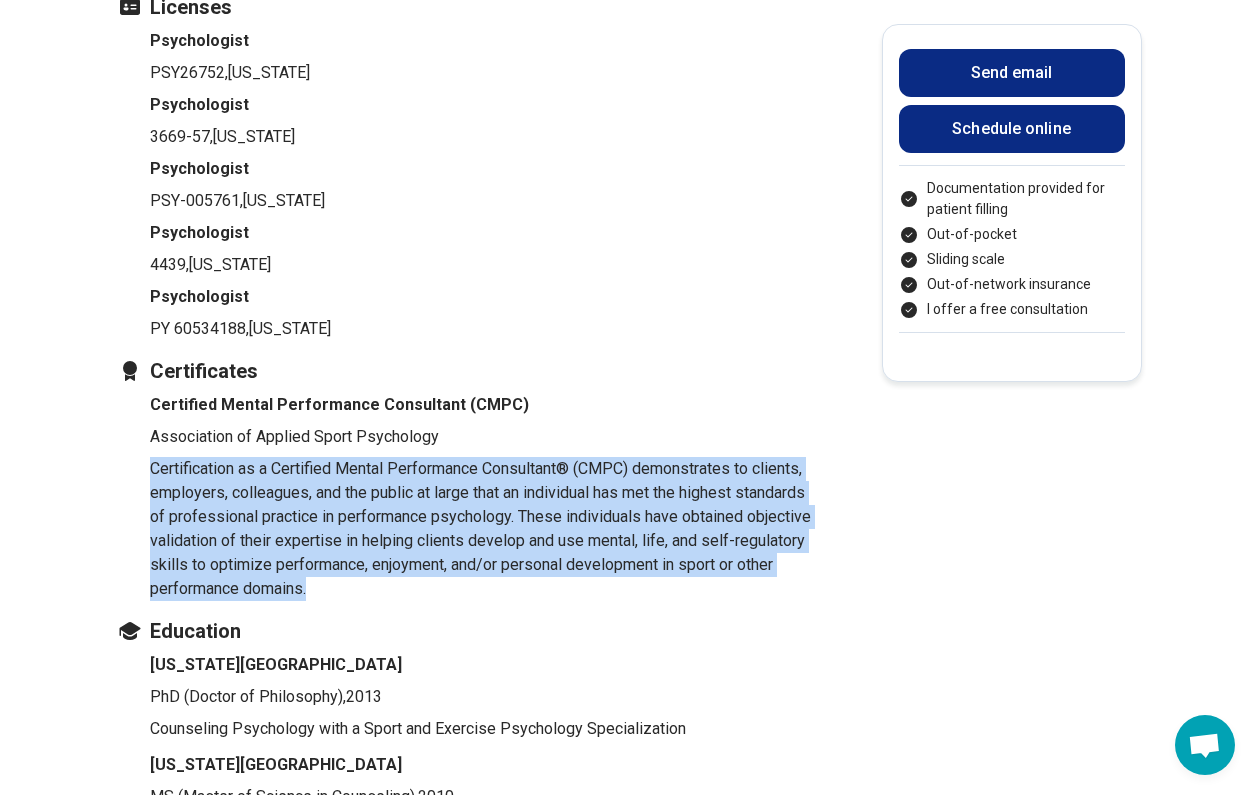 drag, startPoint x: 319, startPoint y: 551, endPoint x: 135, endPoint y: 410, distance: 231.81242 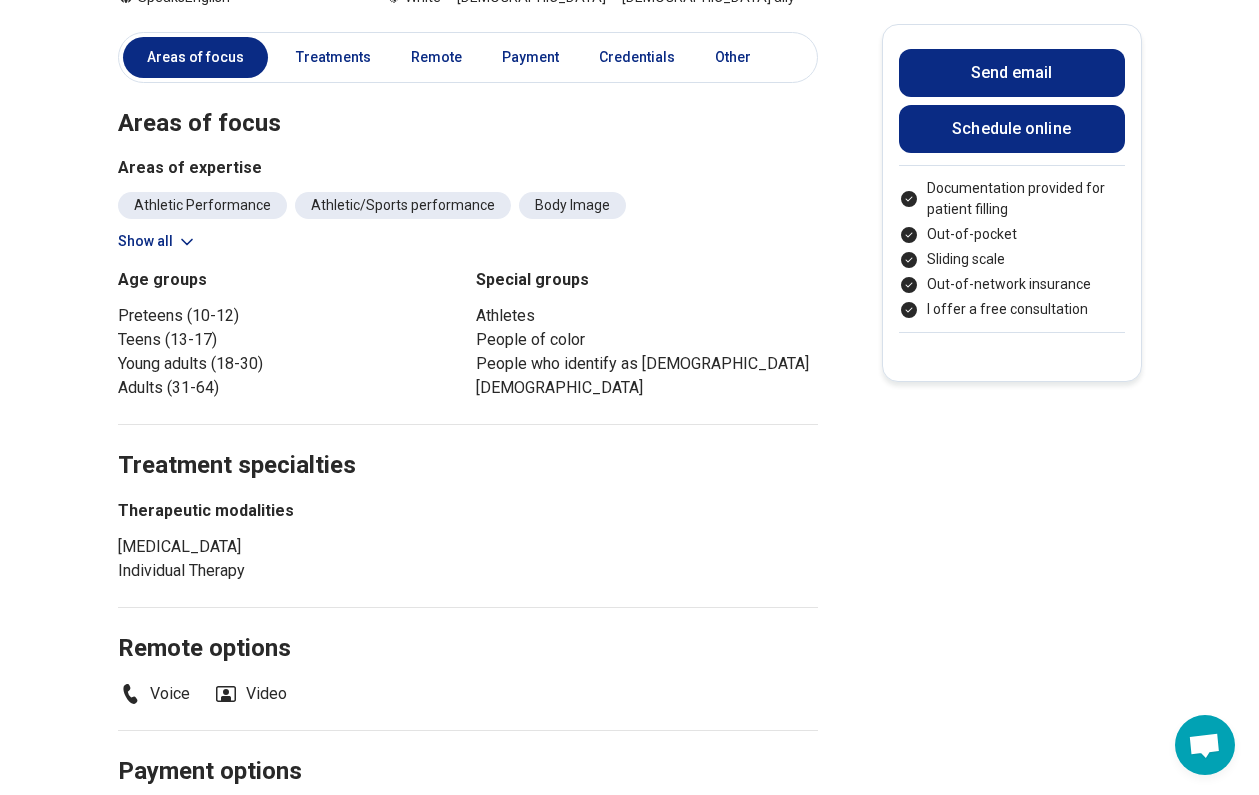 scroll, scrollTop: 790, scrollLeft: 0, axis: vertical 